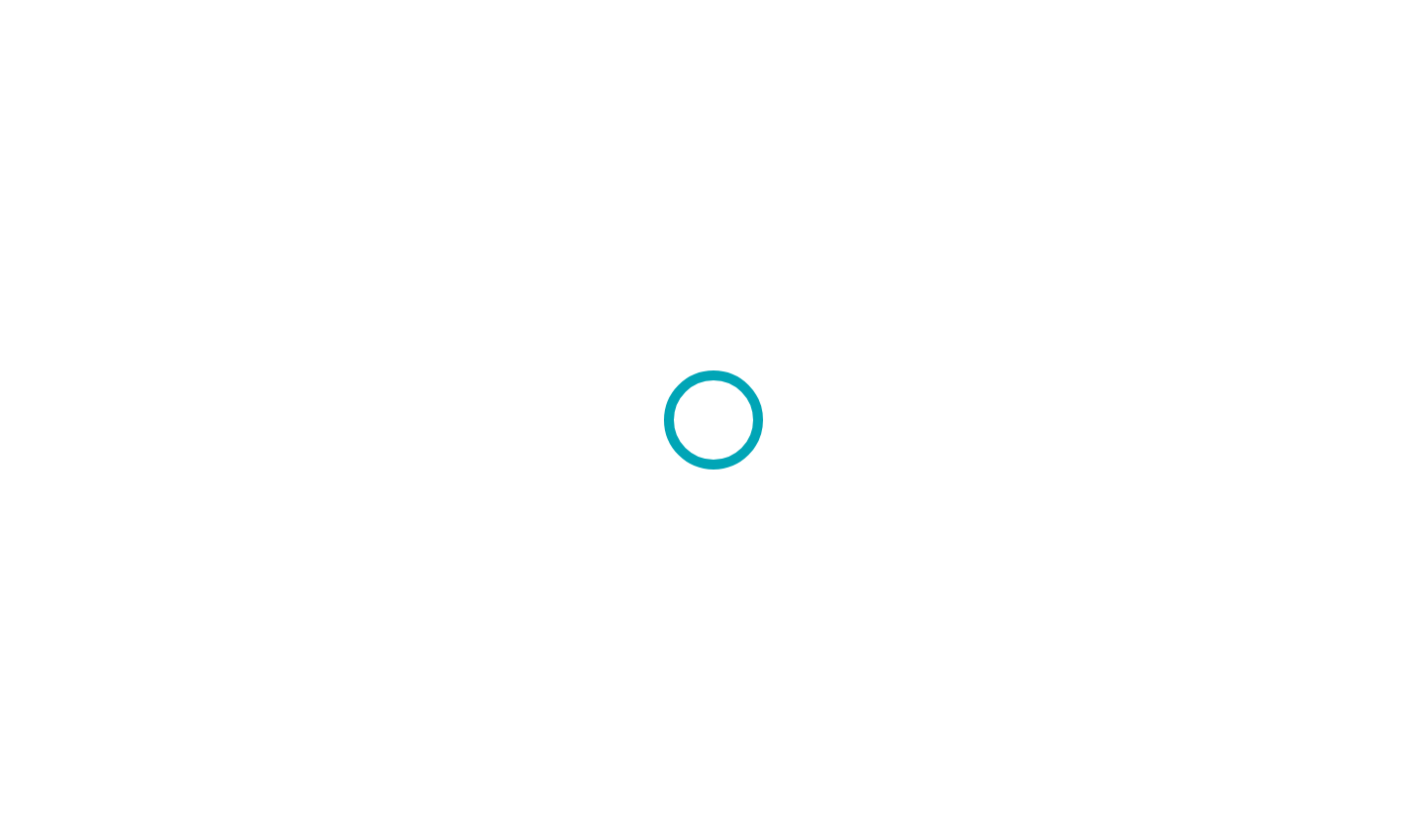 scroll, scrollTop: 0, scrollLeft: 0, axis: both 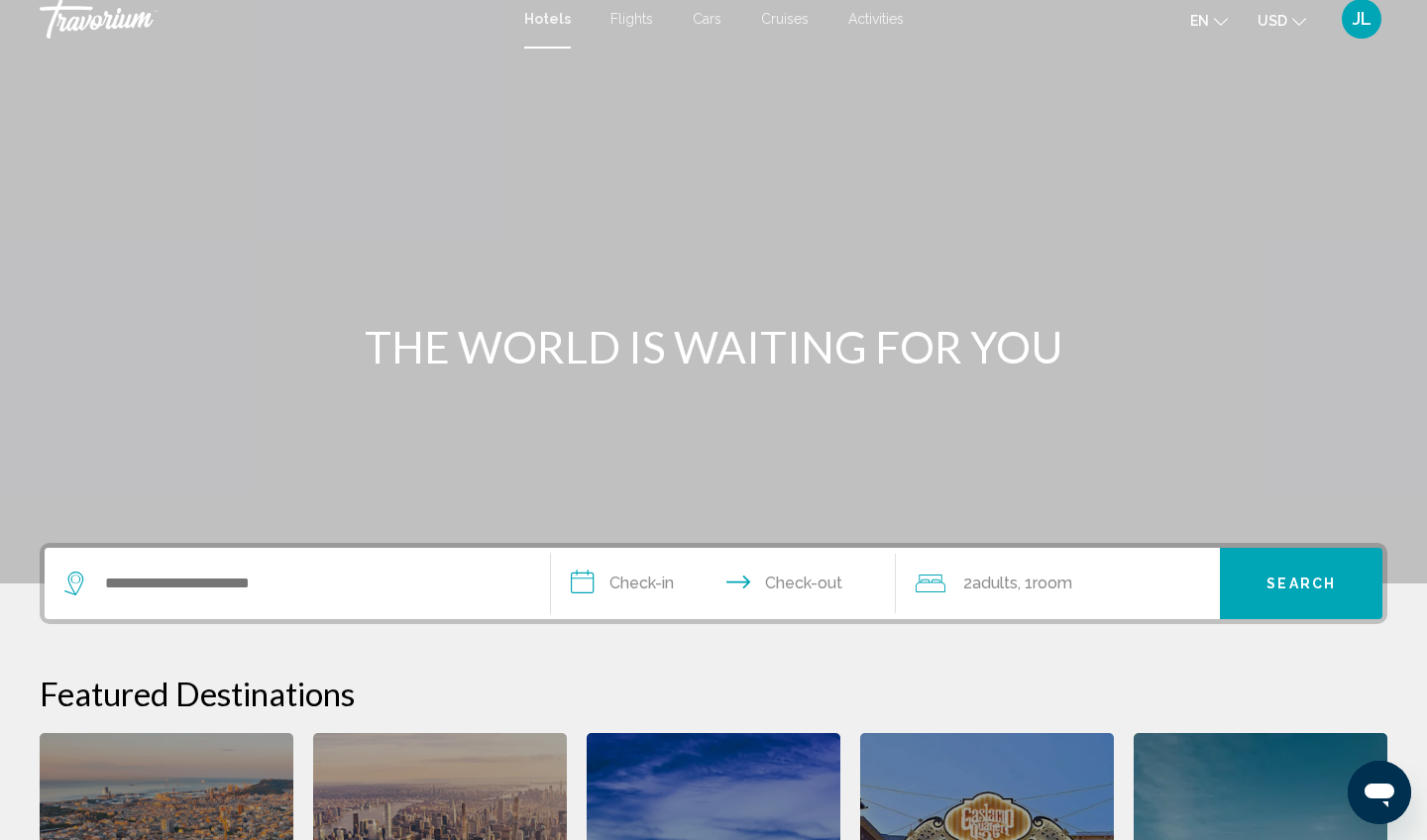 click on "en
English Español Français Italiano Português русский" 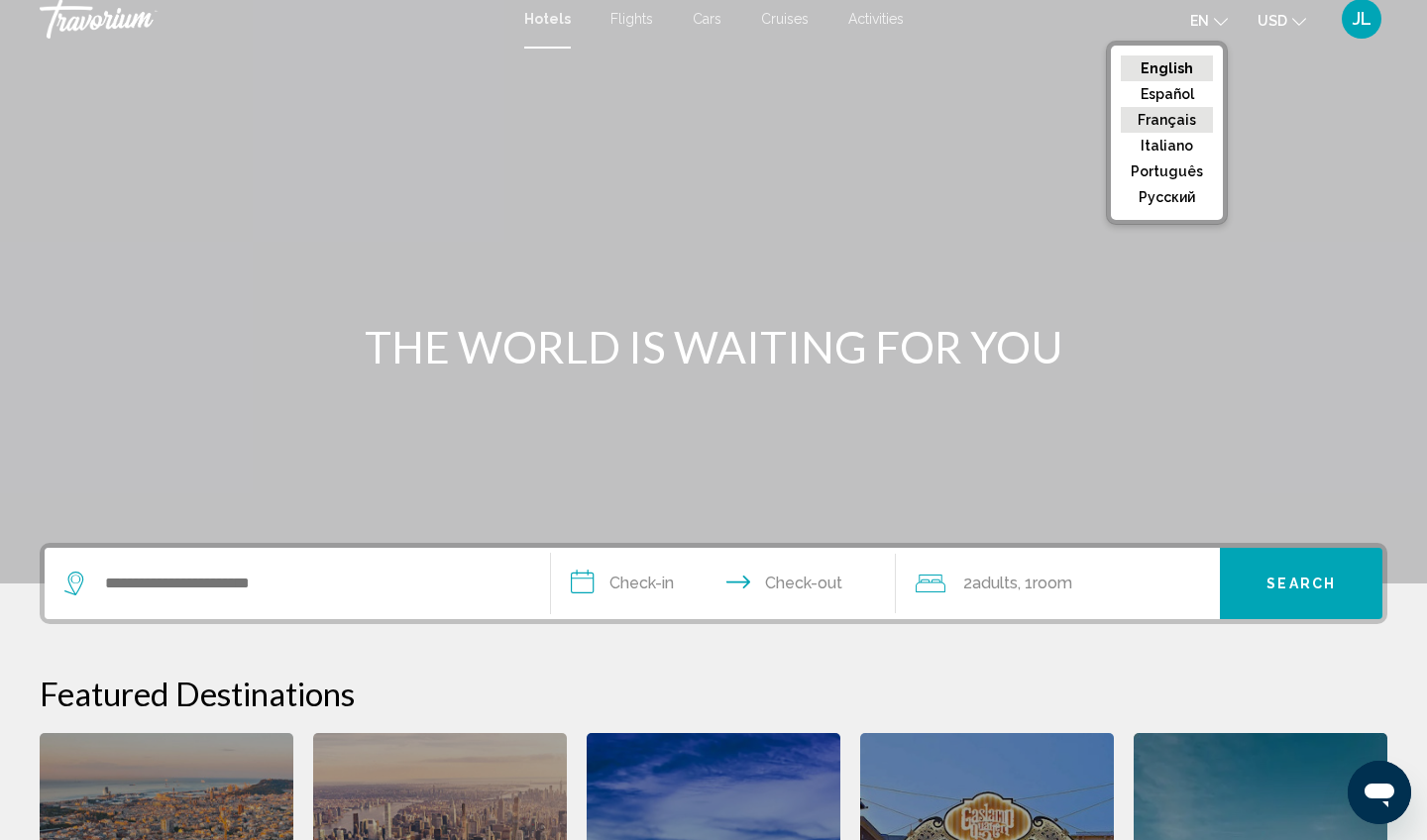 click on "Français" 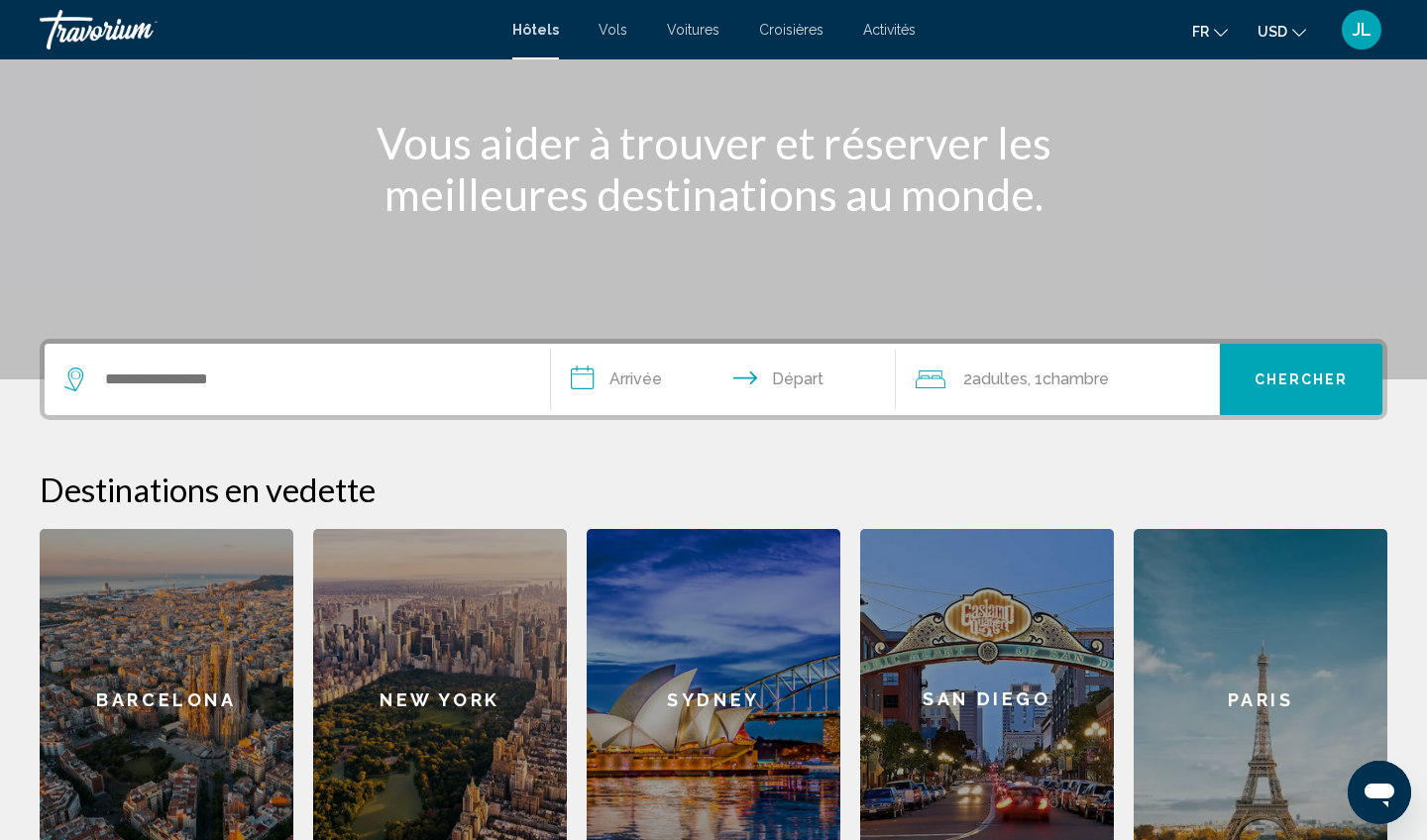 scroll, scrollTop: 289, scrollLeft: 0, axis: vertical 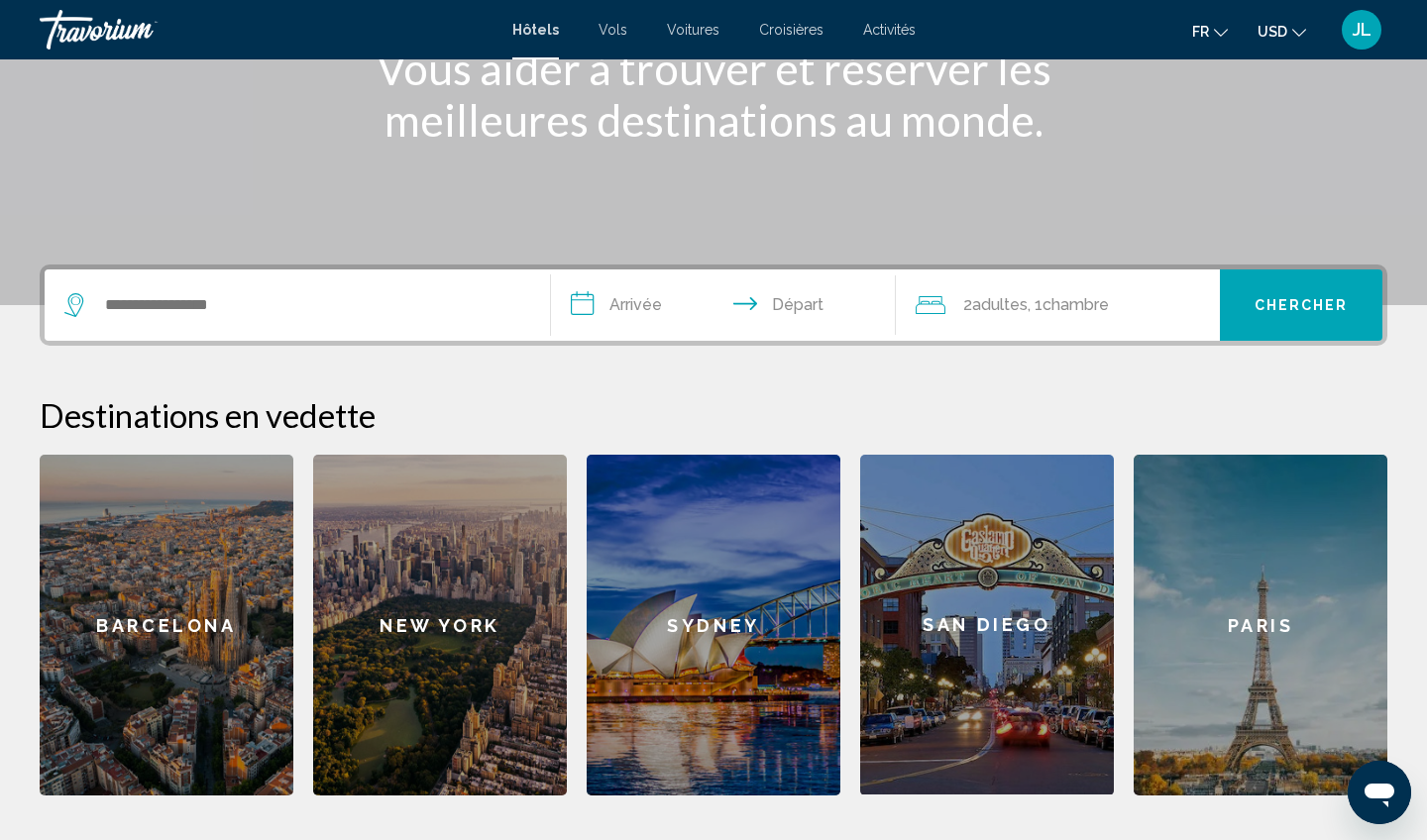 click on "Sydney" at bounding box center (714, 625) 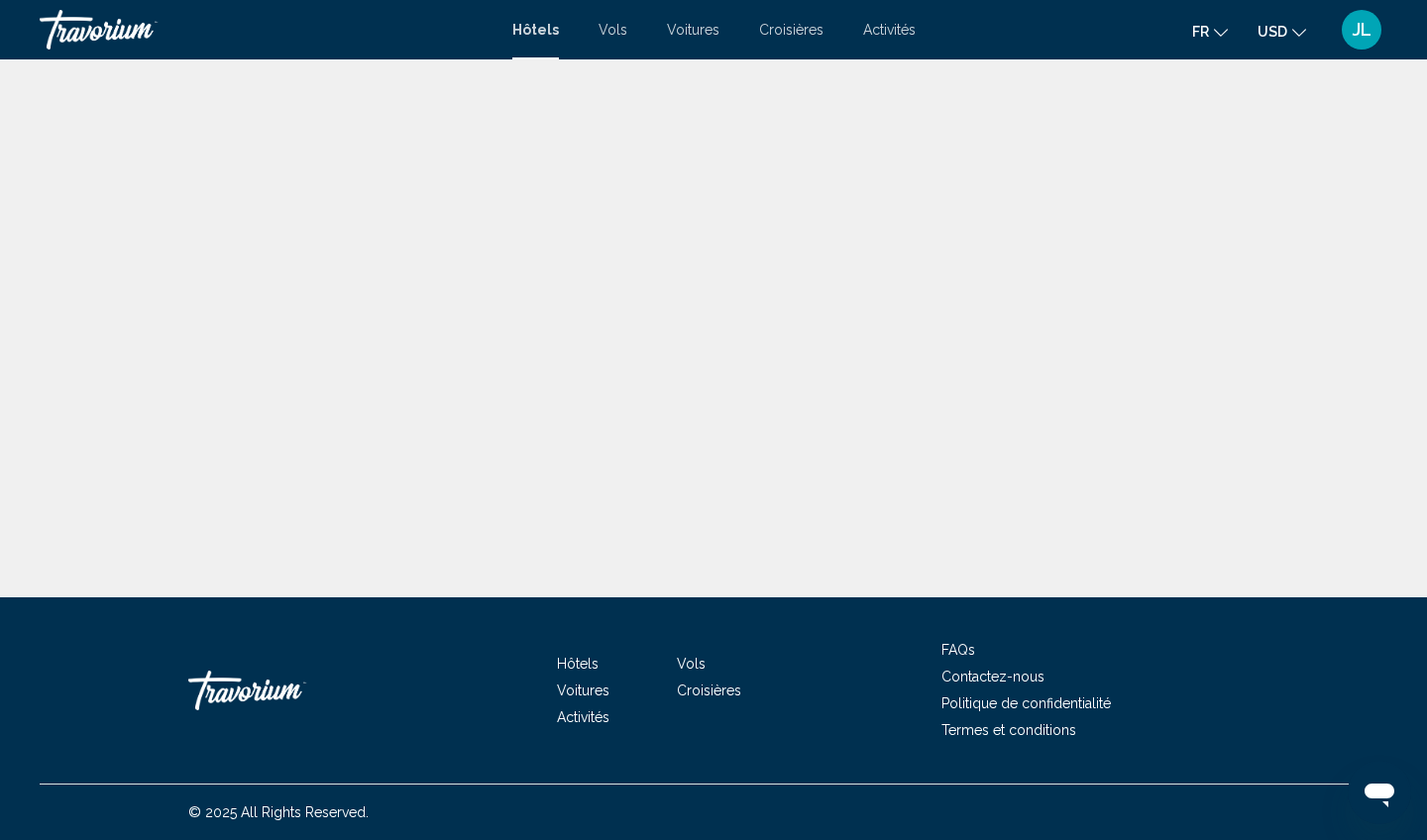 scroll, scrollTop: 0, scrollLeft: 0, axis: both 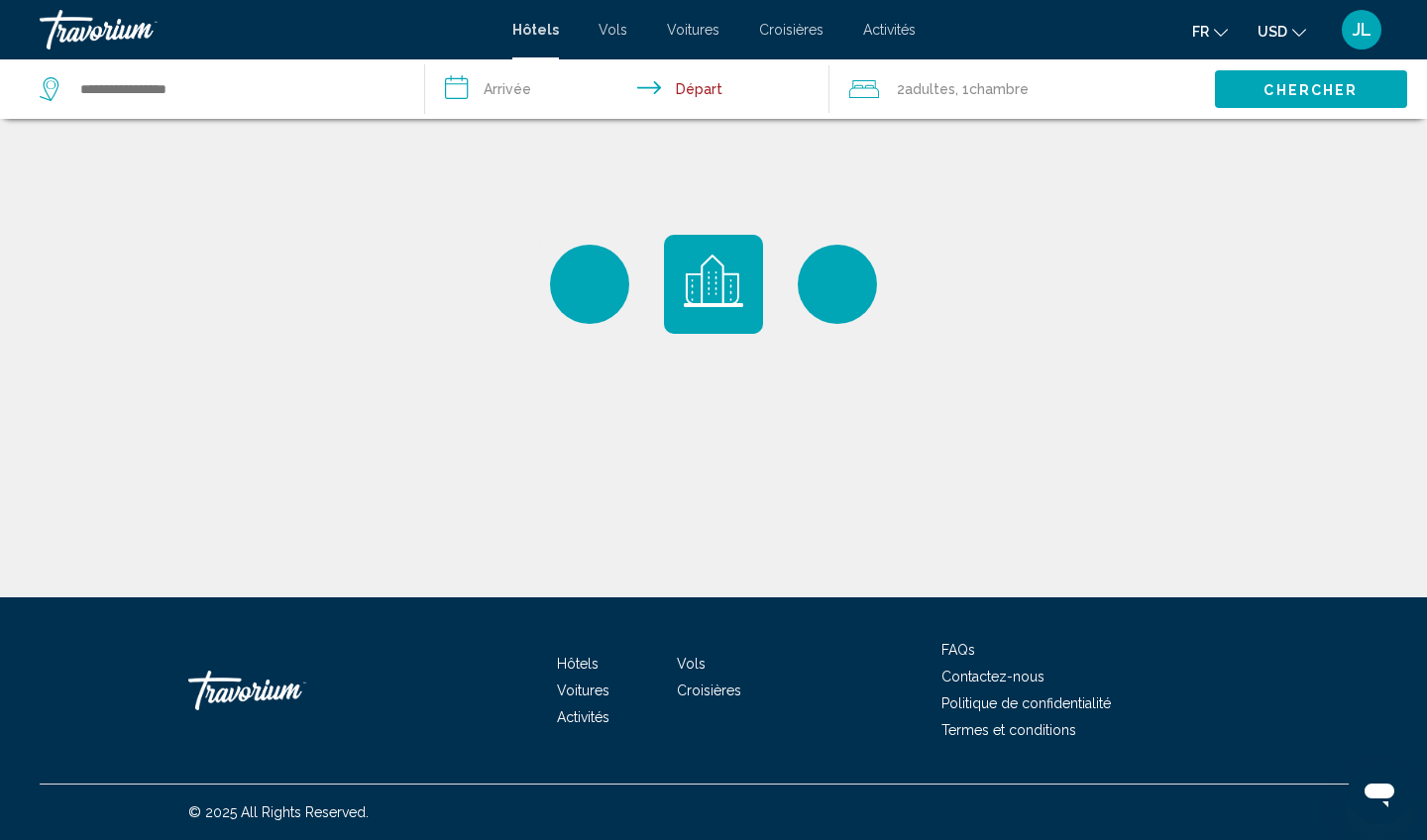 type on "**********" 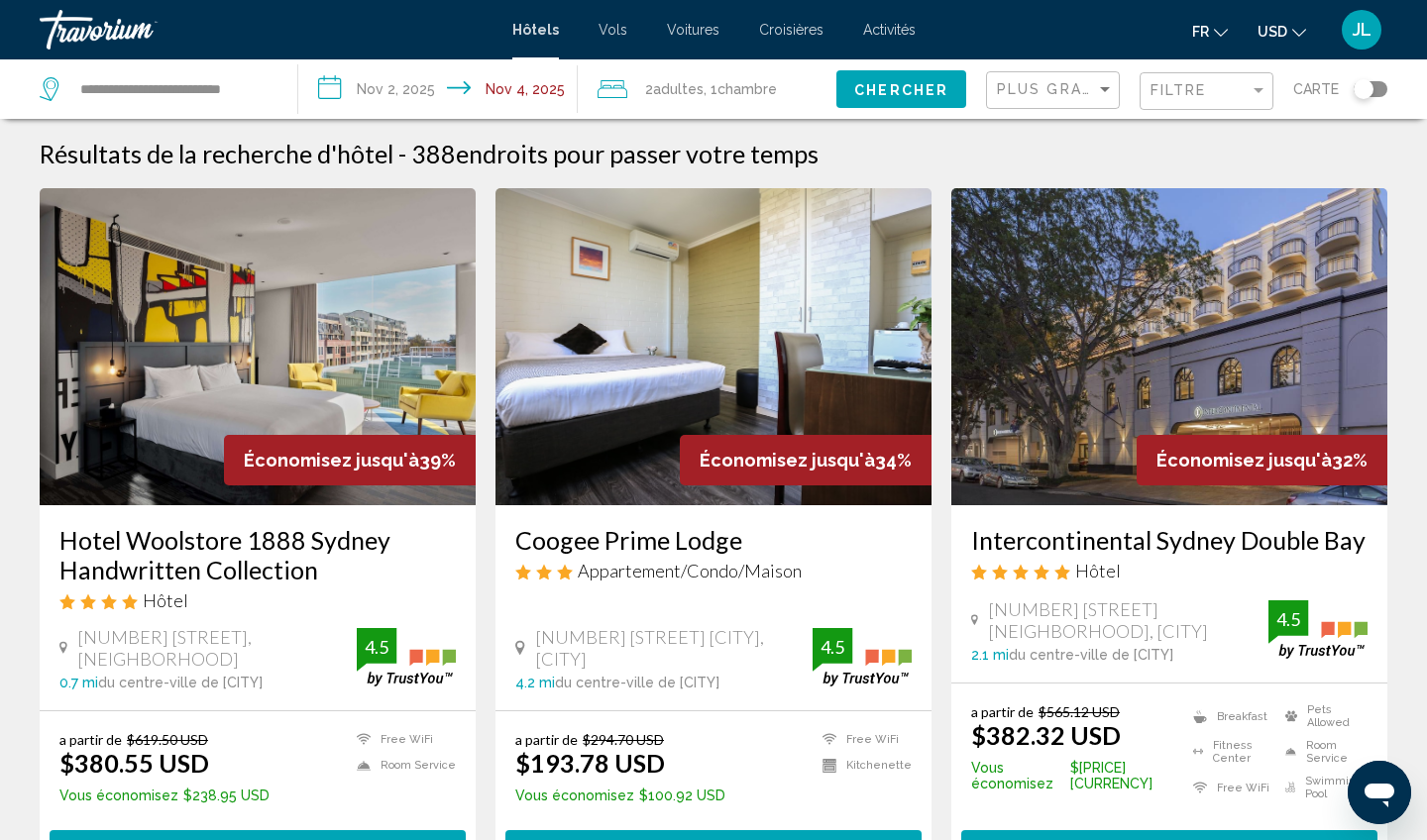 scroll, scrollTop: 0, scrollLeft: 0, axis: both 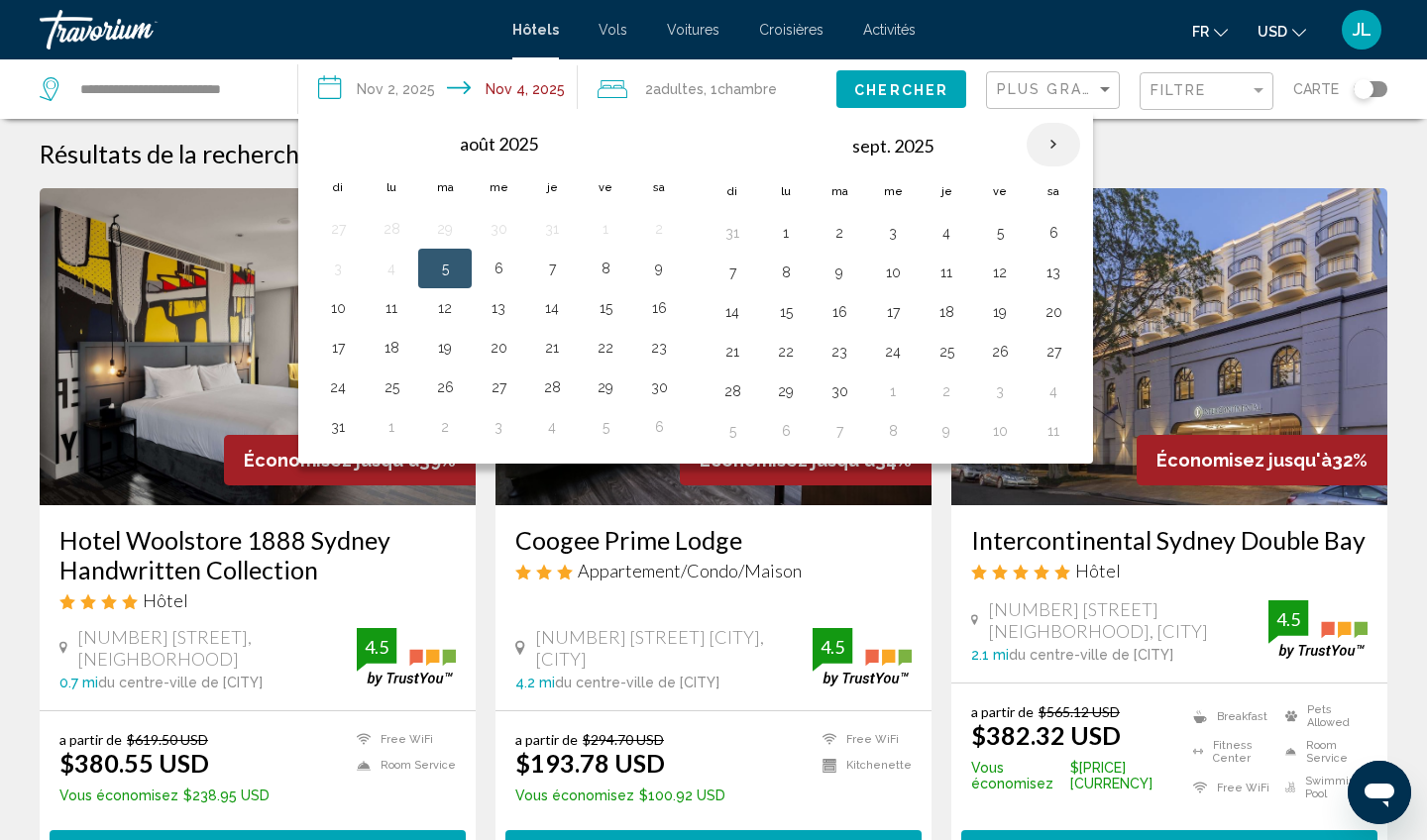 click at bounding box center [1053, 145] 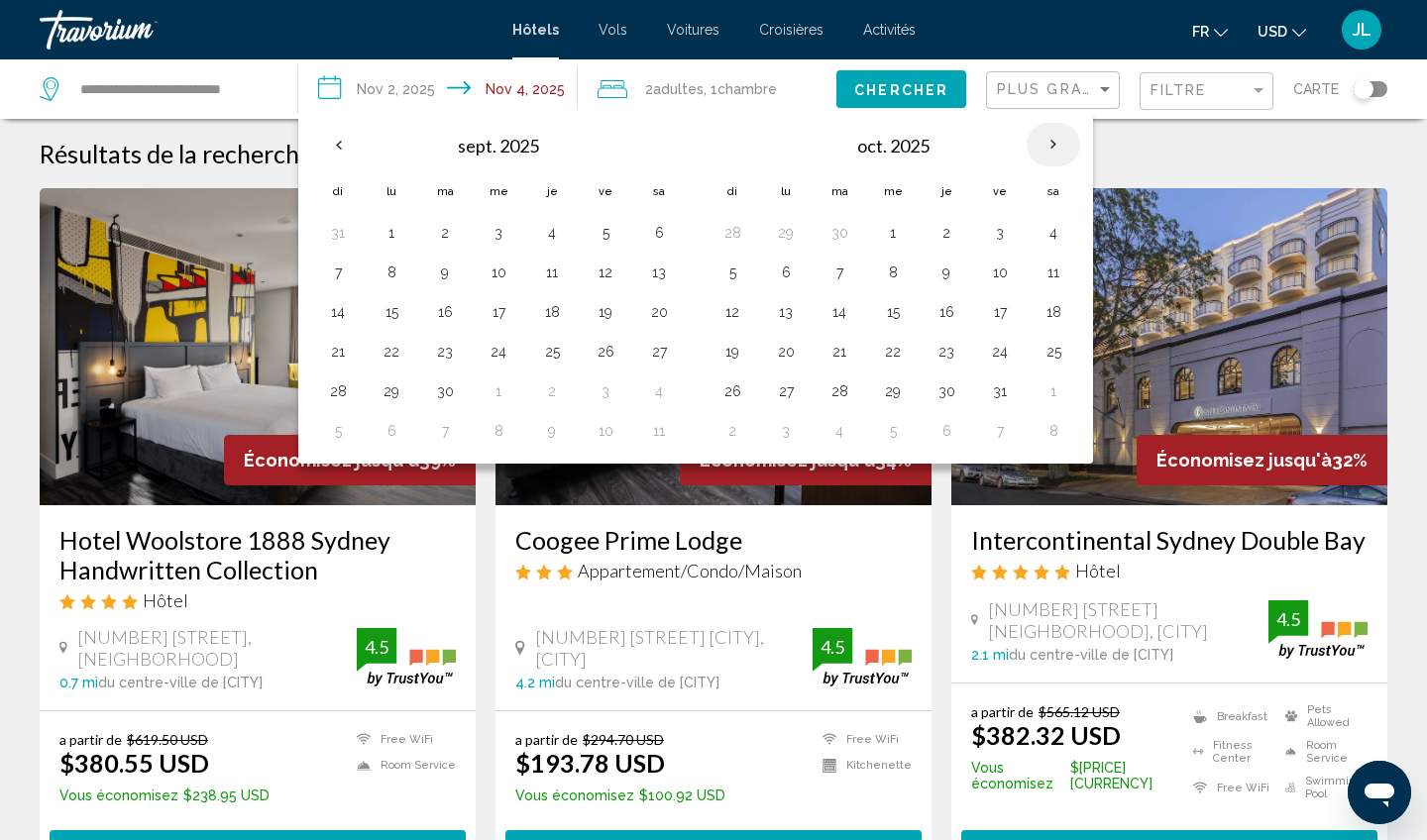 click at bounding box center (1053, 145) 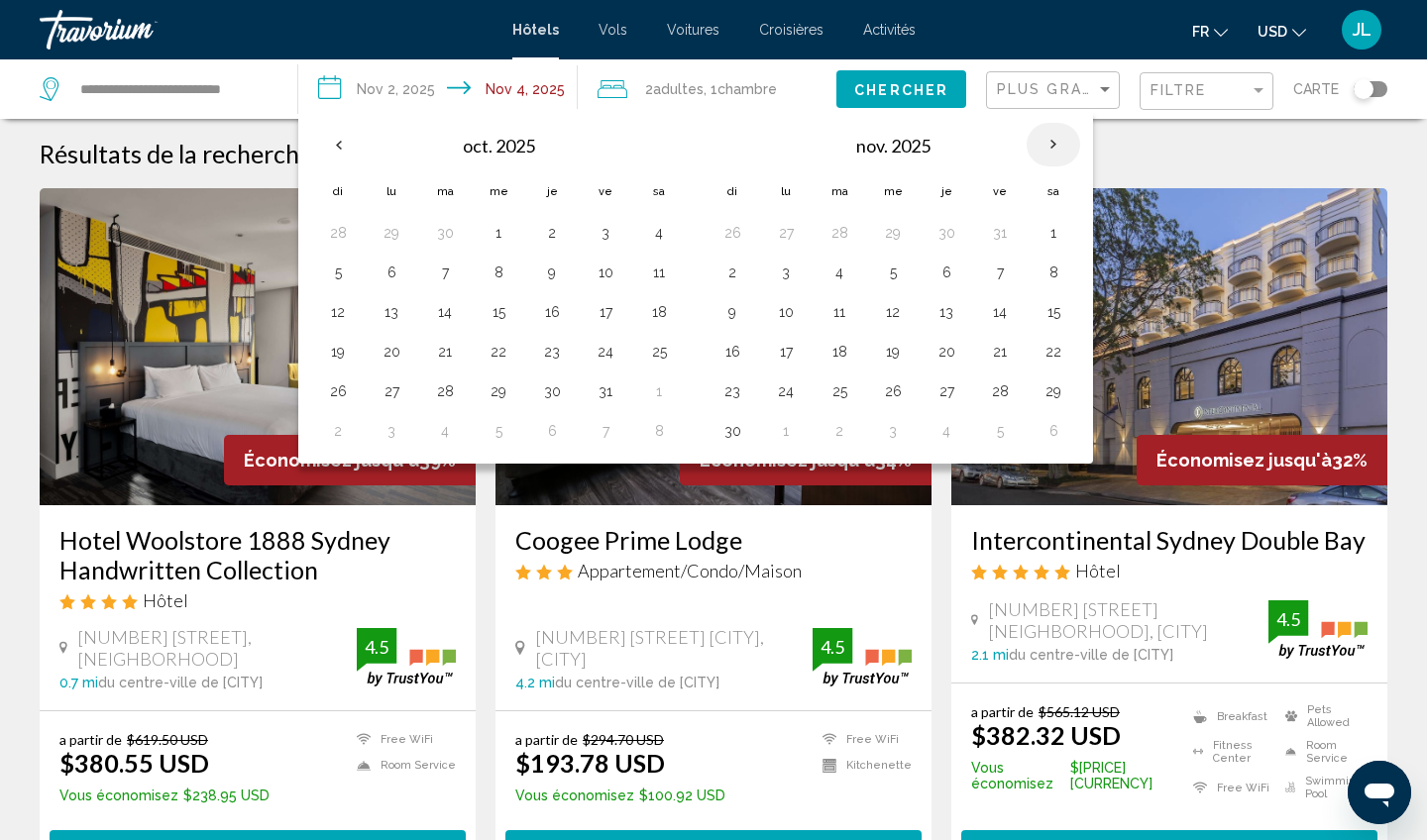 click at bounding box center [1053, 145] 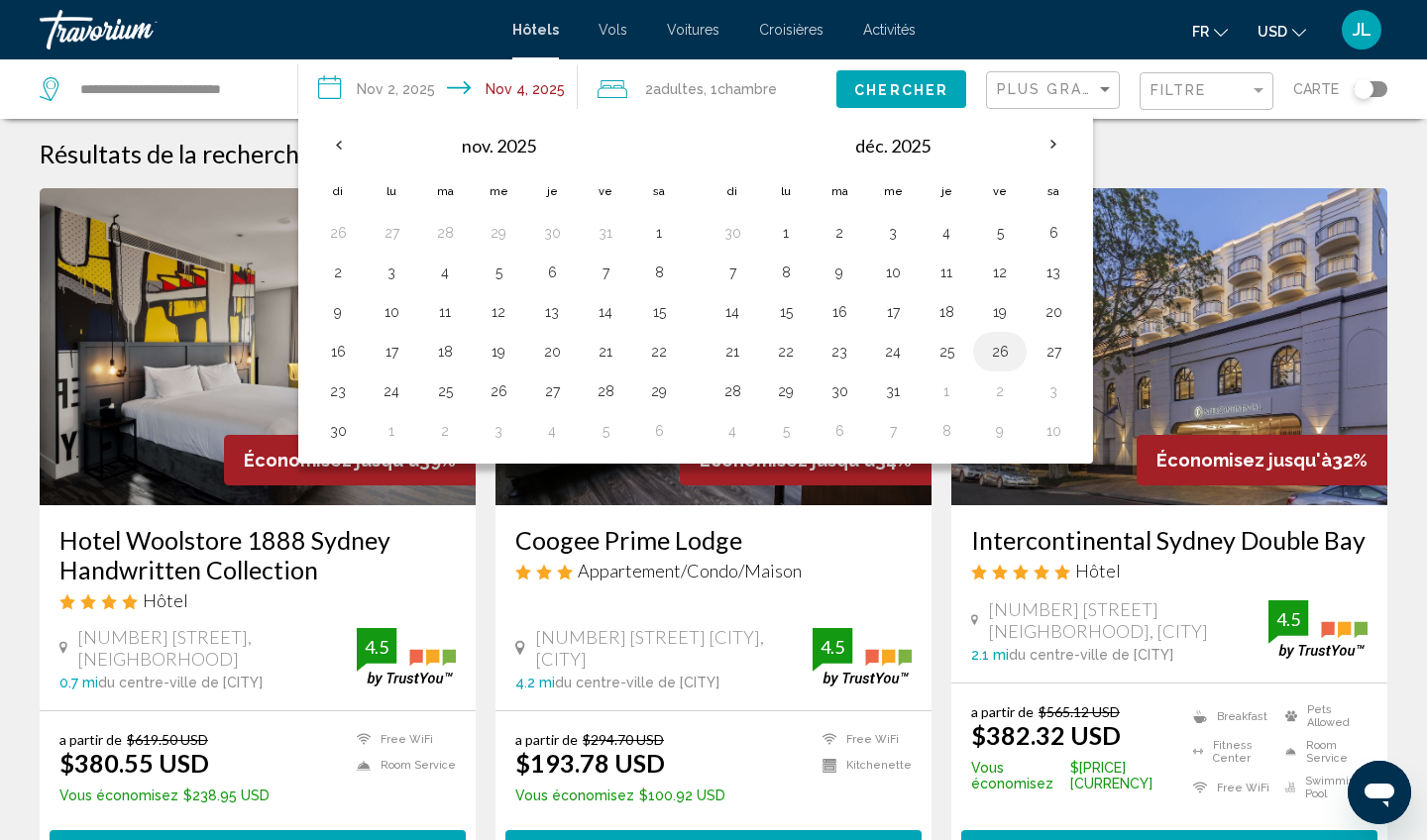 click on "26" at bounding box center (1000, 352) 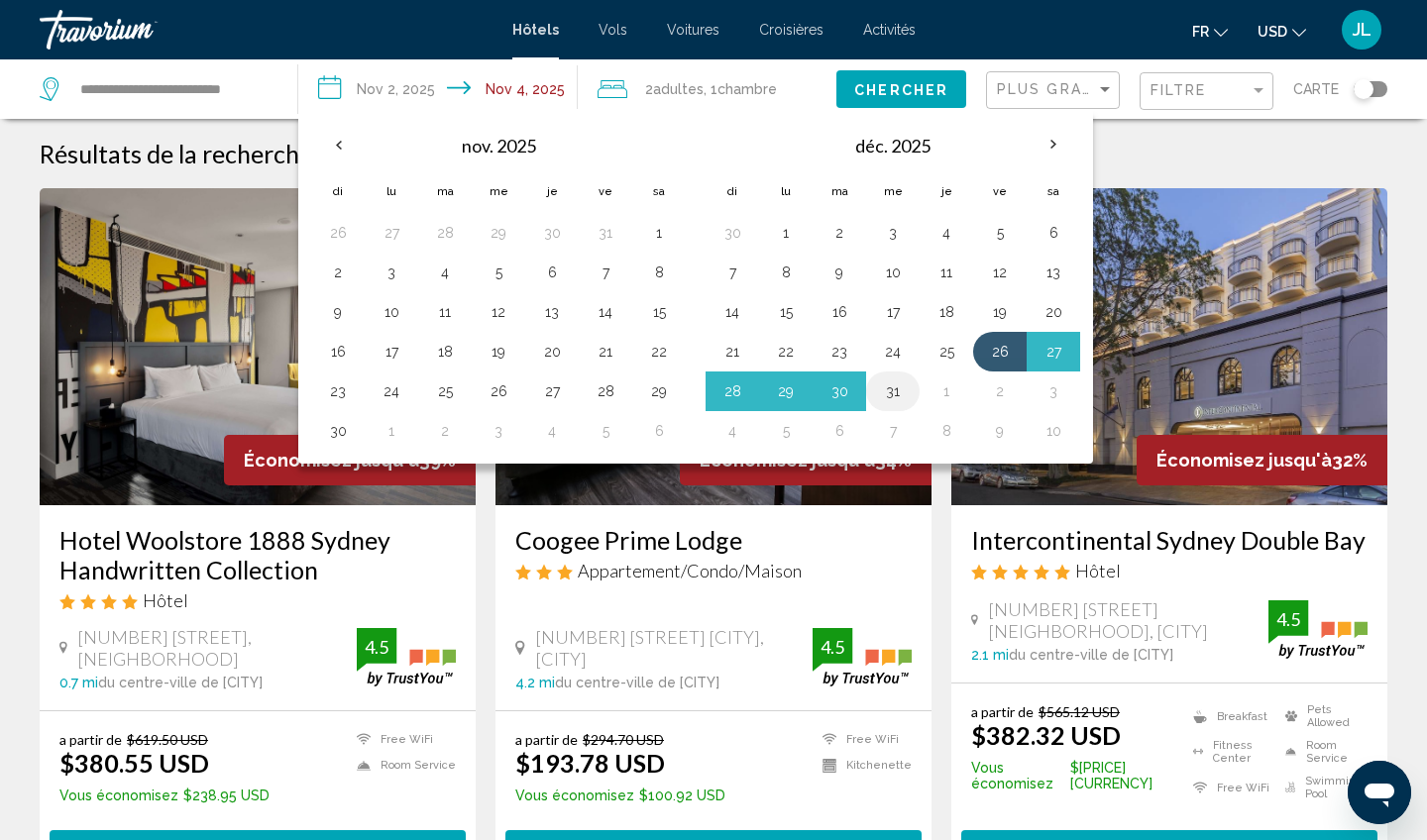 click on "31" at bounding box center [893, 391] 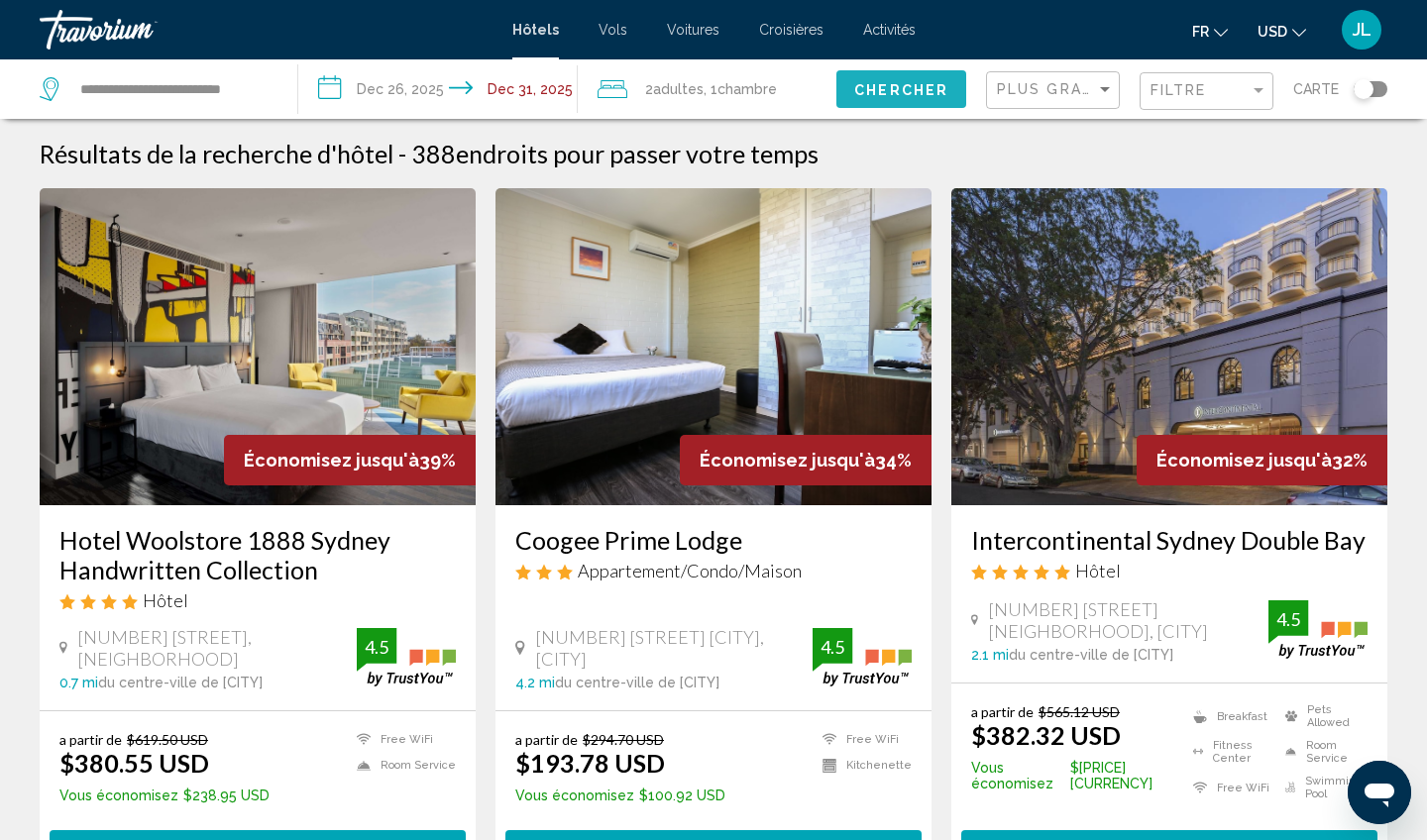 click on "Chercher" 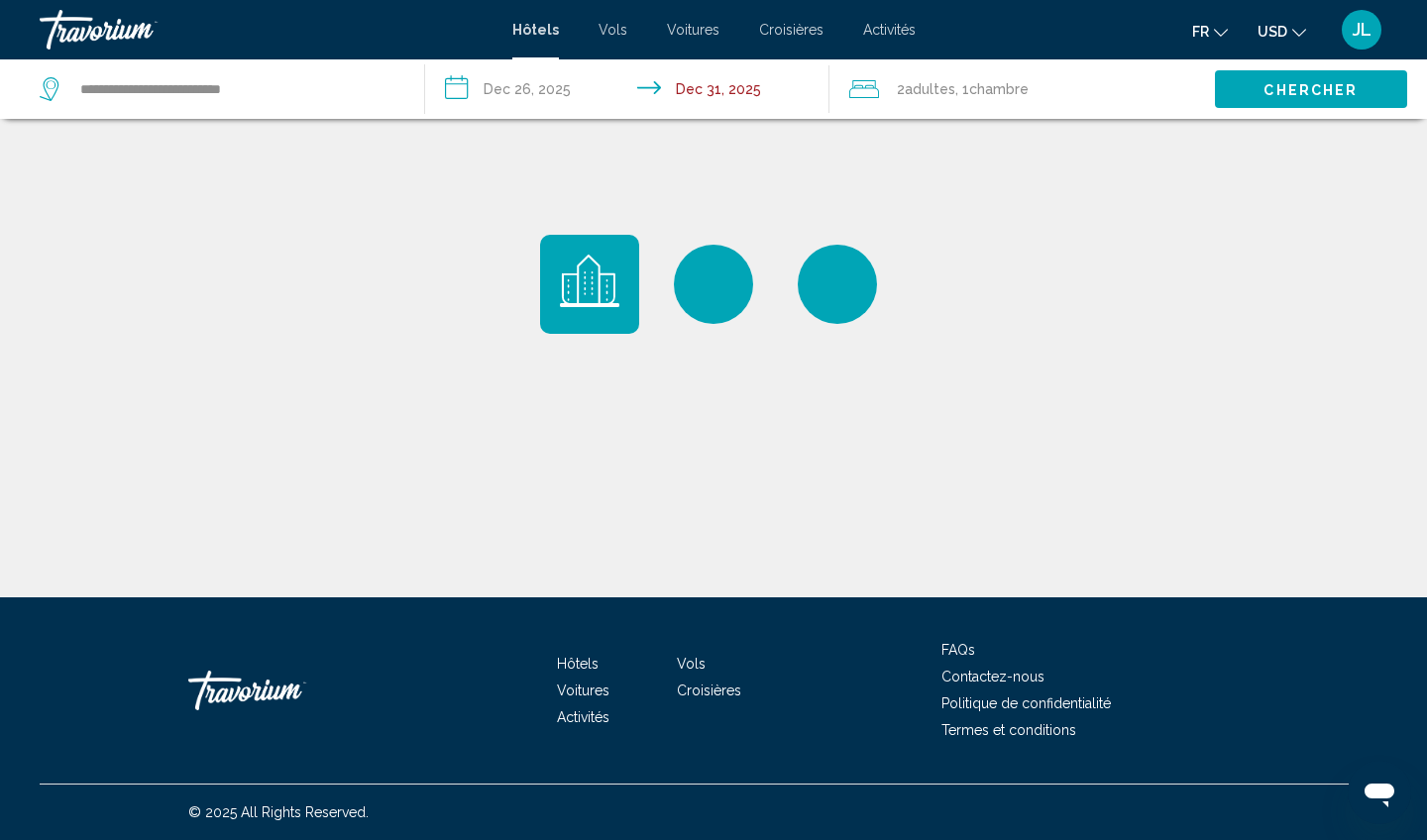 click on "USD" 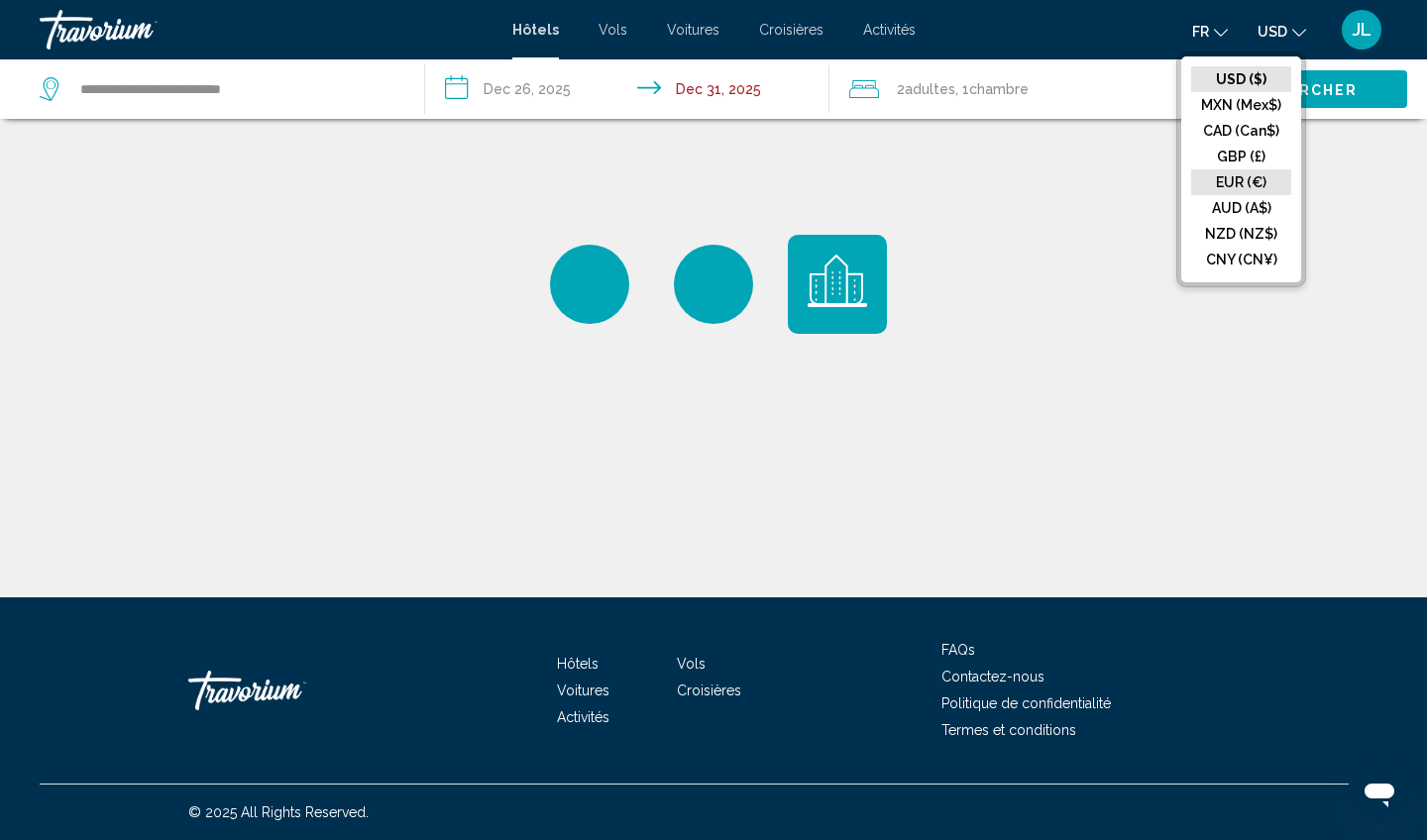 click on "EUR (€)" 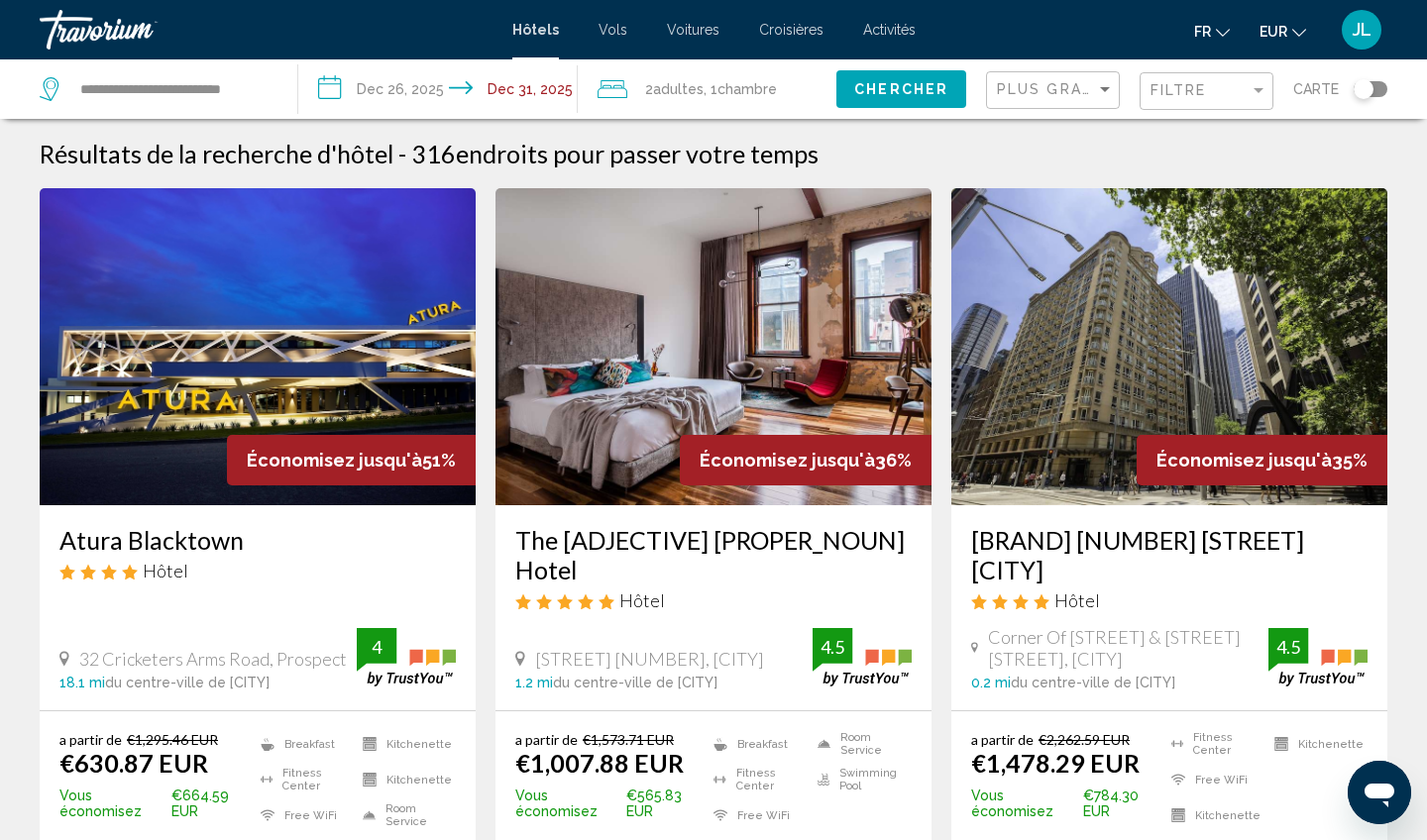 scroll, scrollTop: 0, scrollLeft: 0, axis: both 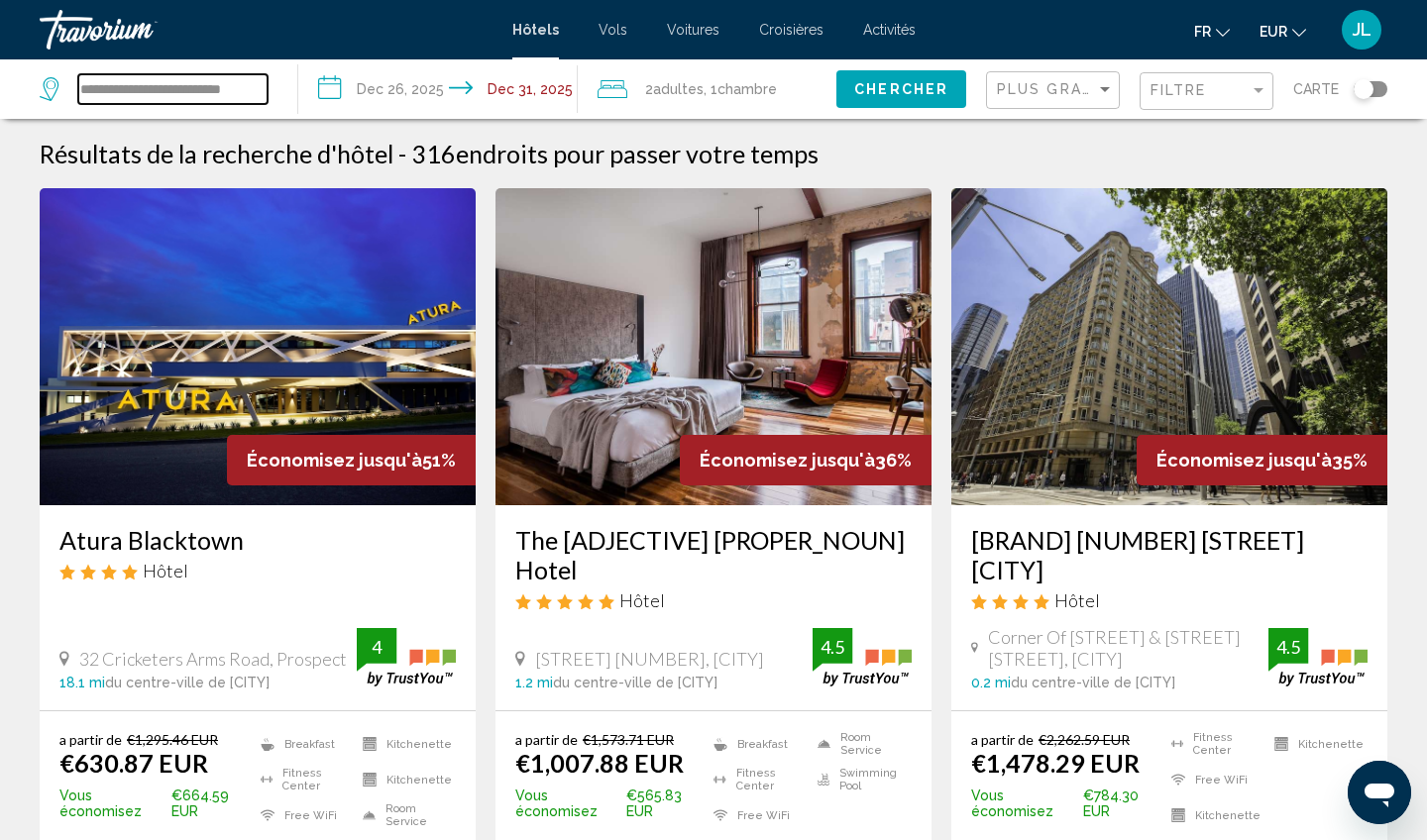 click on "**********" at bounding box center (172, 89) 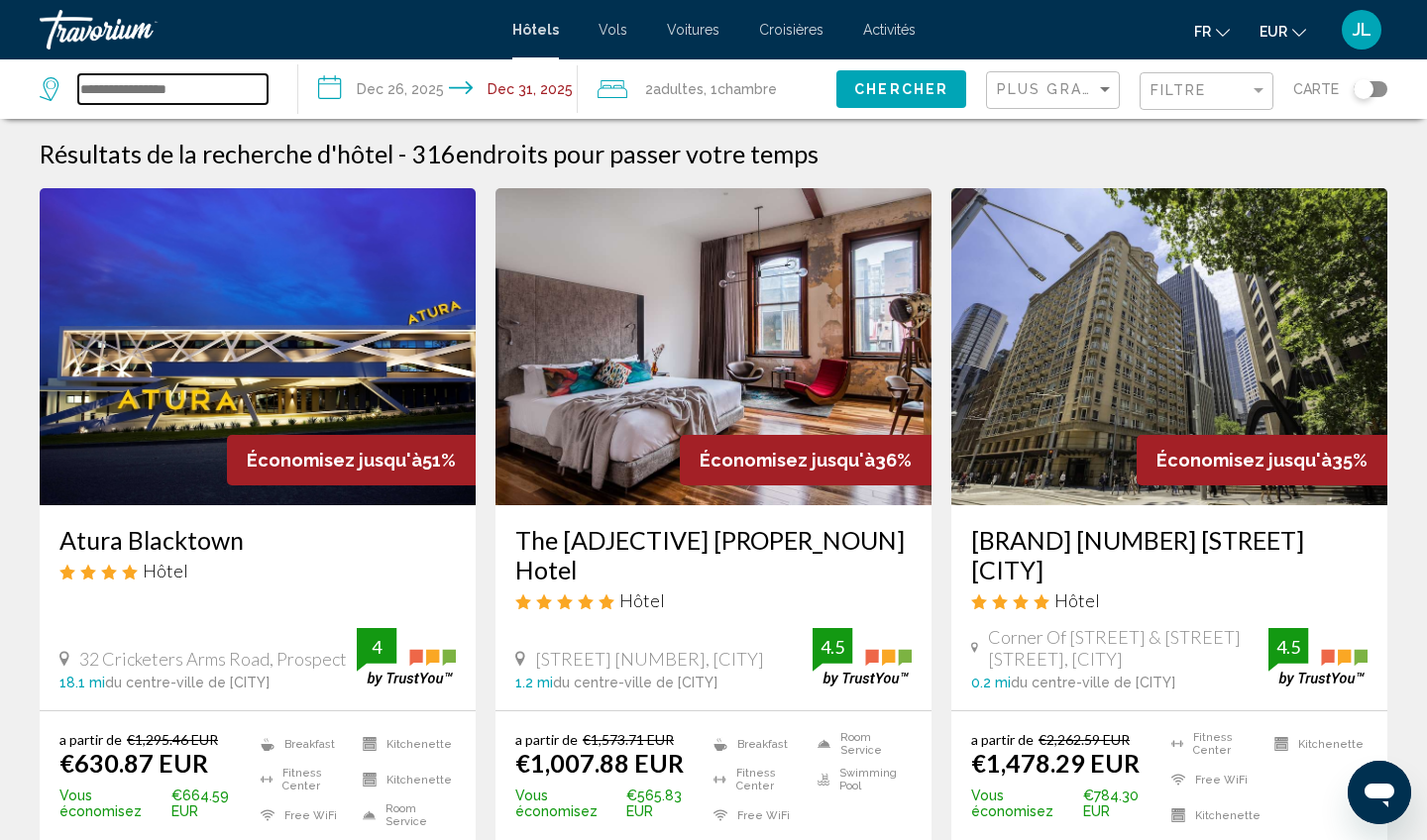 type 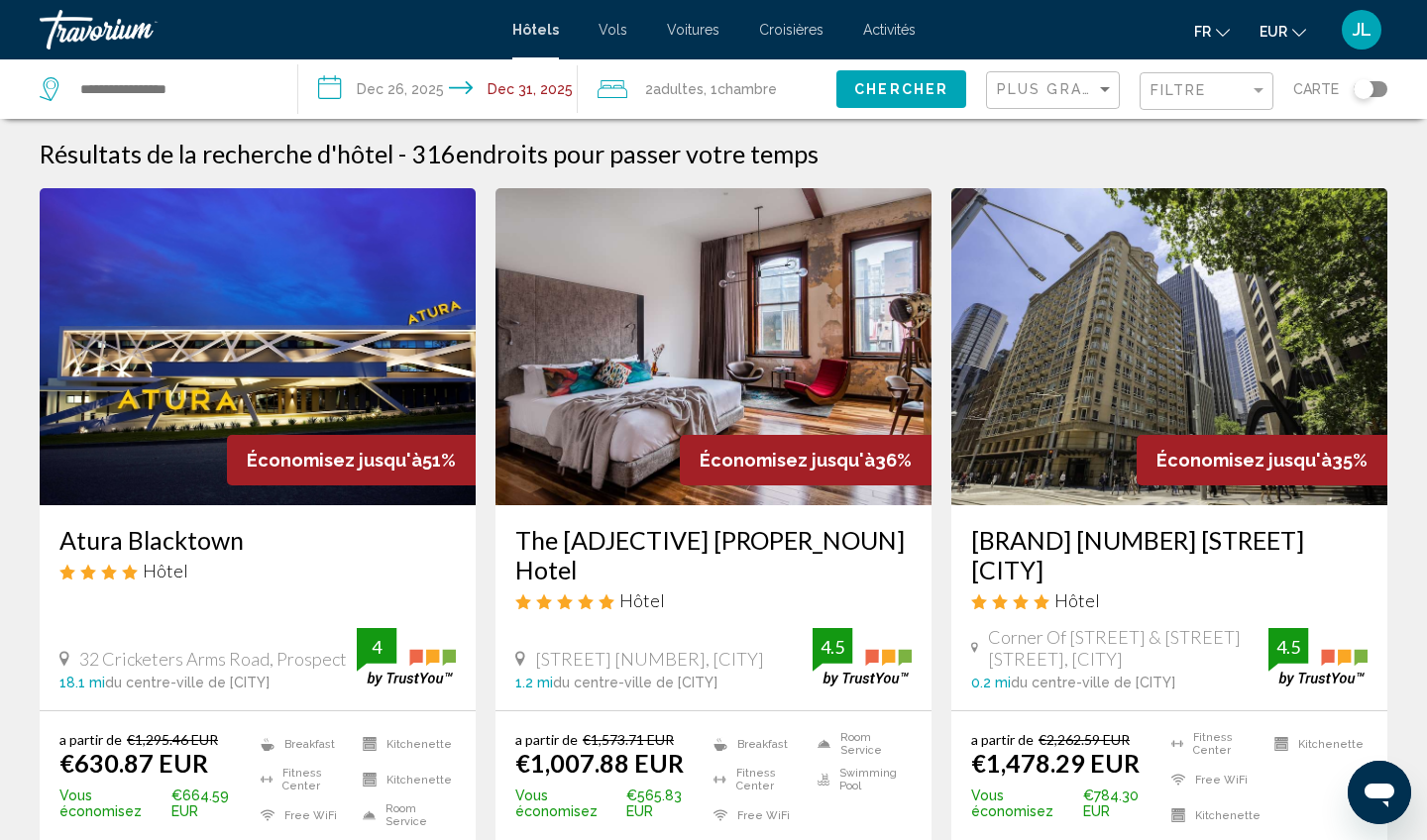 click 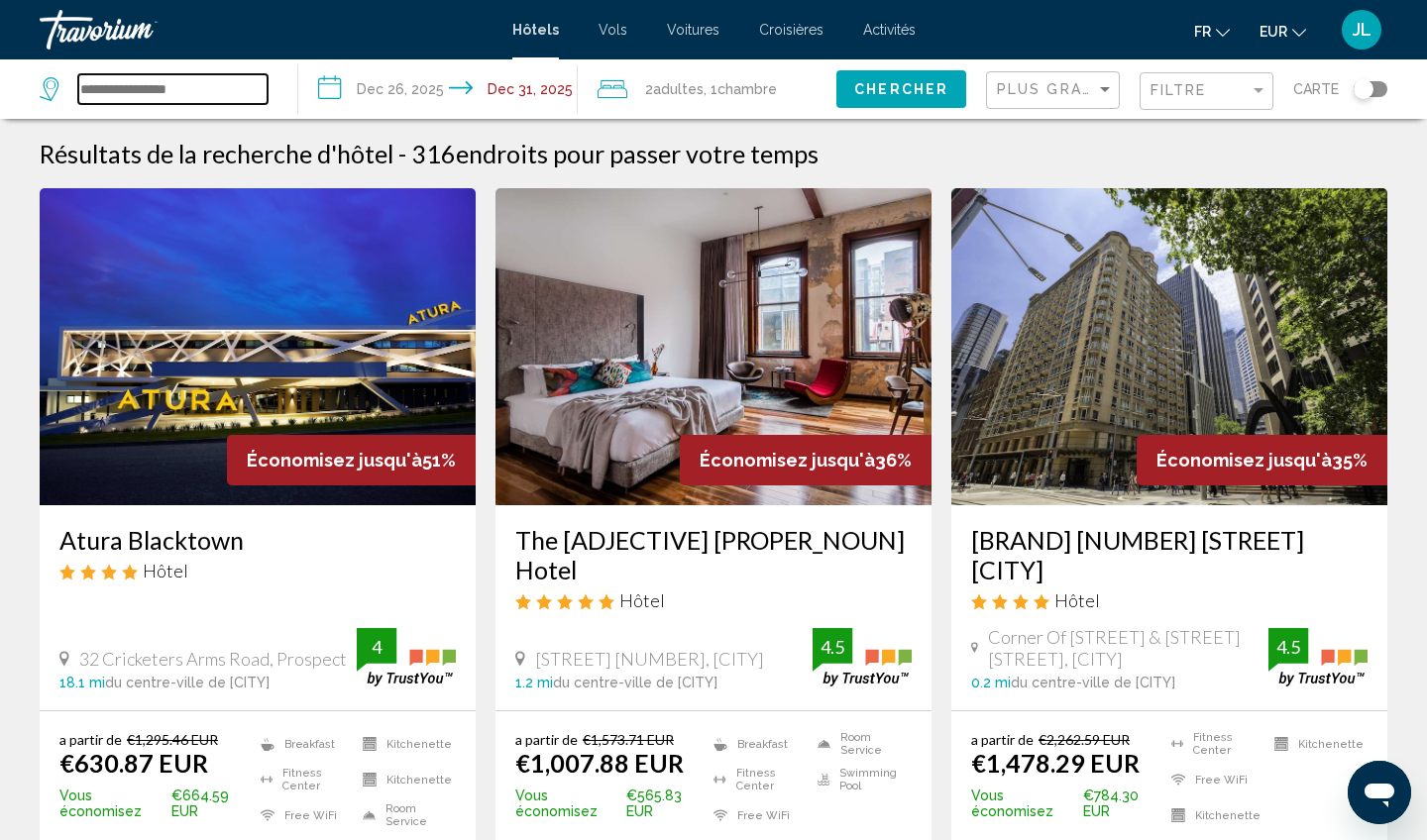 click at bounding box center [172, 89] 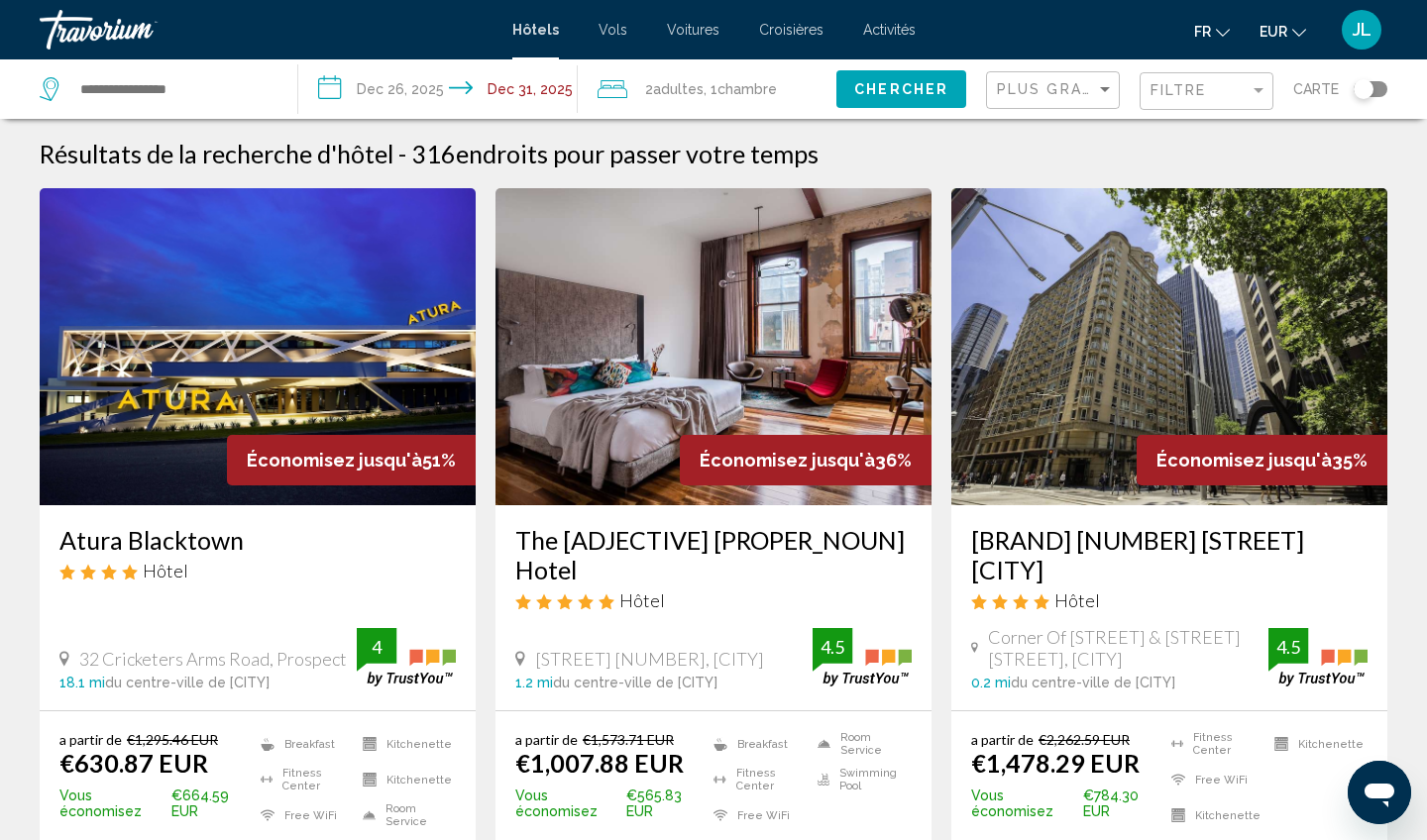 click on "Croisières" at bounding box center (791, 30) 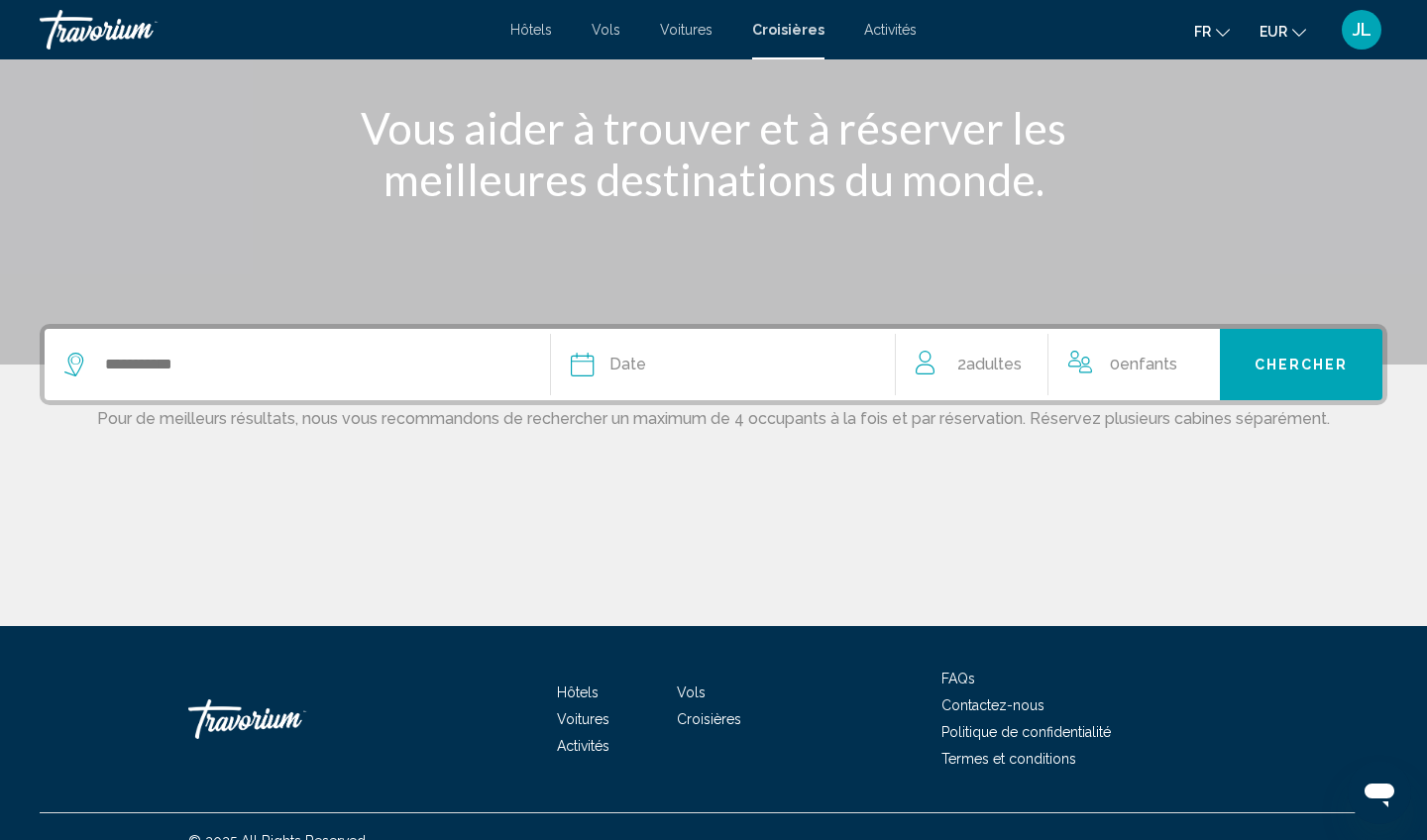 scroll, scrollTop: 259, scrollLeft: 0, axis: vertical 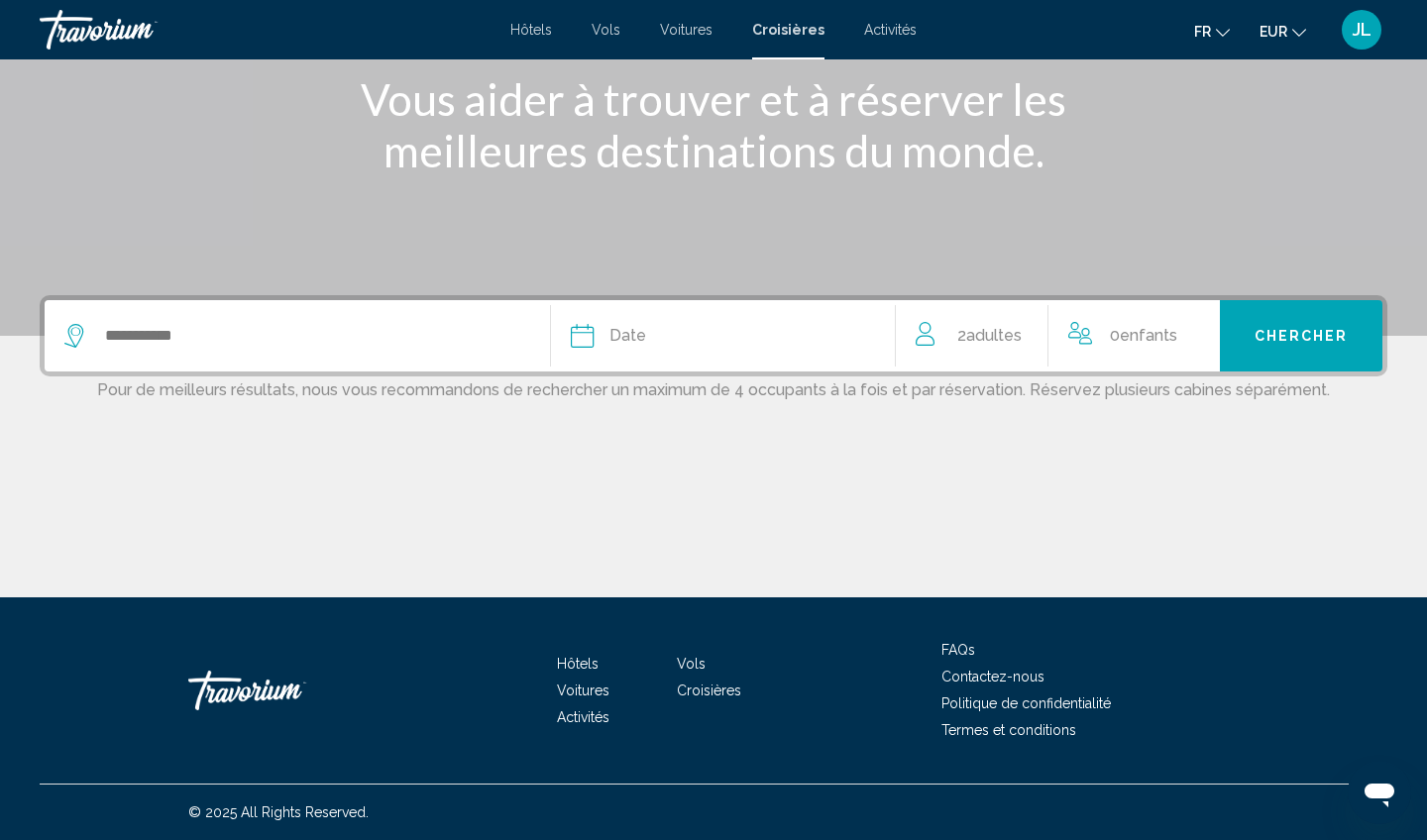 click on "Date" 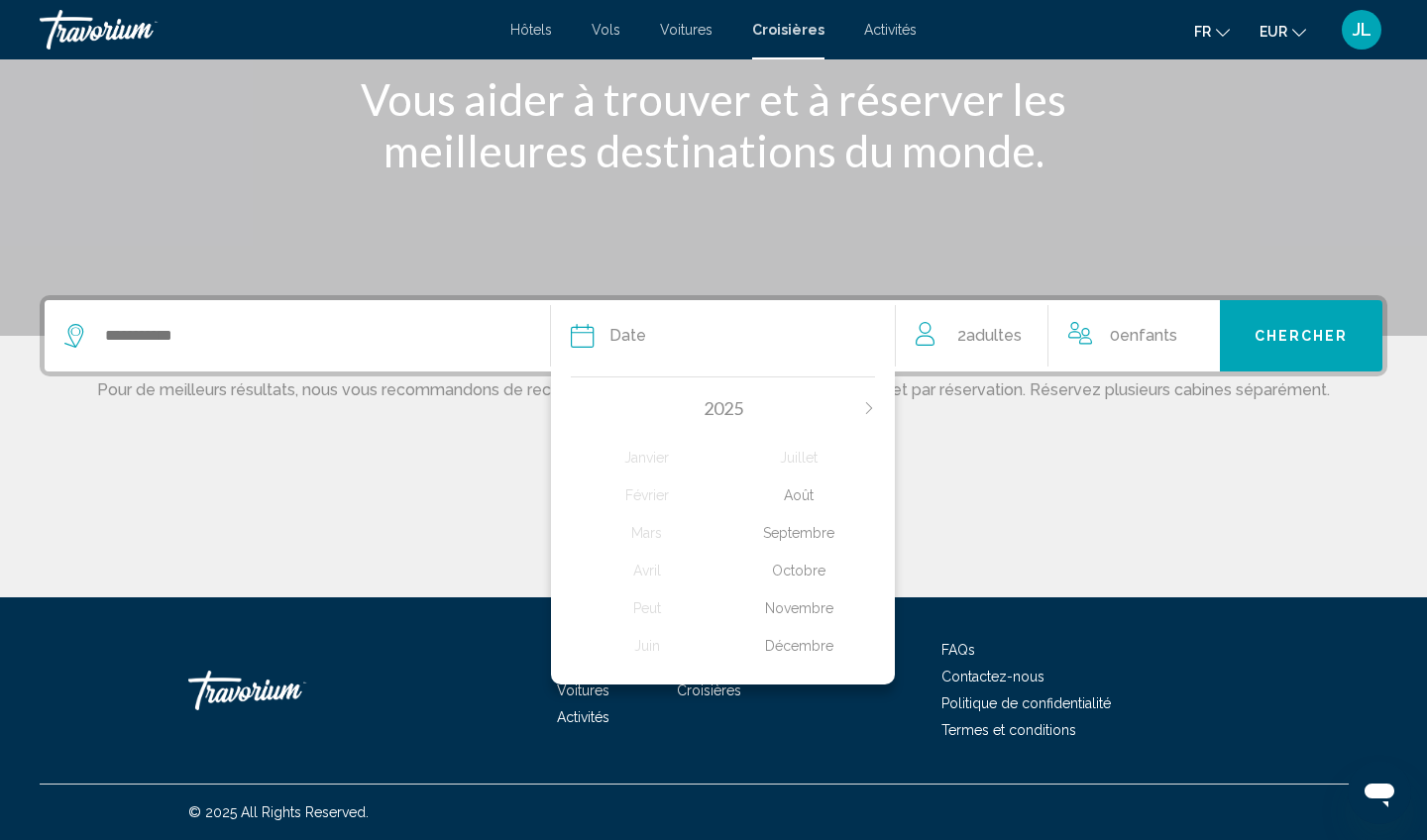 click on "Décembre" 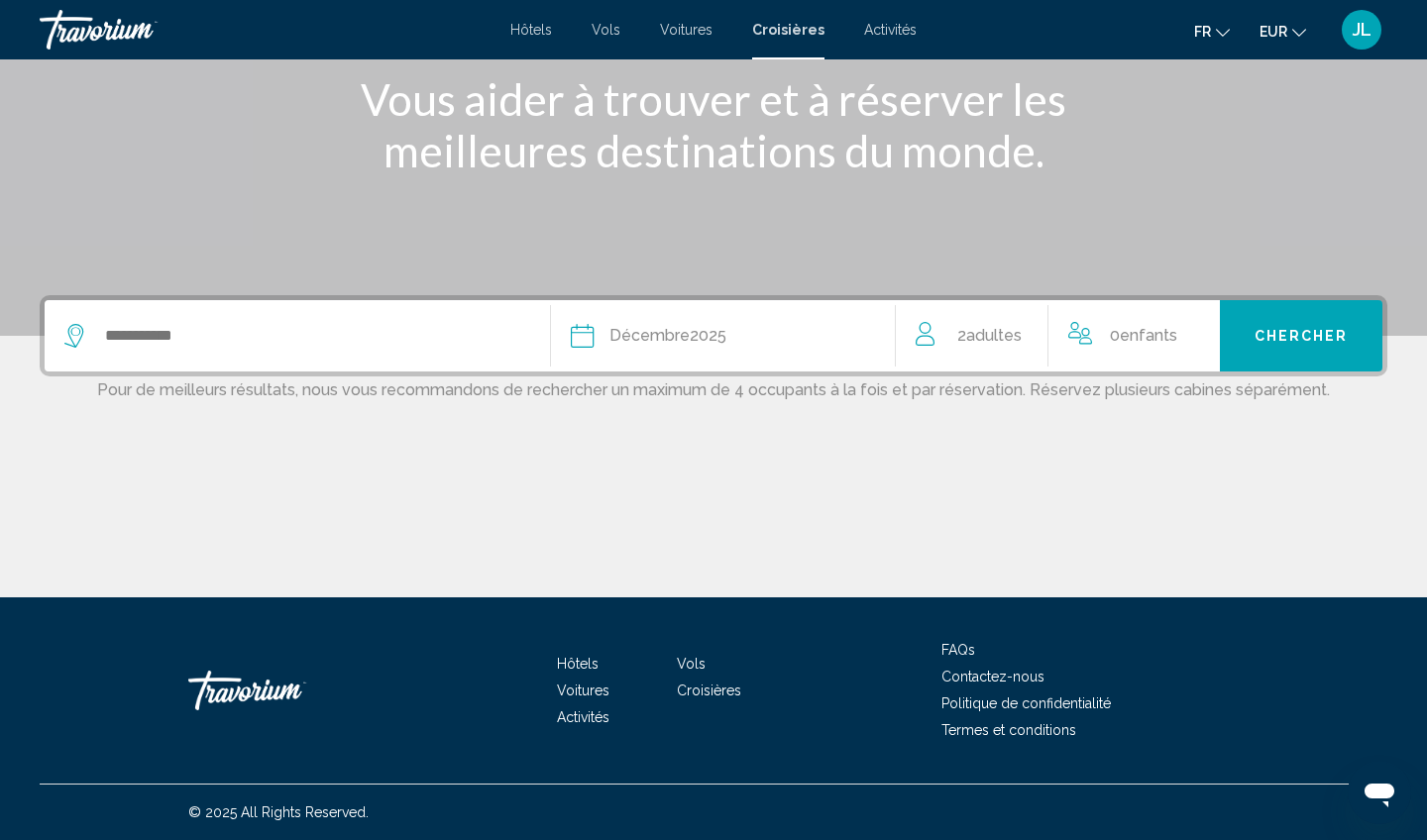 click on "Chercher" at bounding box center (1301, 336) 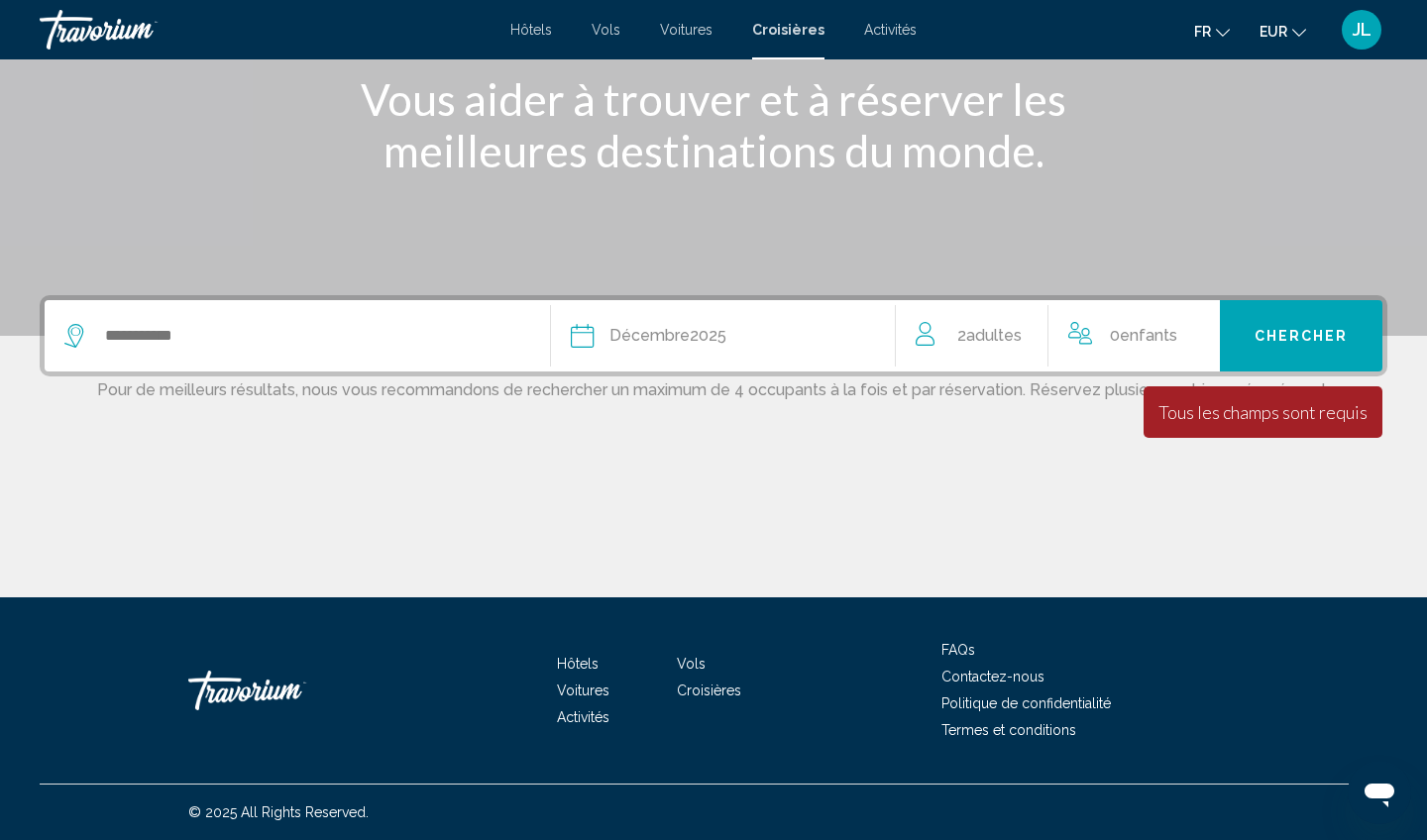 scroll, scrollTop: 259, scrollLeft: 0, axis: vertical 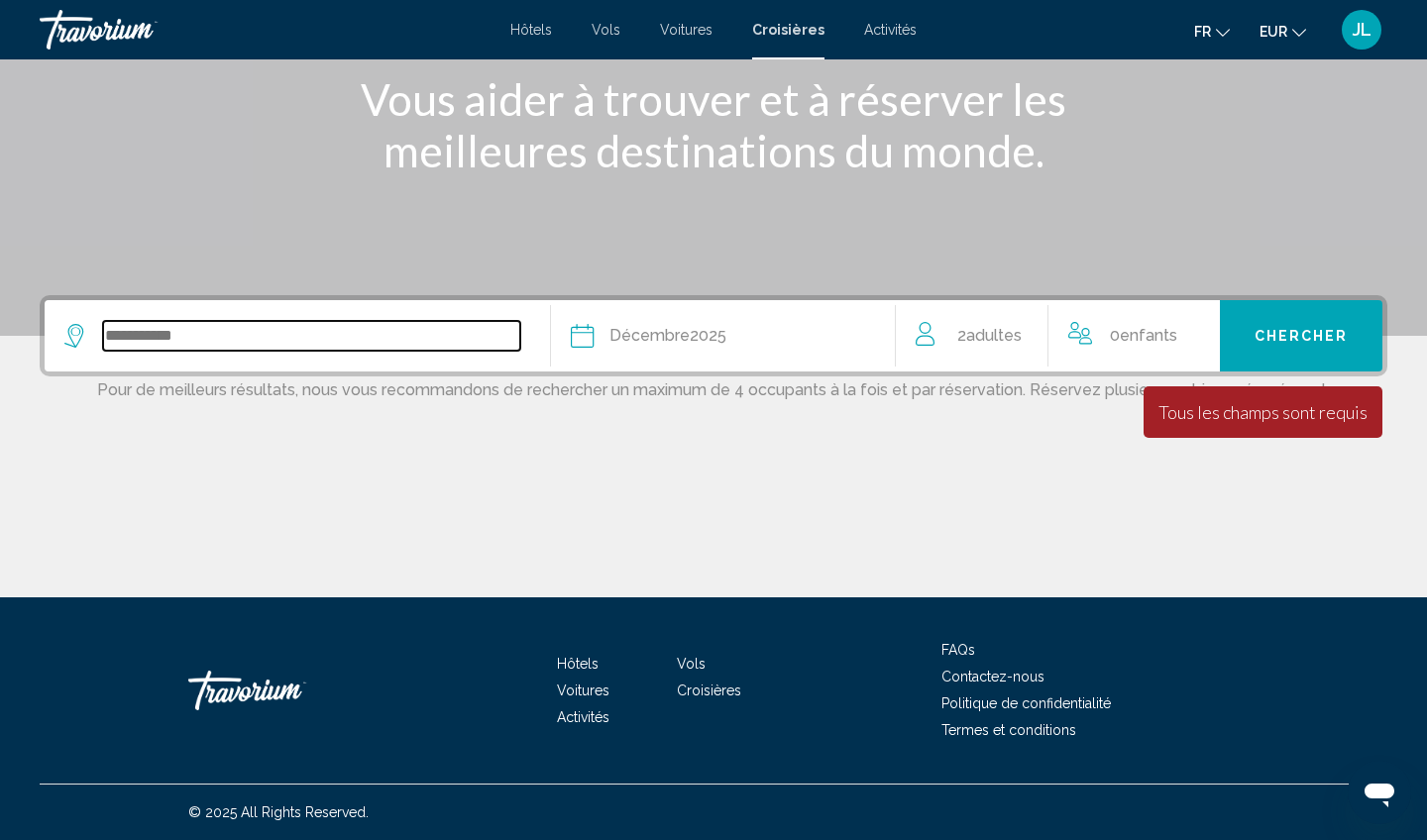 click at bounding box center [311, 336] 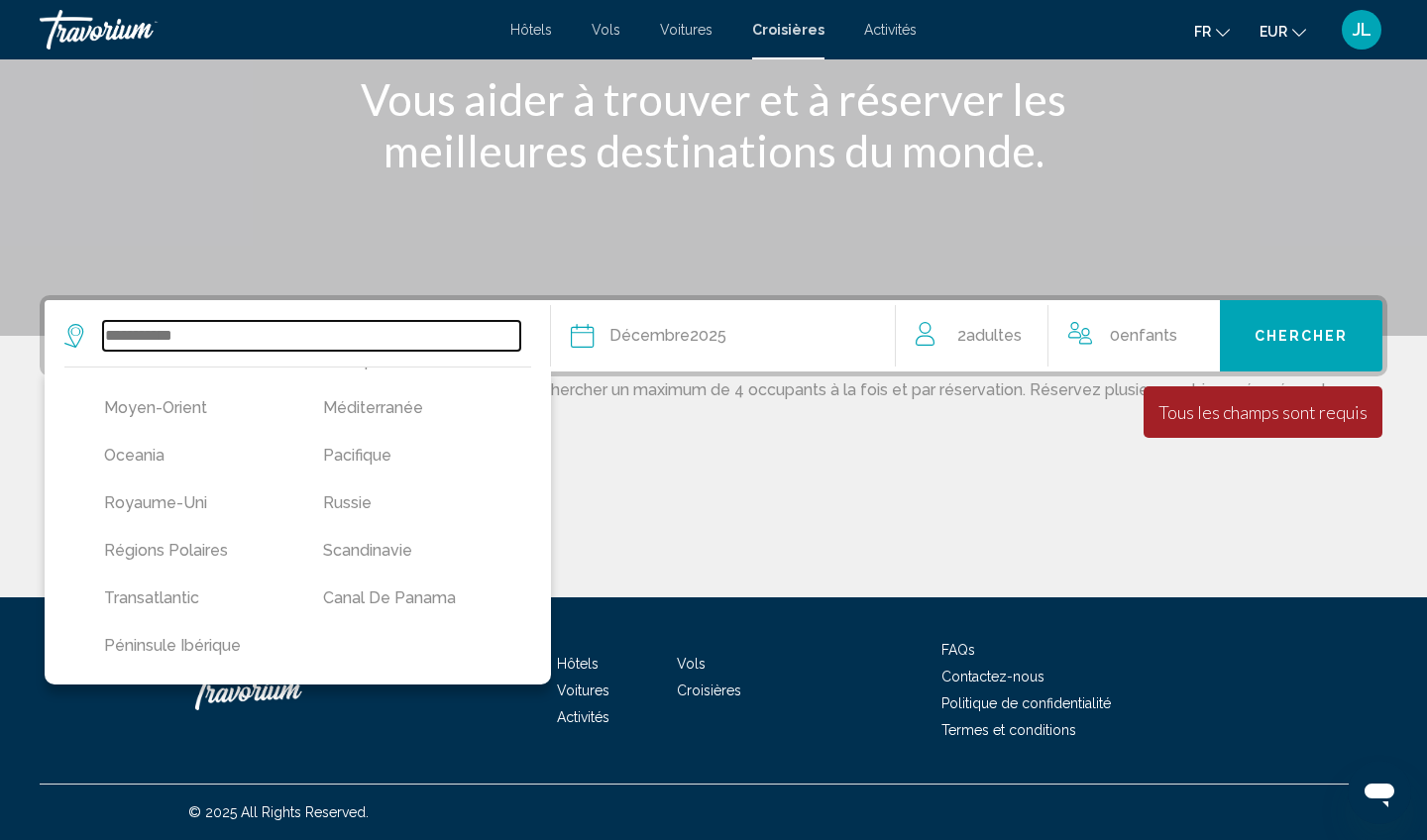 scroll, scrollTop: 539, scrollLeft: 0, axis: vertical 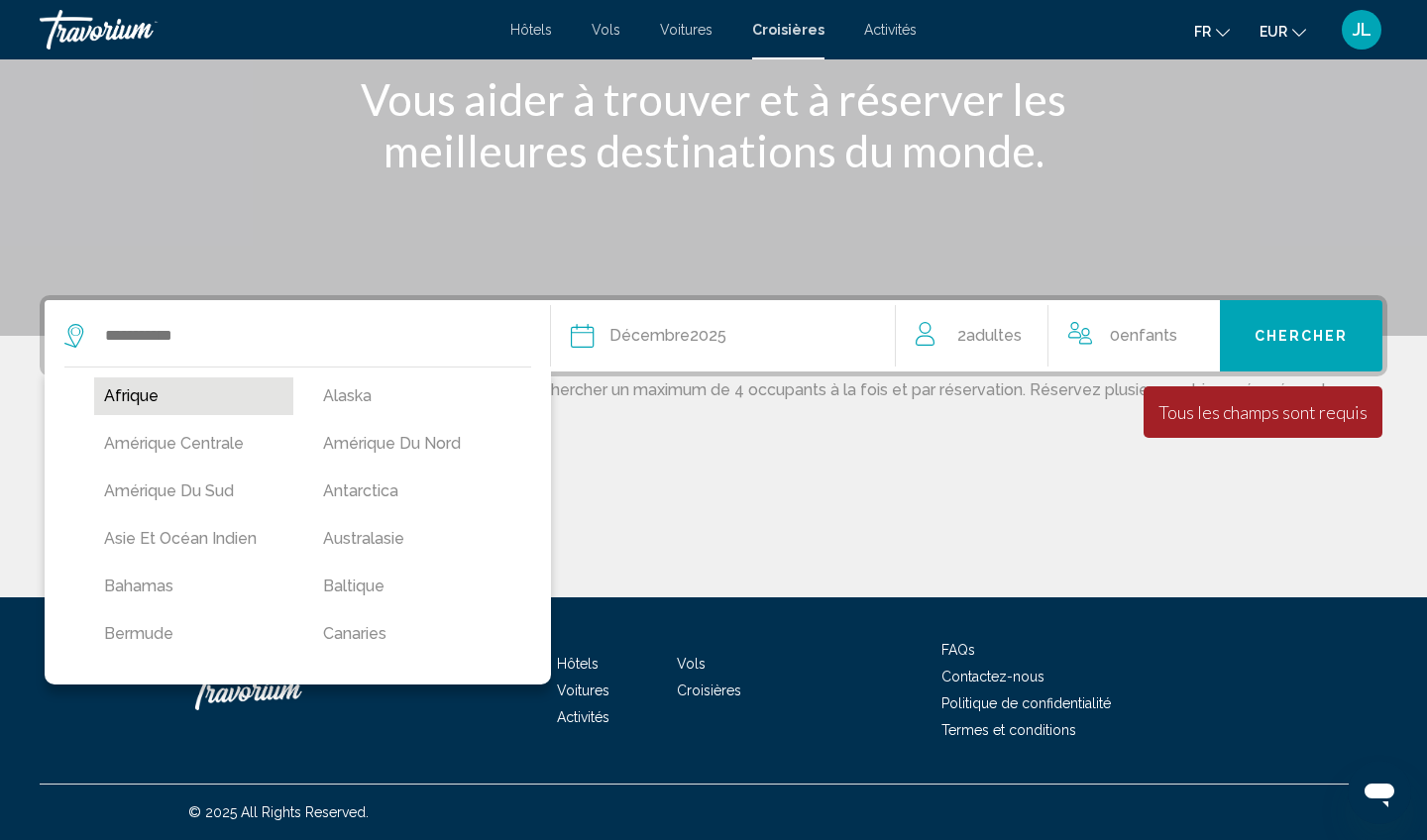 click on "Afrique" at bounding box center (193, 396) 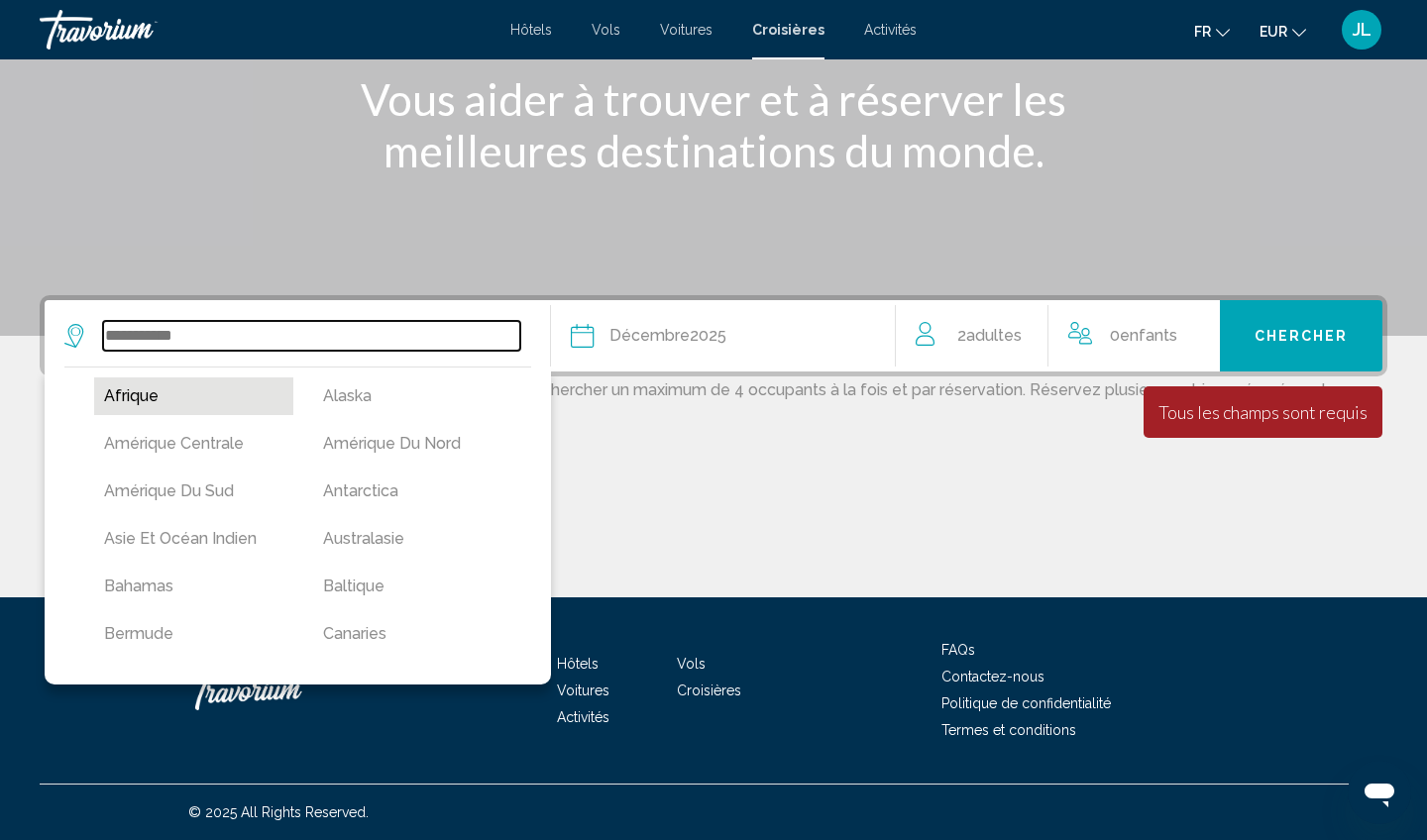 type on "*******" 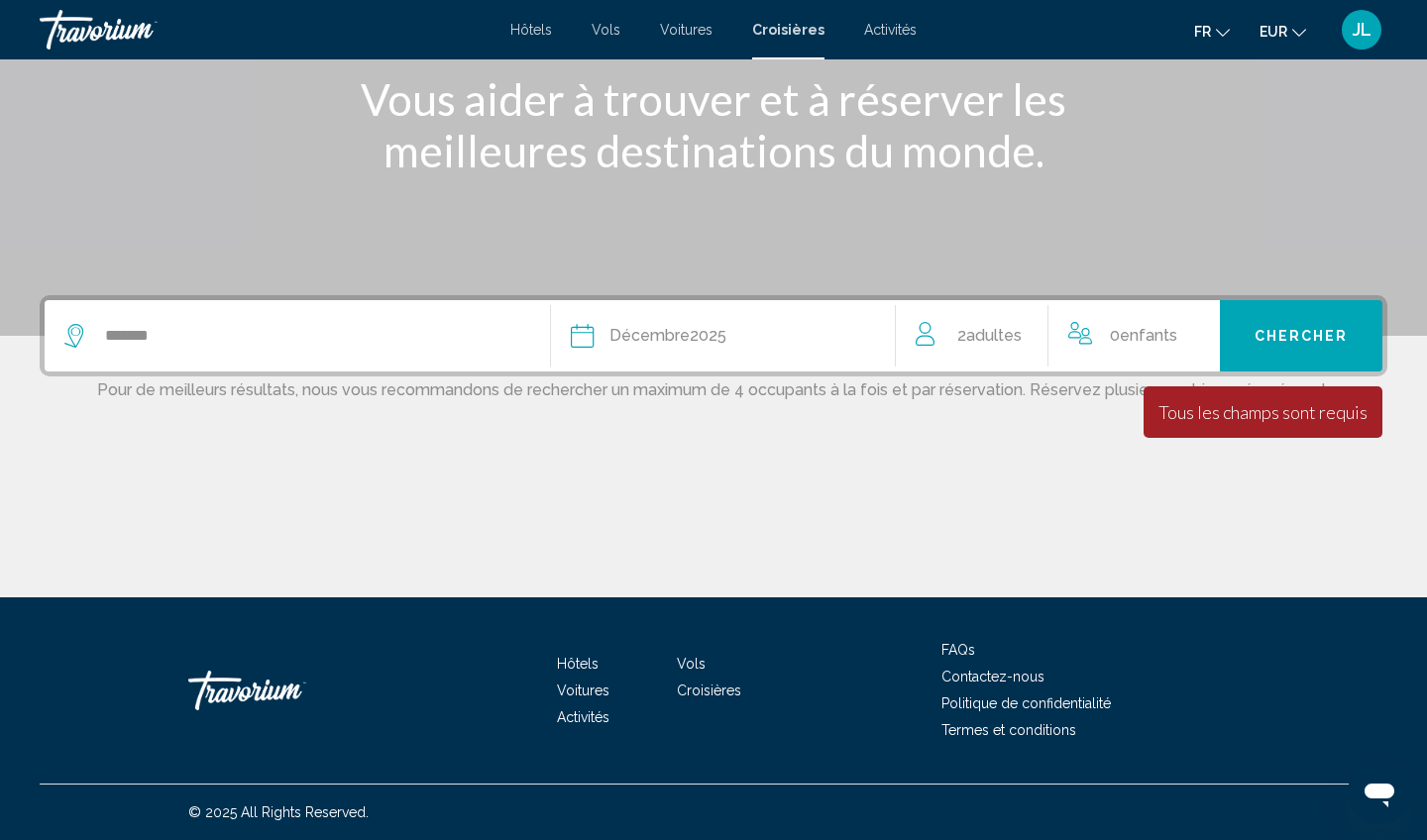 click on "Tous les champs sont requis" at bounding box center (1262, 412) 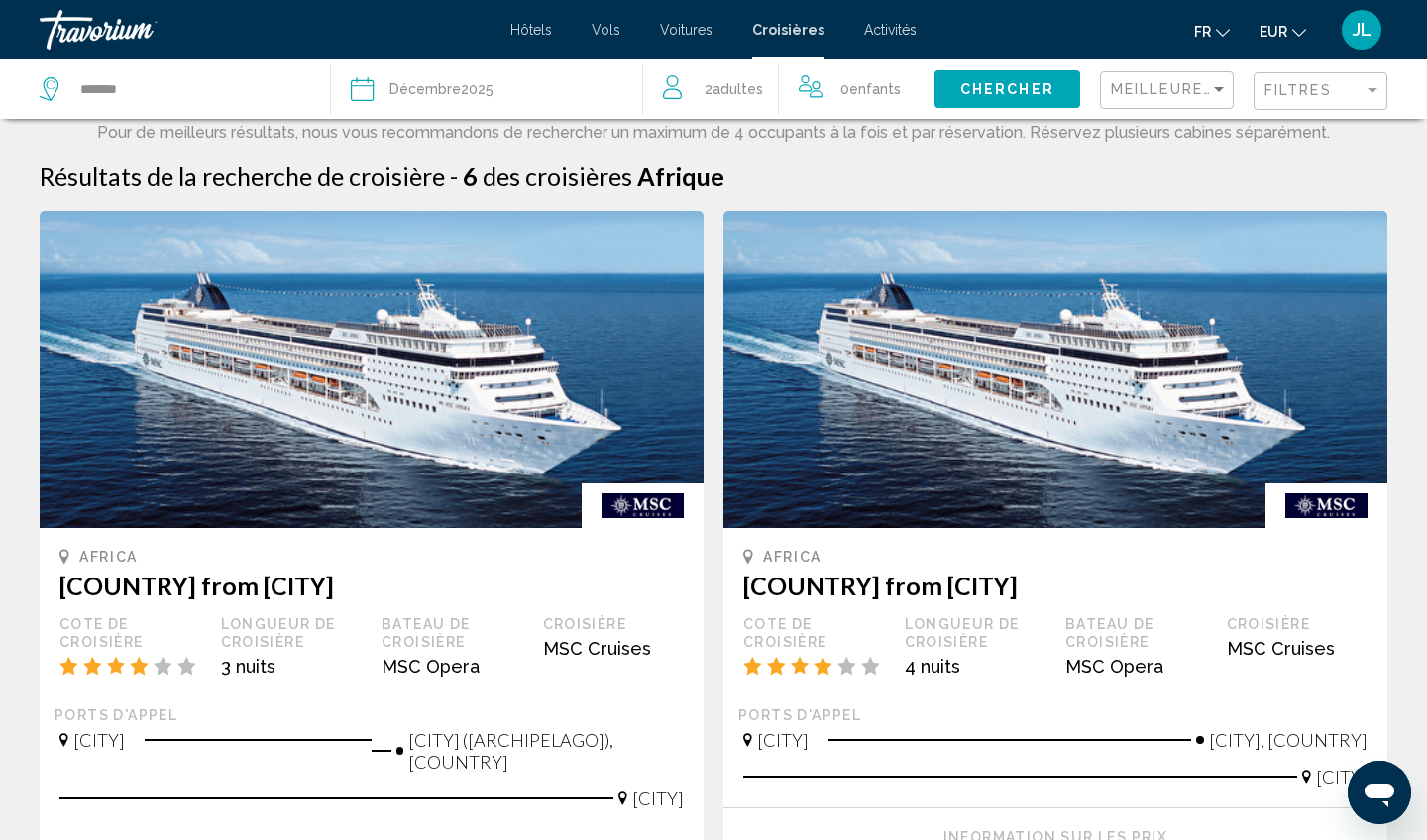 scroll, scrollTop: 0, scrollLeft: 0, axis: both 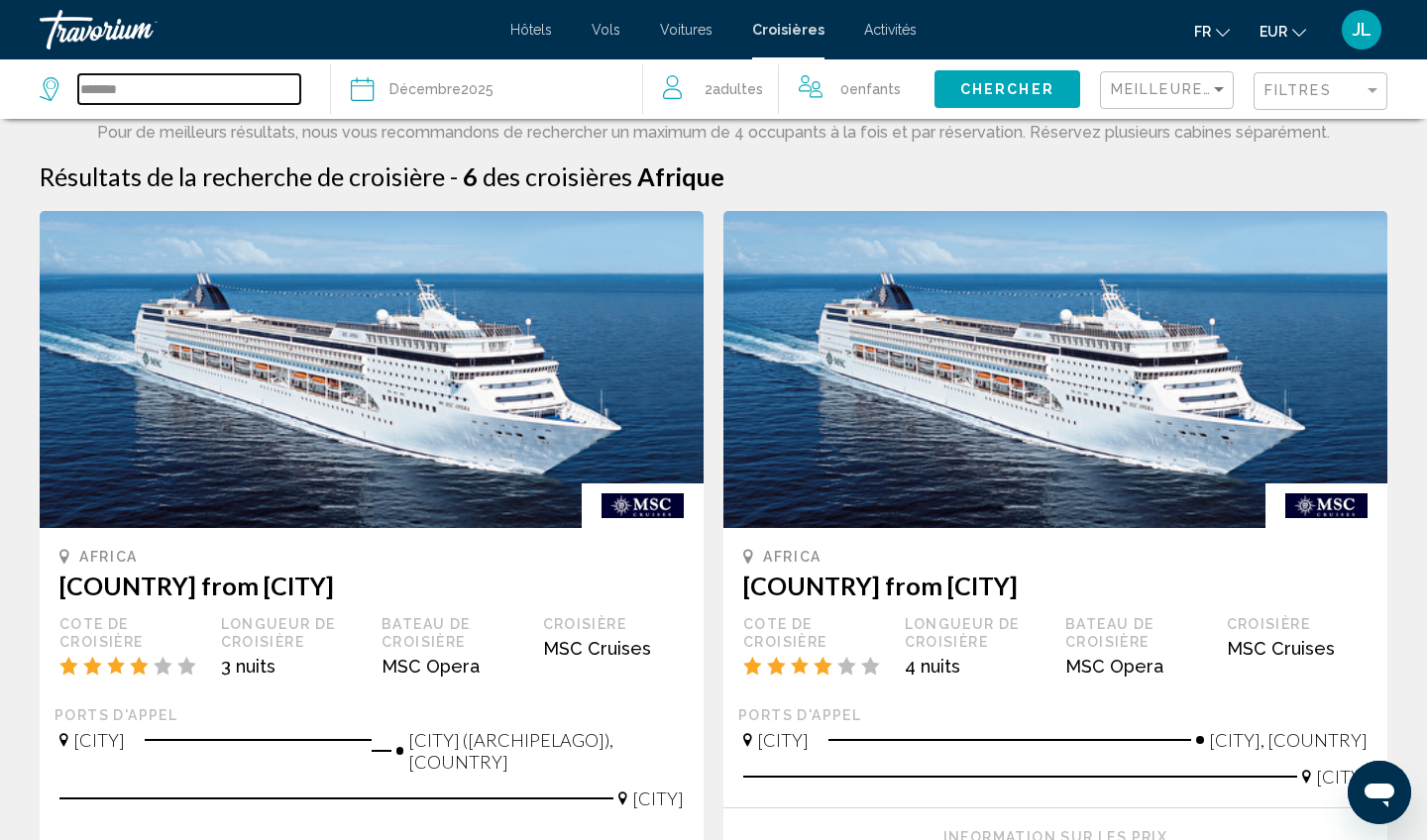 click on "*******" at bounding box center [189, 89] 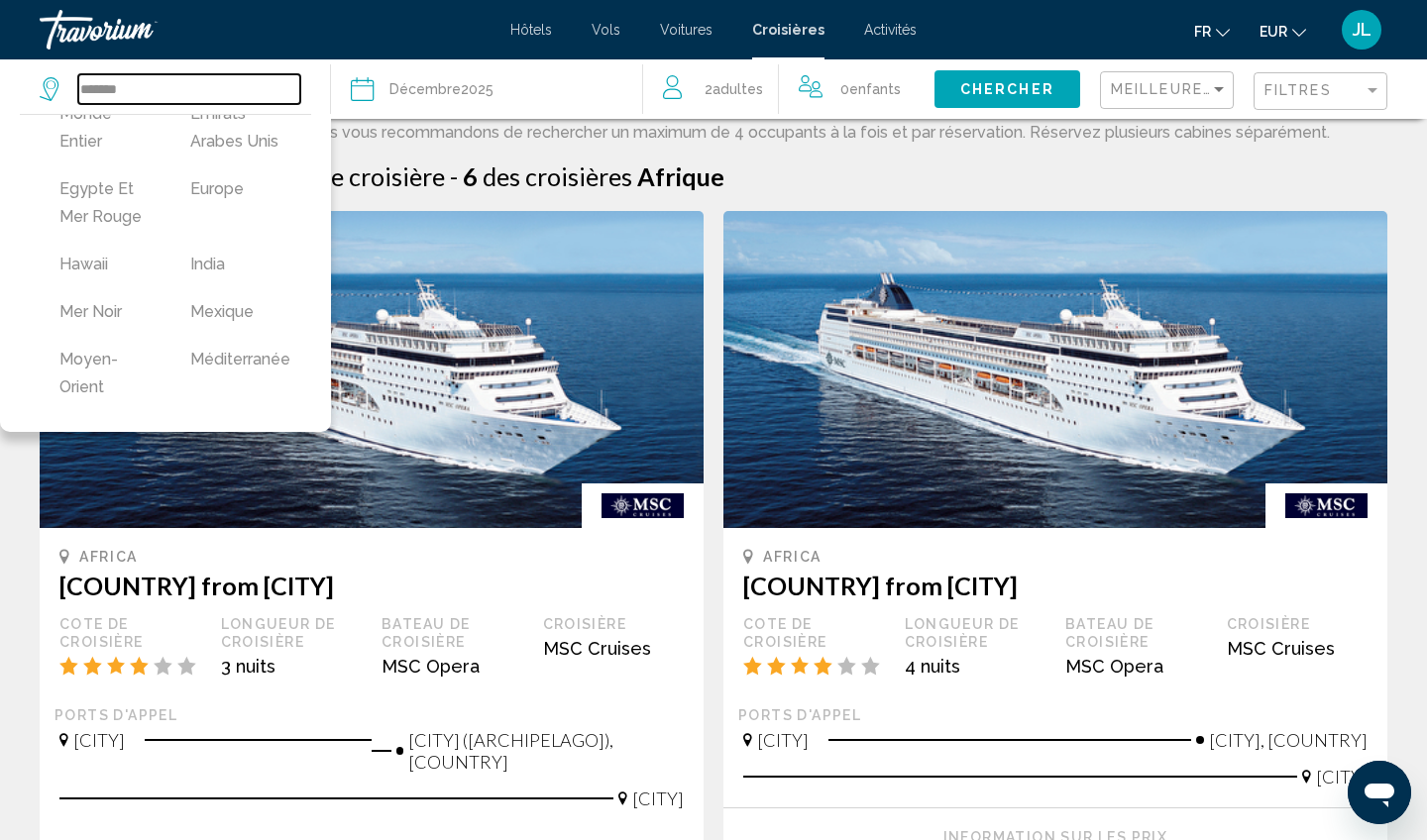 scroll, scrollTop: 498, scrollLeft: 0, axis: vertical 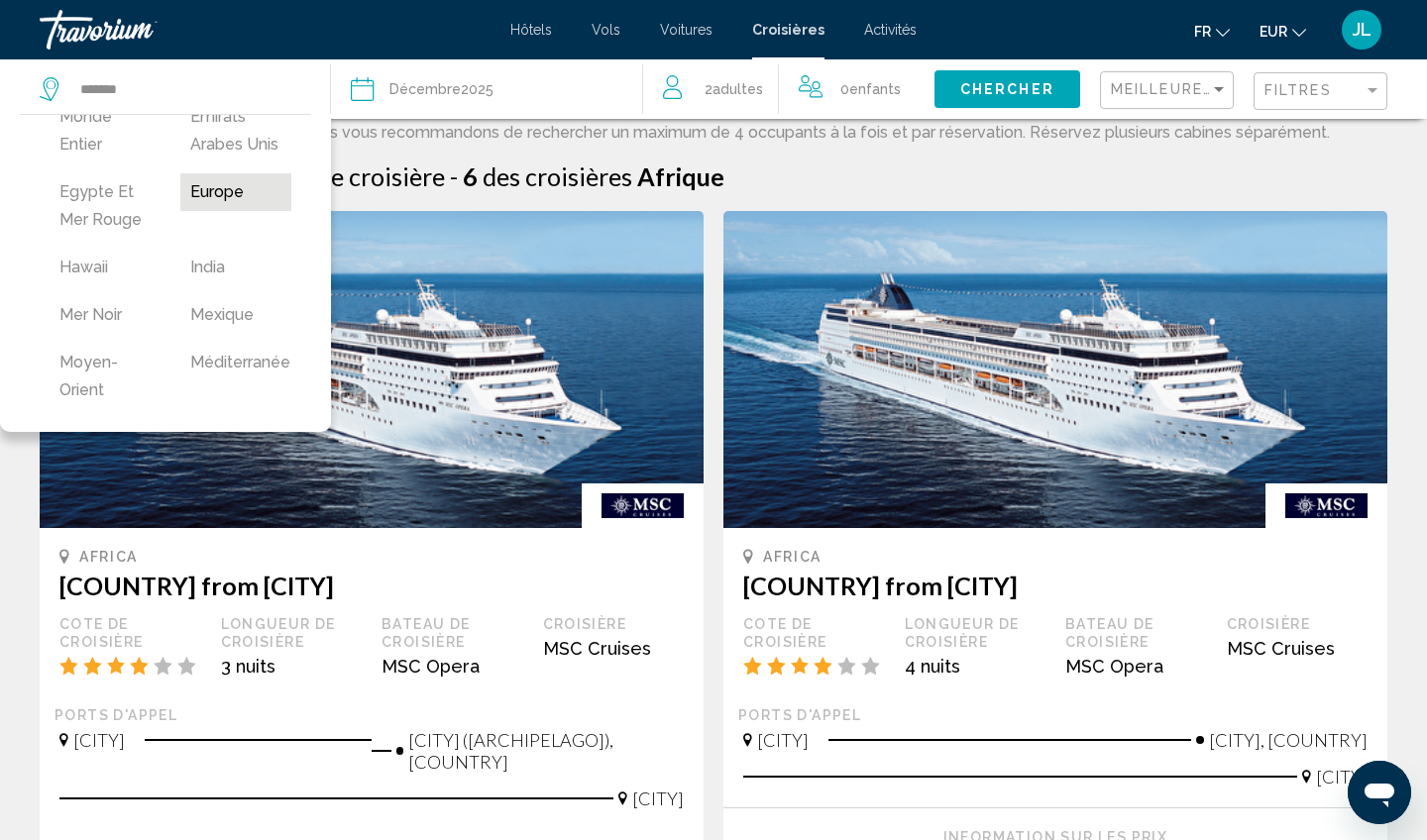 click on "Europe" at bounding box center [236, 192] 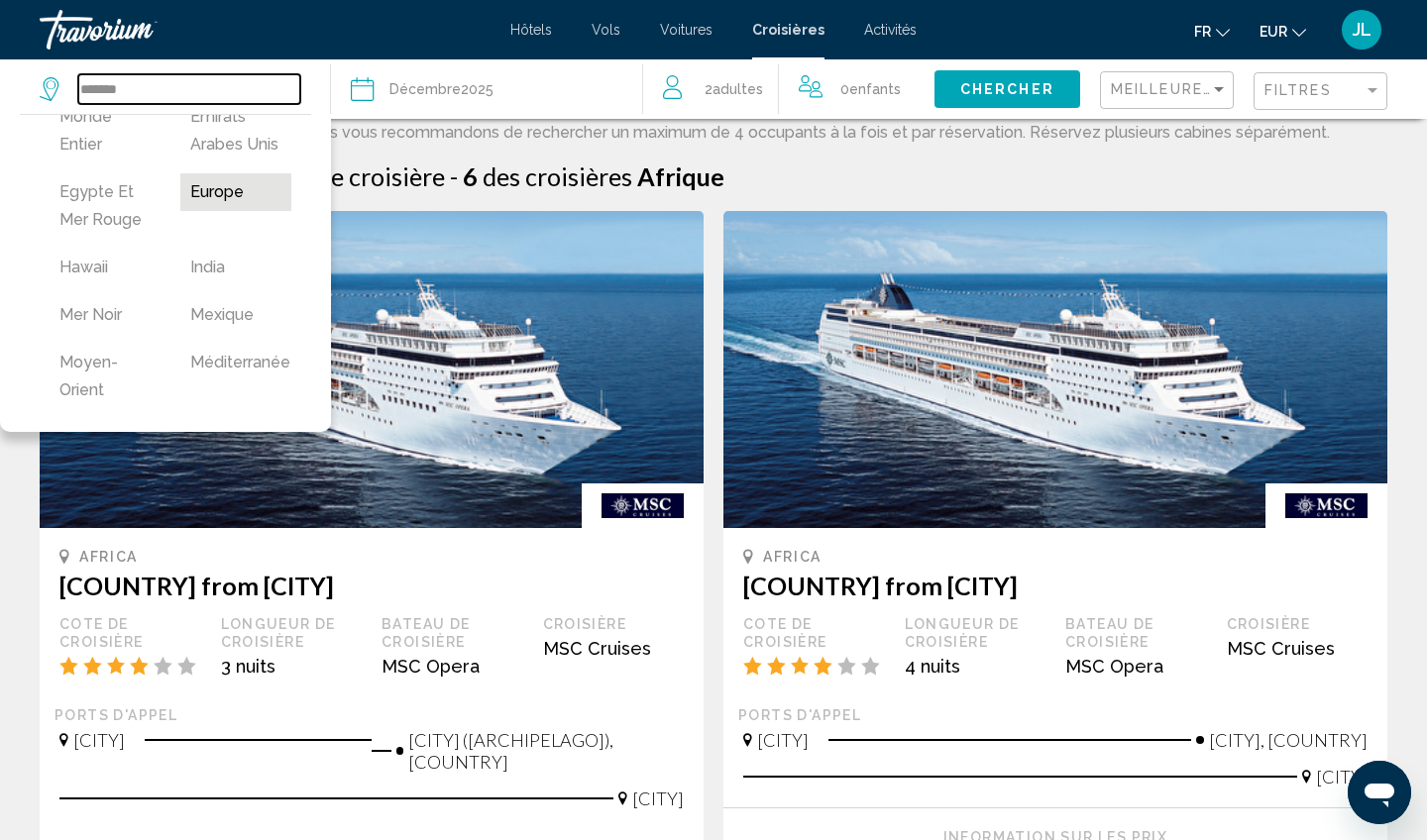 type on "******" 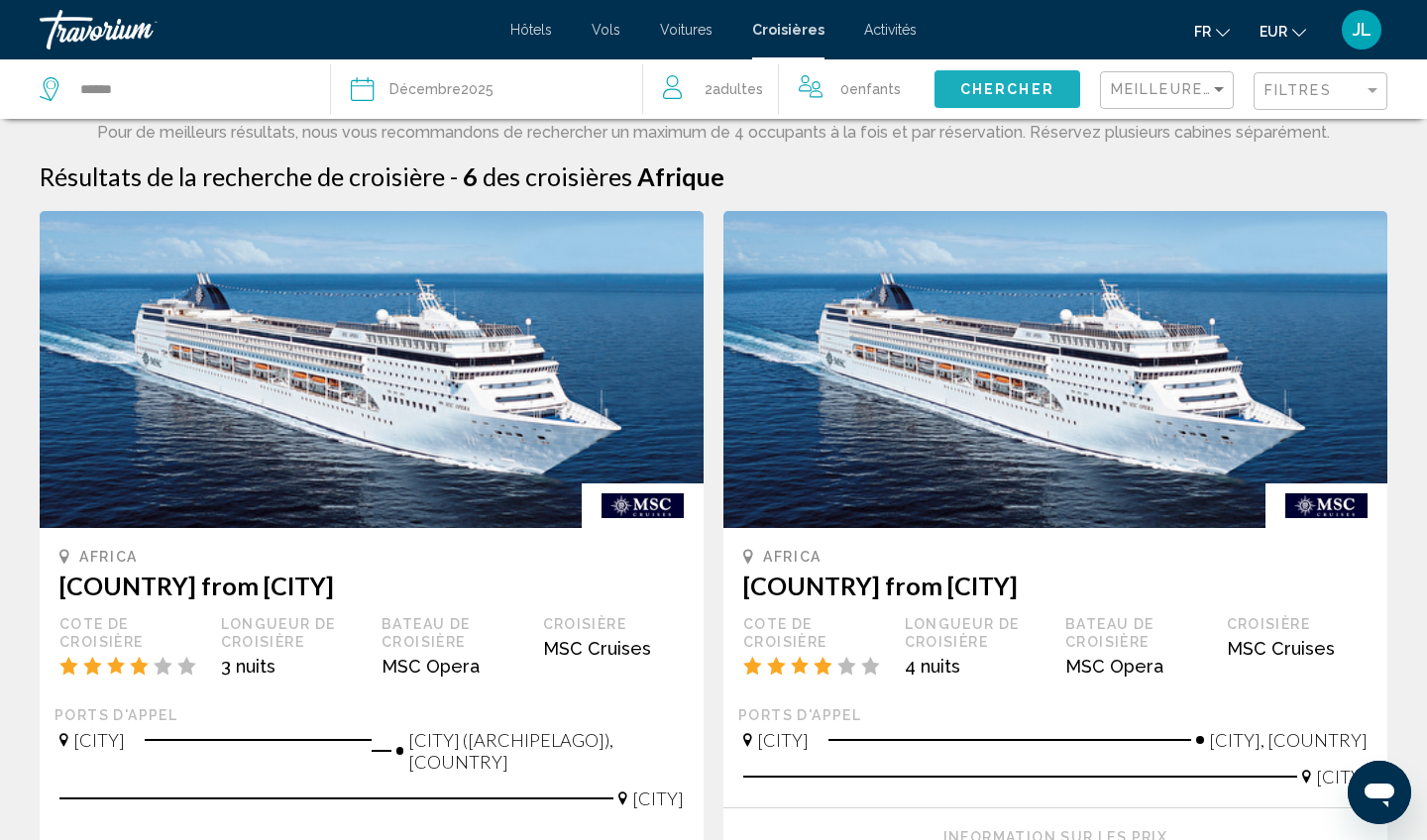 click on "Chercher" 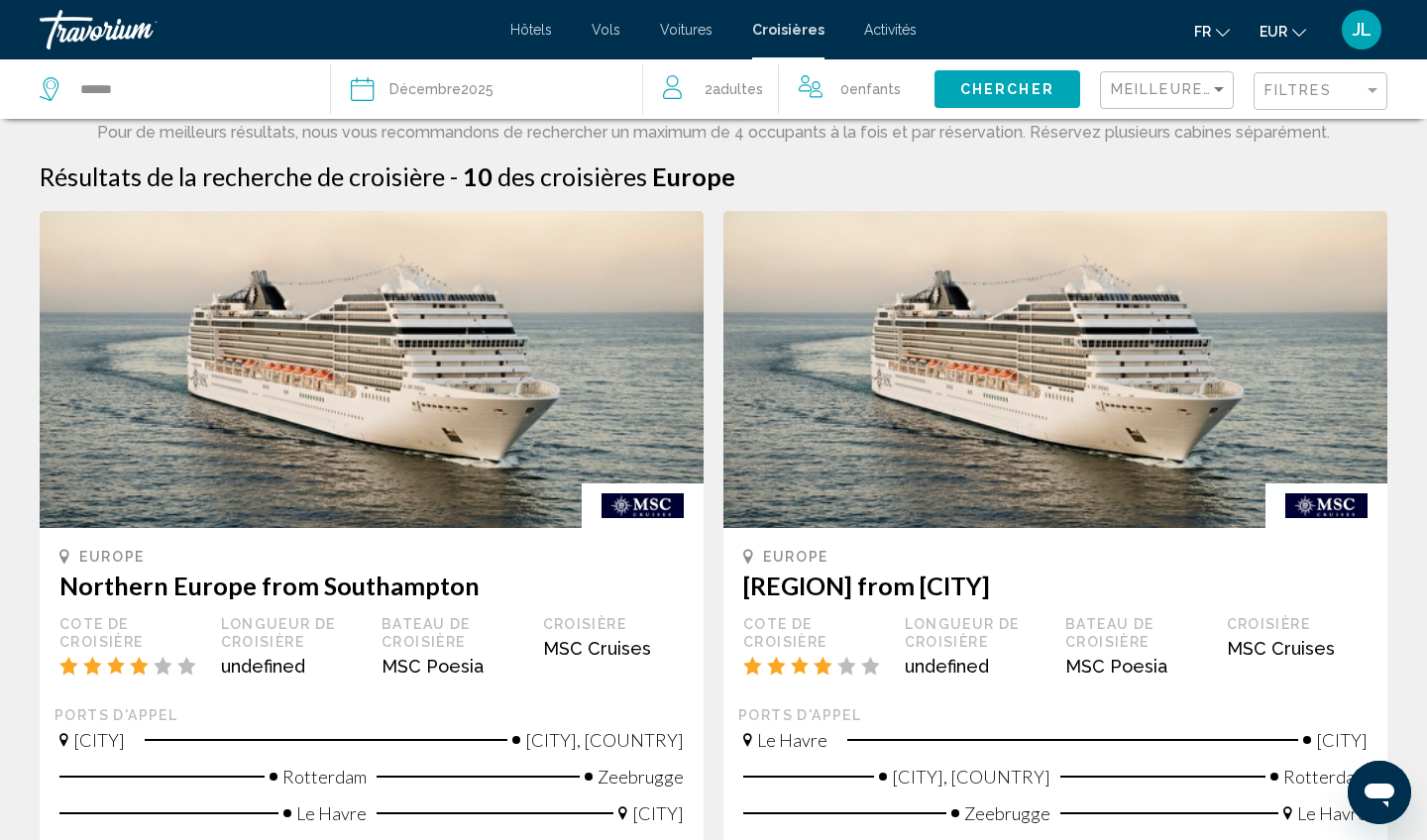 scroll, scrollTop: 0, scrollLeft: 0, axis: both 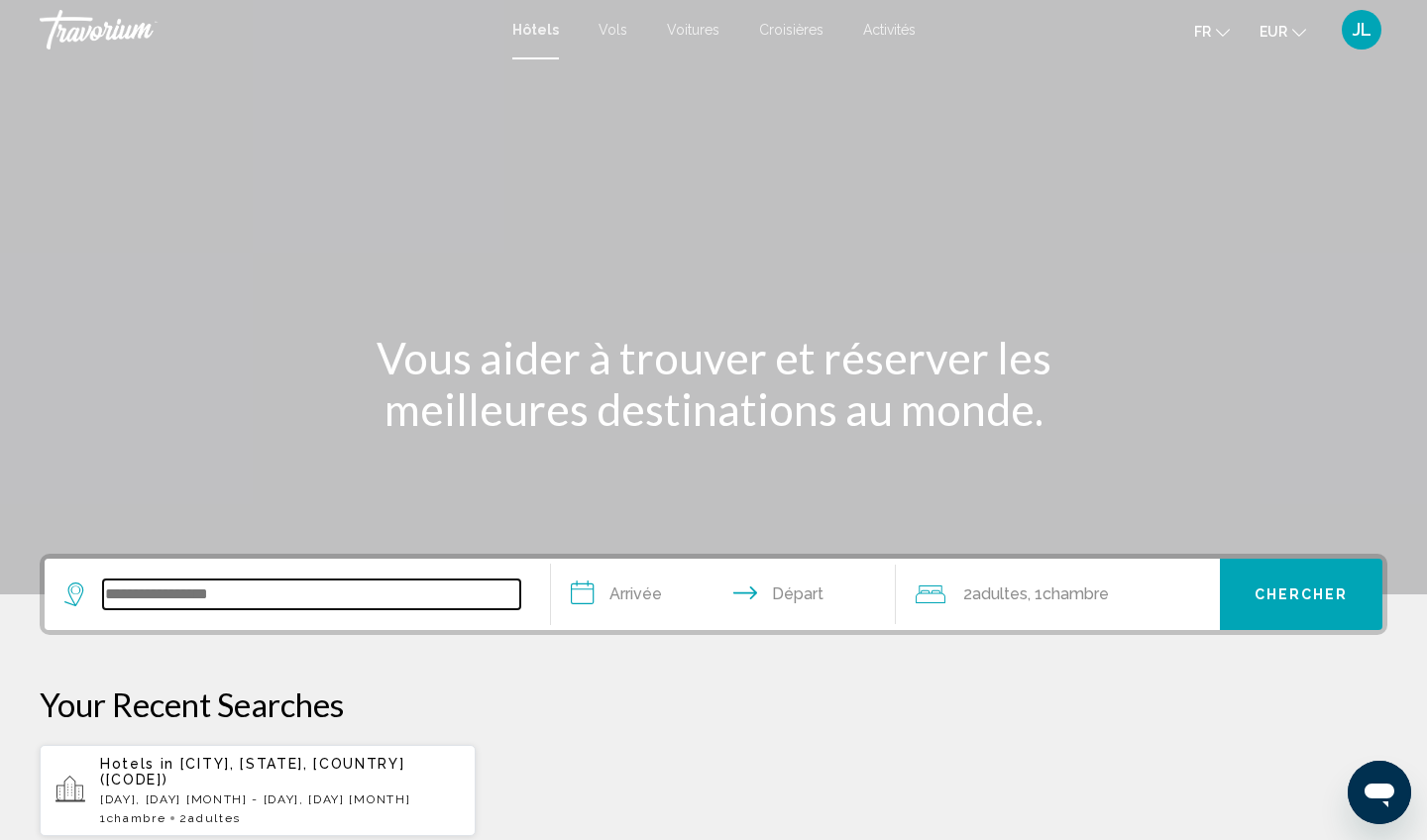 click at bounding box center (311, 594) 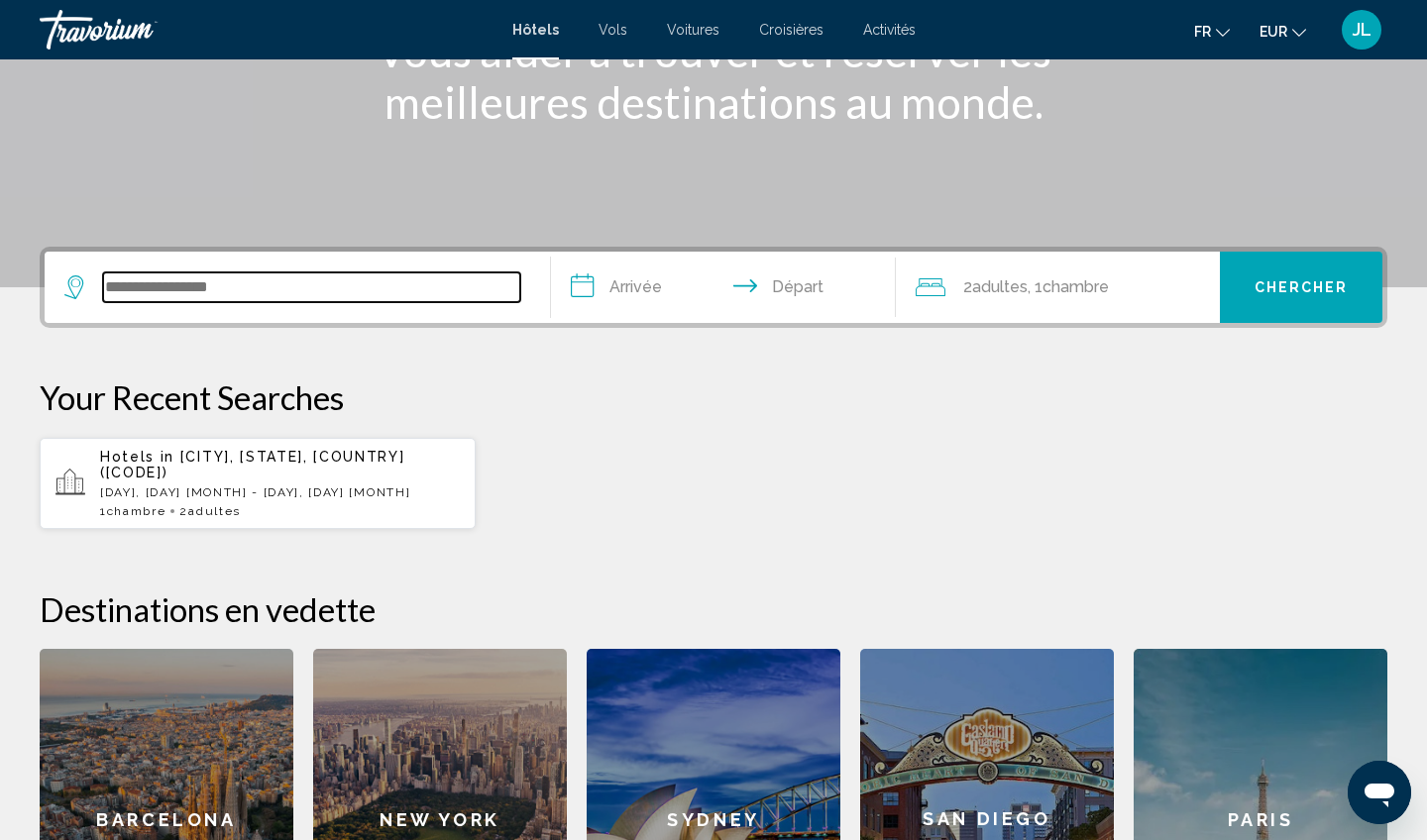 scroll, scrollTop: 306, scrollLeft: 0, axis: vertical 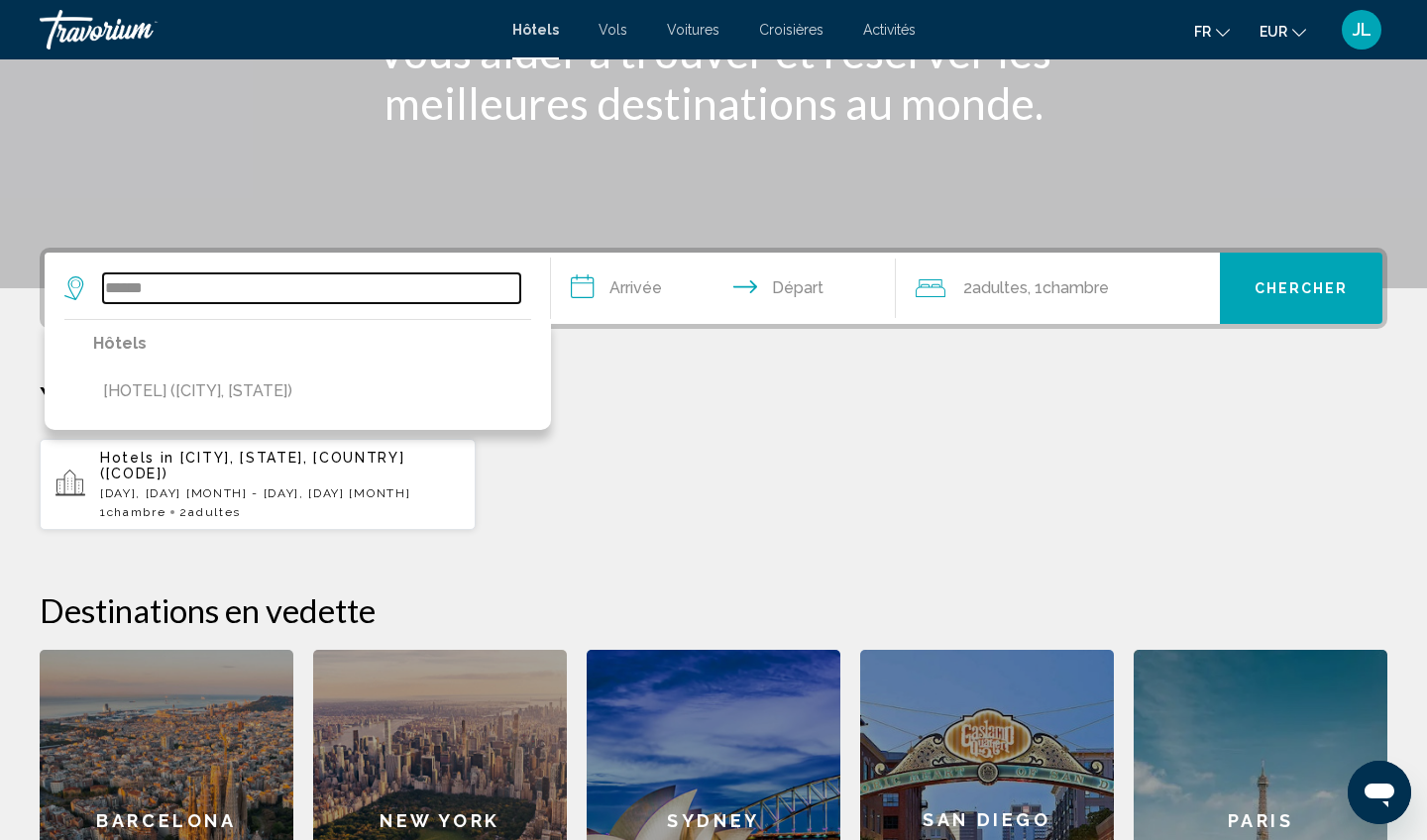 type on "******" 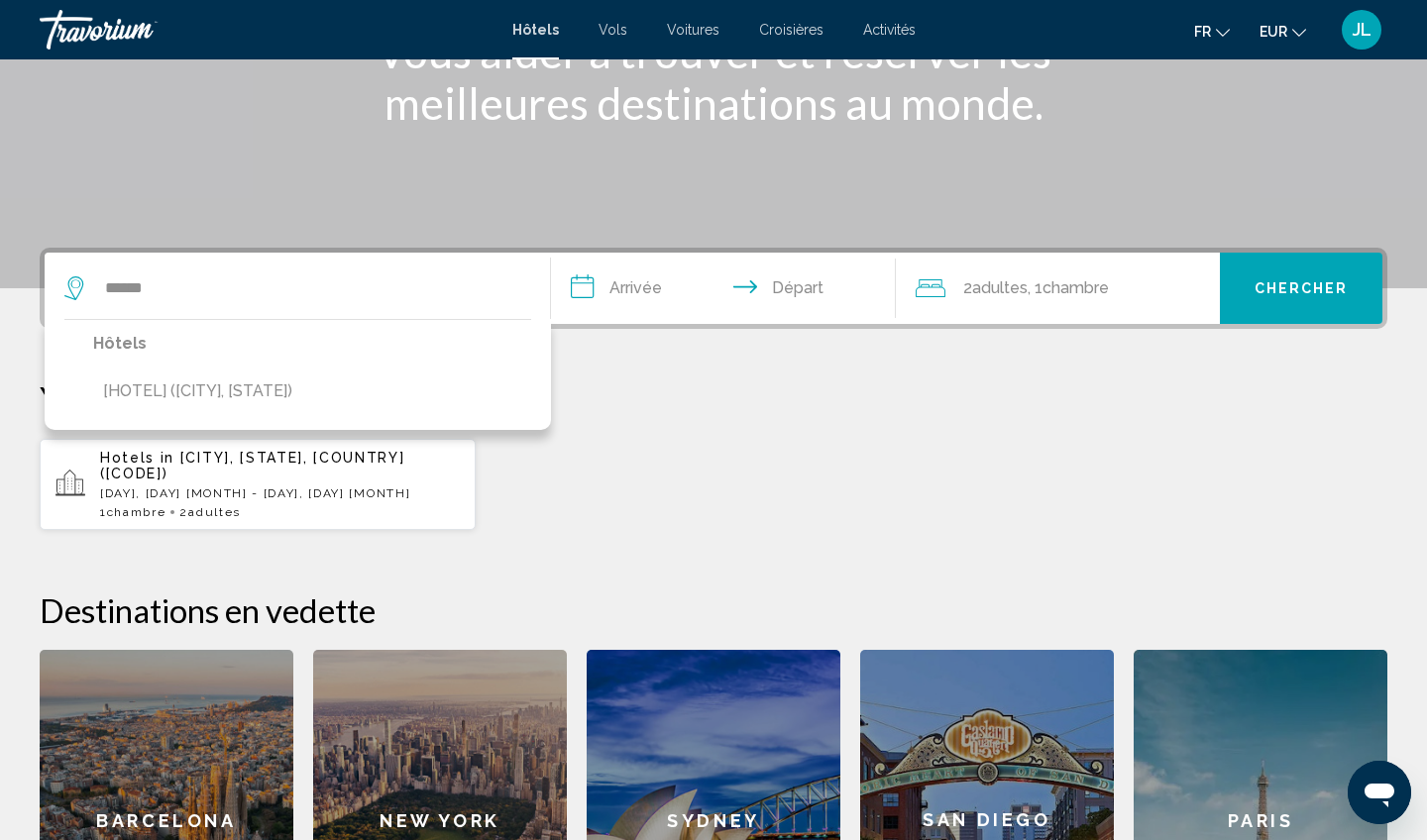 click on "**********" at bounding box center (714, 619) 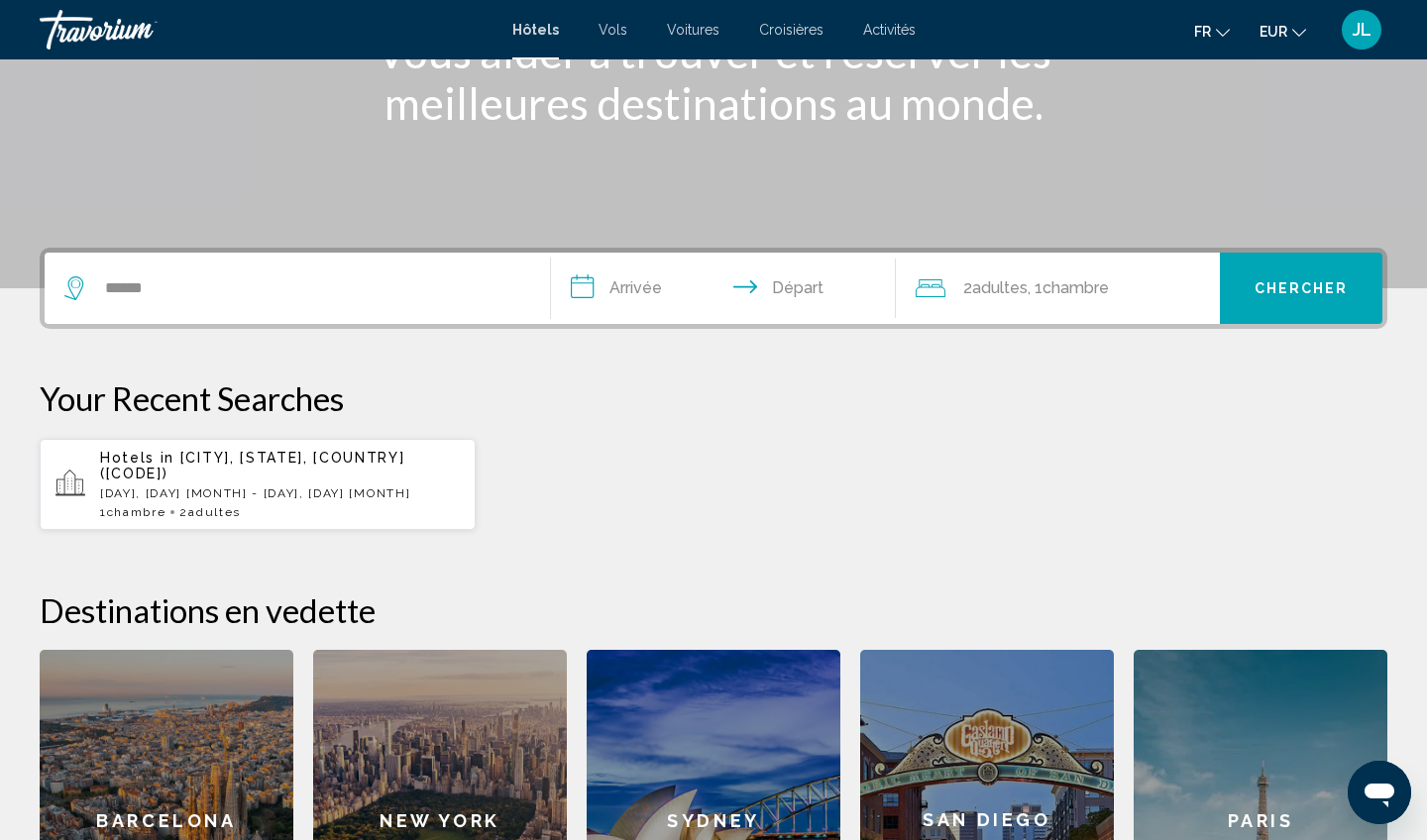 click on "**********" at bounding box center (727, 291) 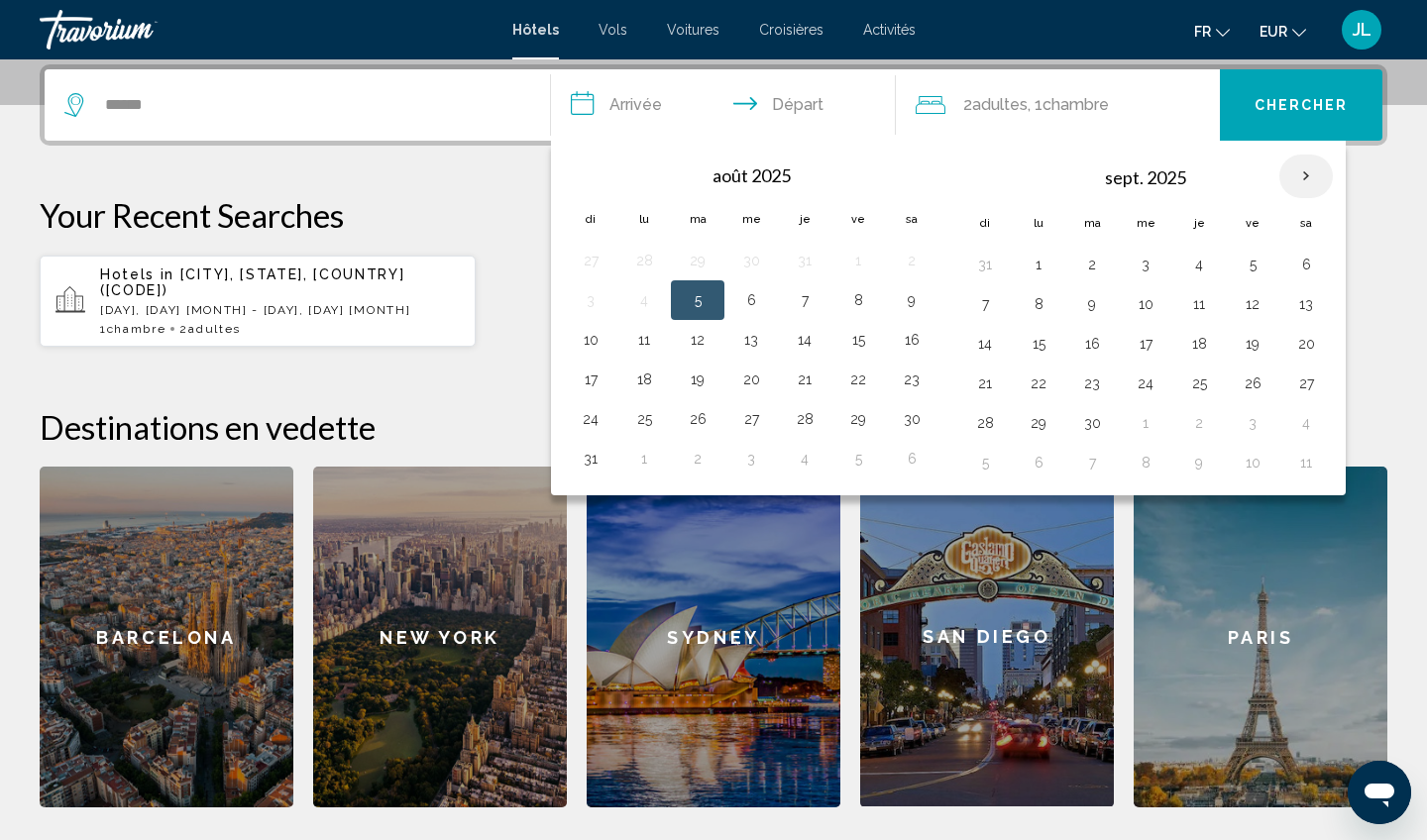 click at bounding box center [1306, 176] 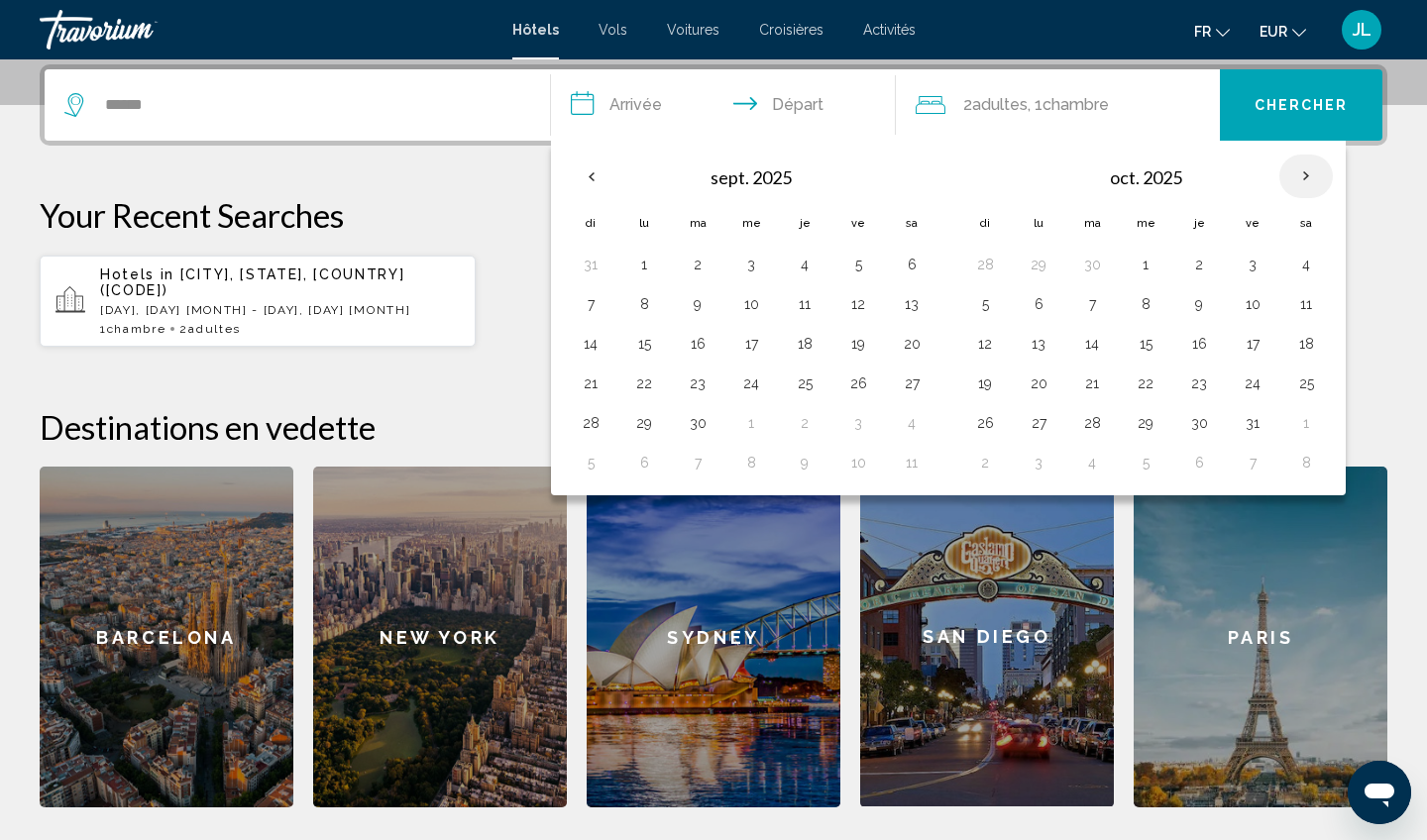 click at bounding box center (1306, 176) 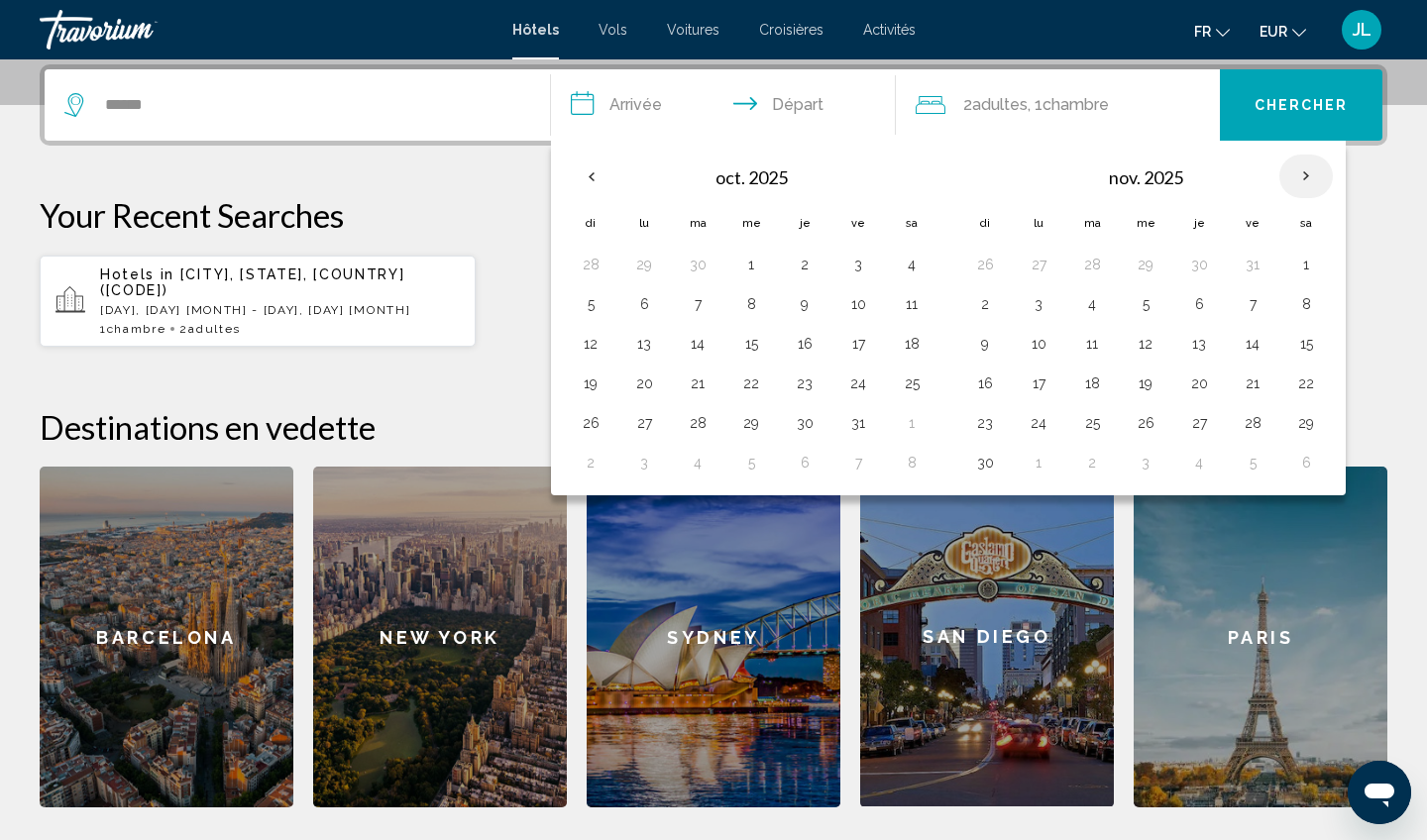click at bounding box center [1306, 176] 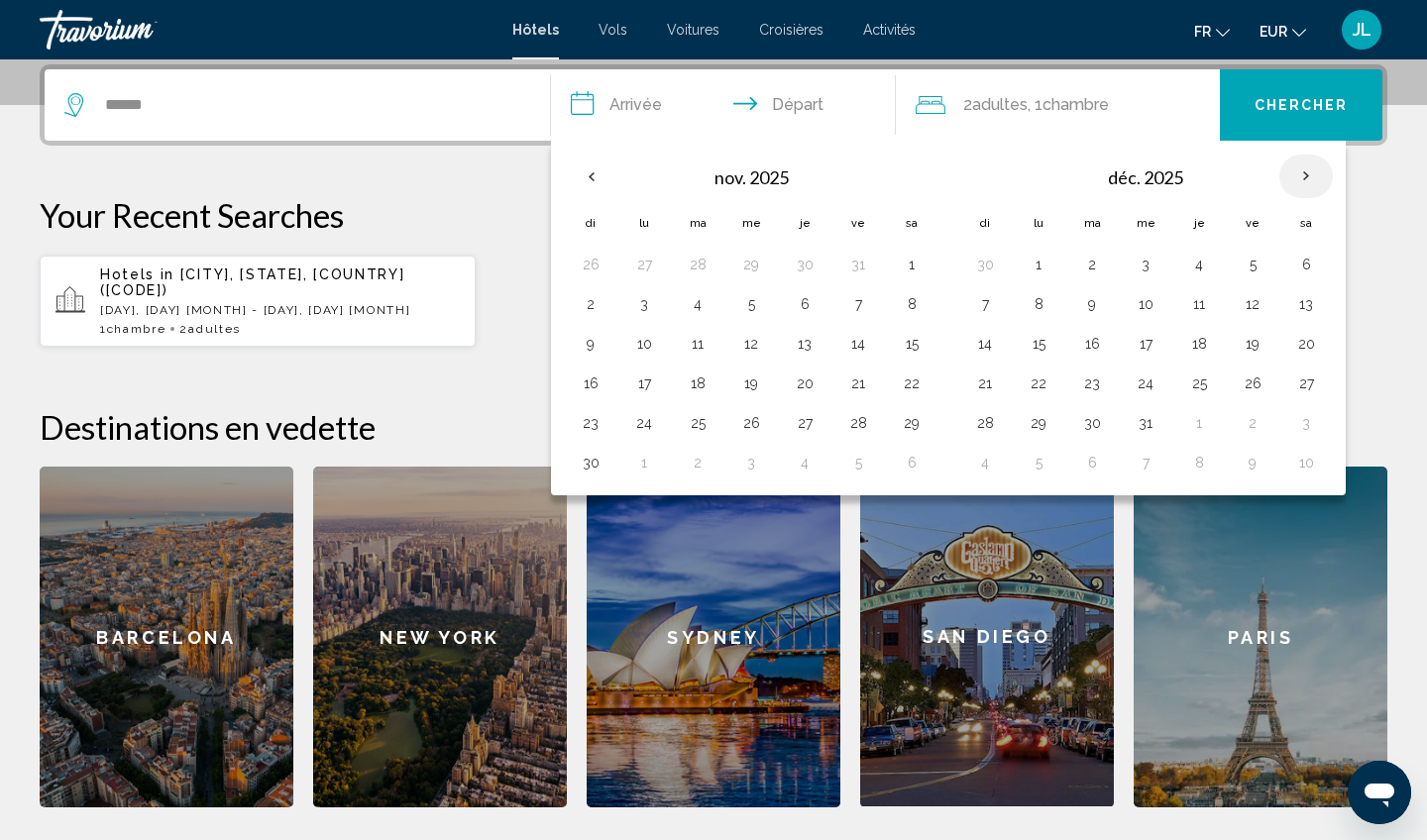 click at bounding box center [1306, 176] 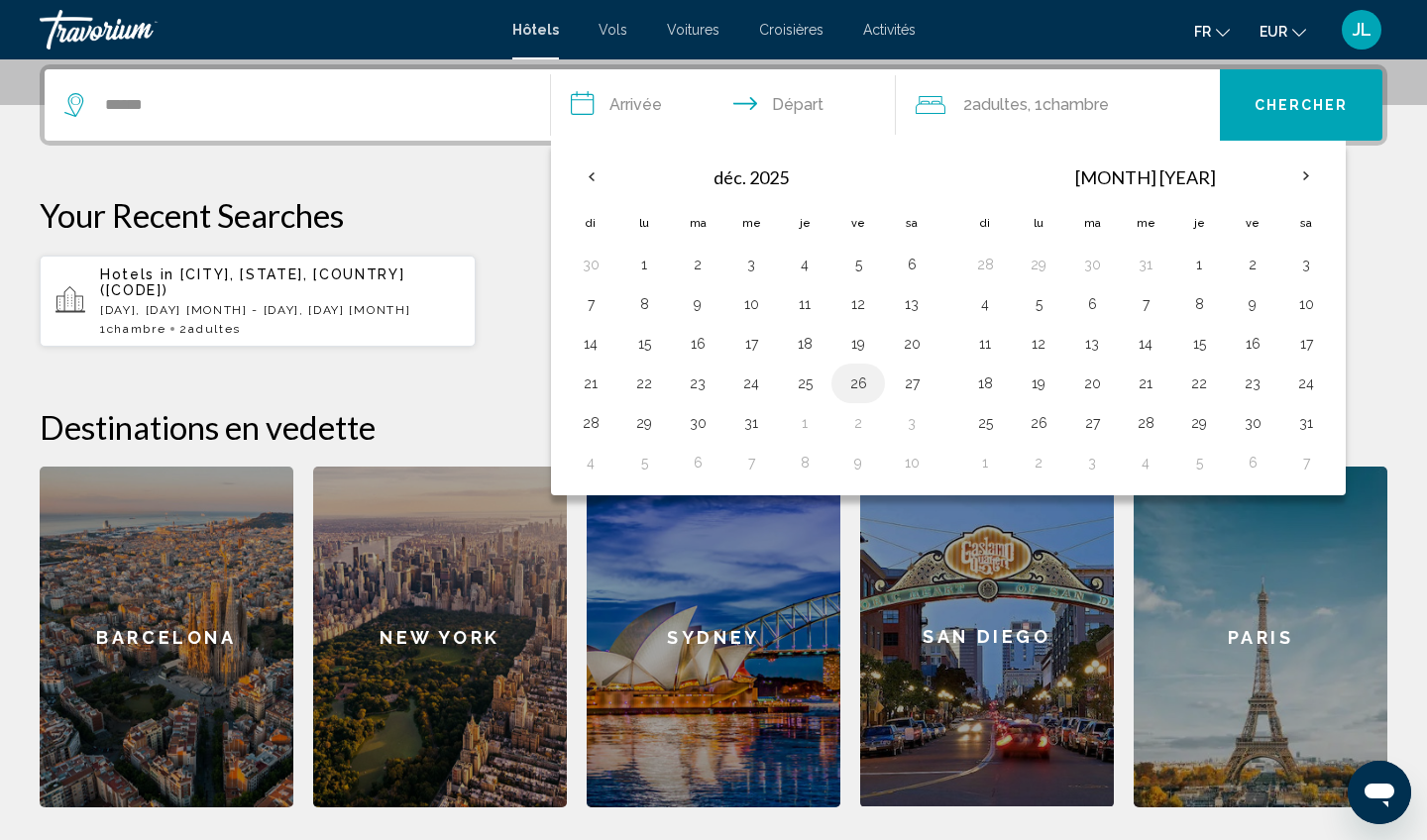 click on "26" at bounding box center [858, 383] 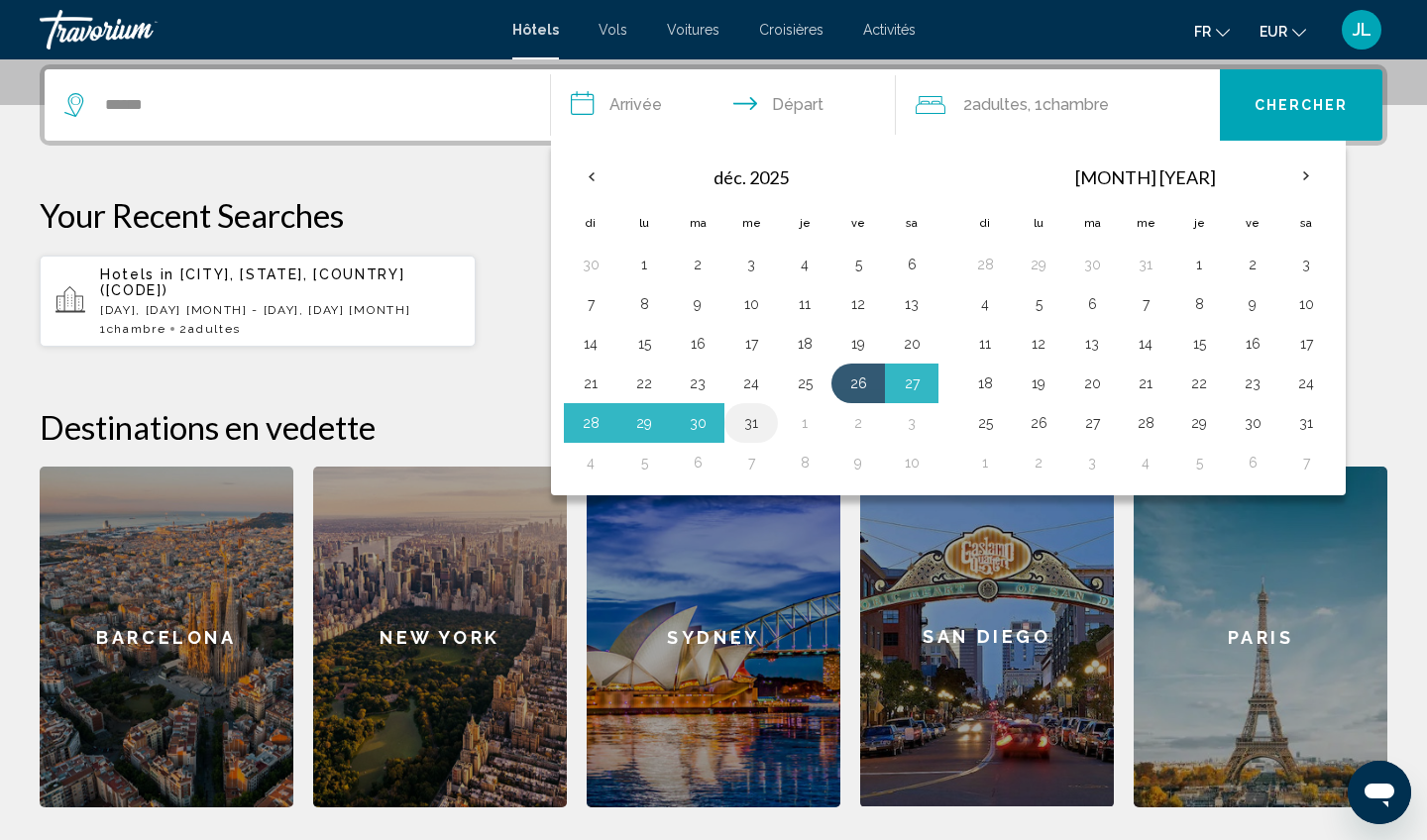 click on "31" at bounding box center [751, 423] 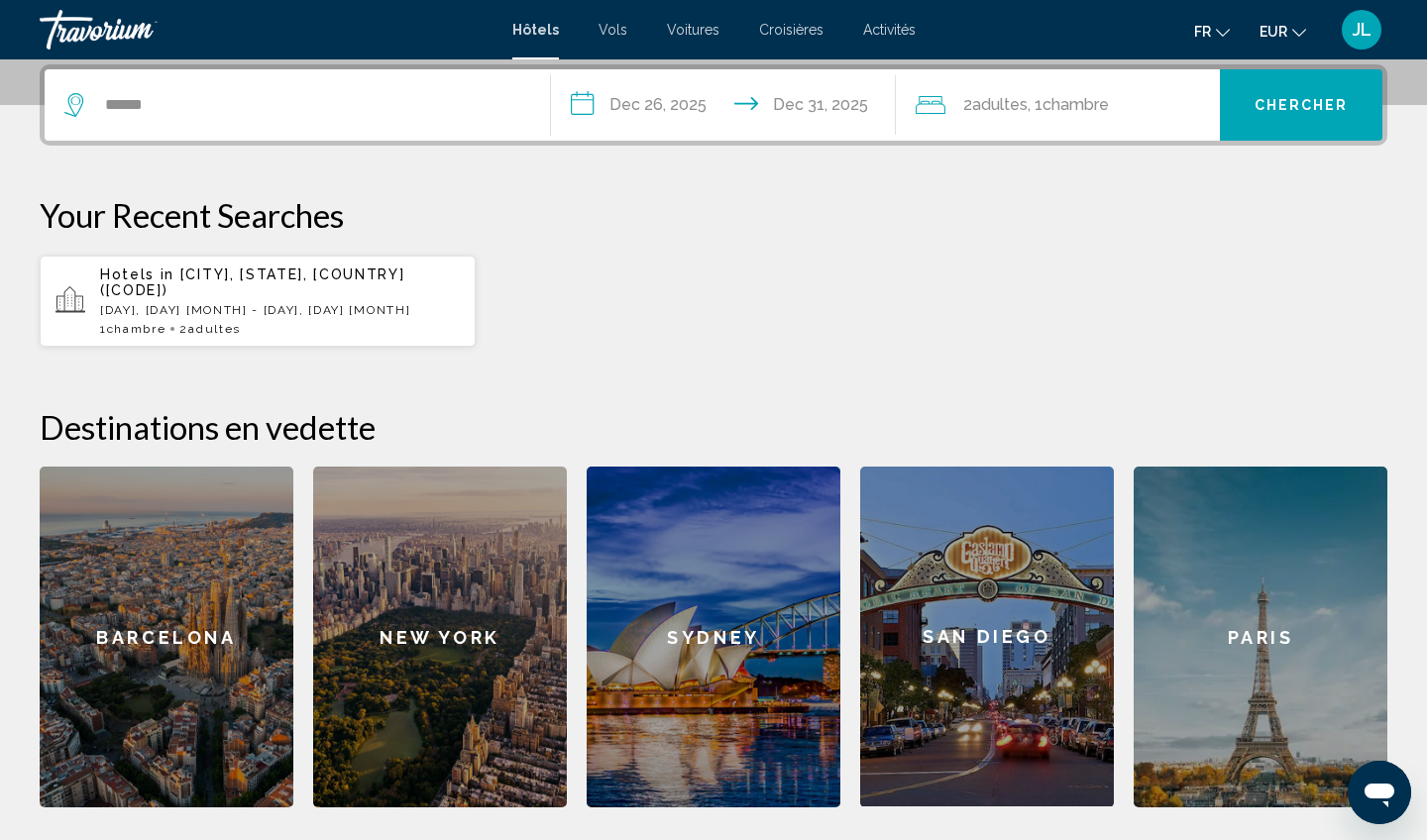 click on "Chercher" at bounding box center [1301, 105] 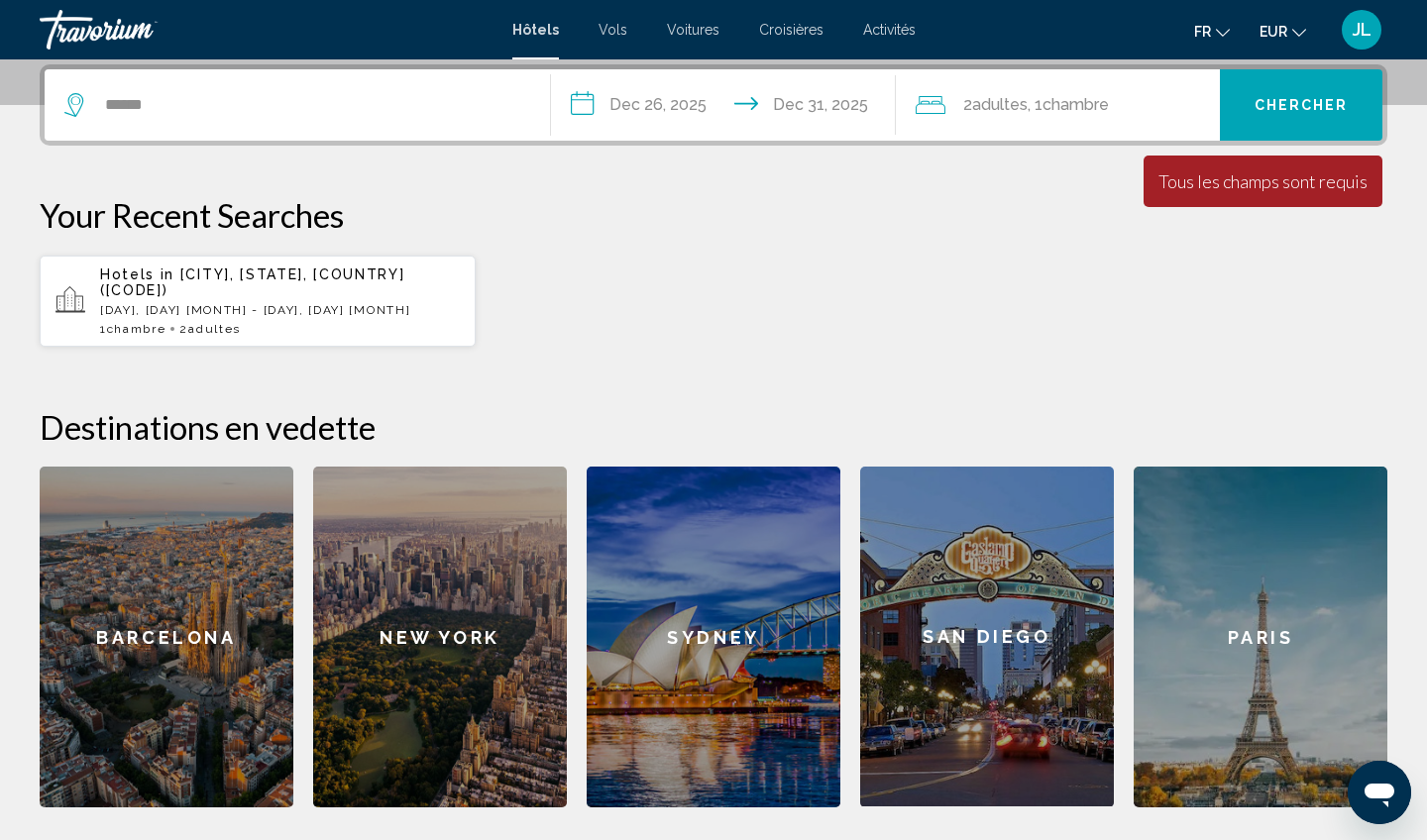 click on "******" at bounding box center [297, 105] 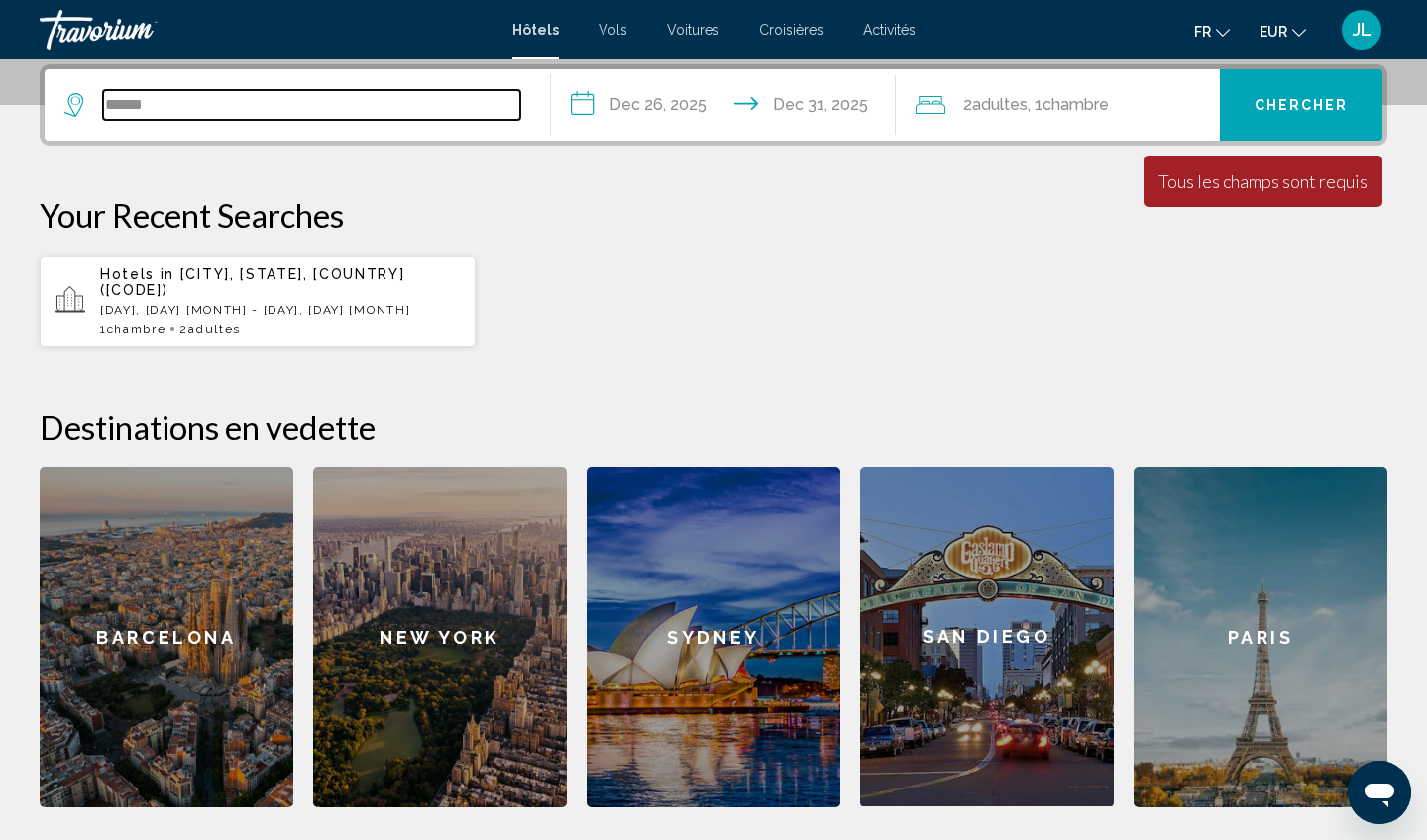 click on "******" at bounding box center (311, 105) 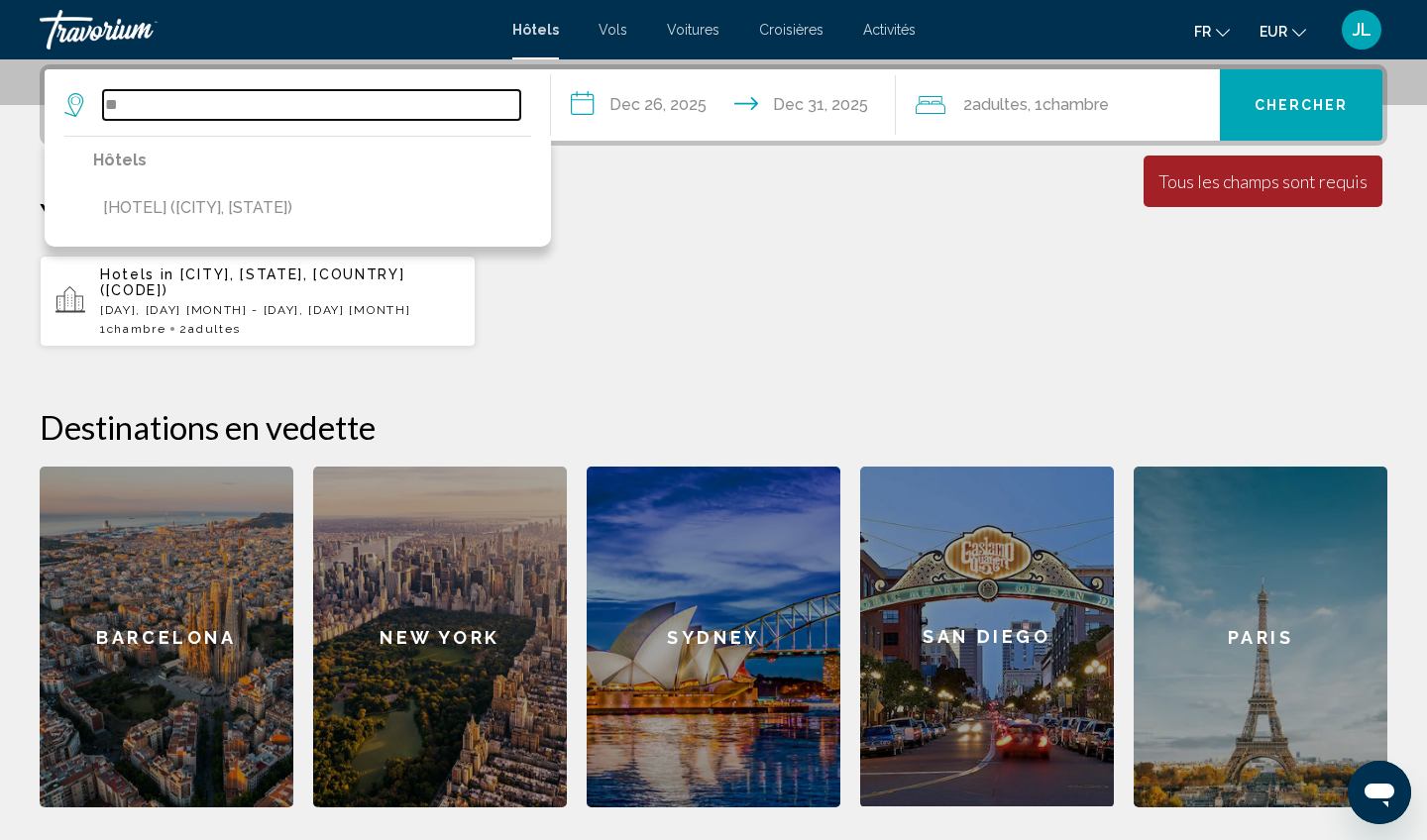 type on "*" 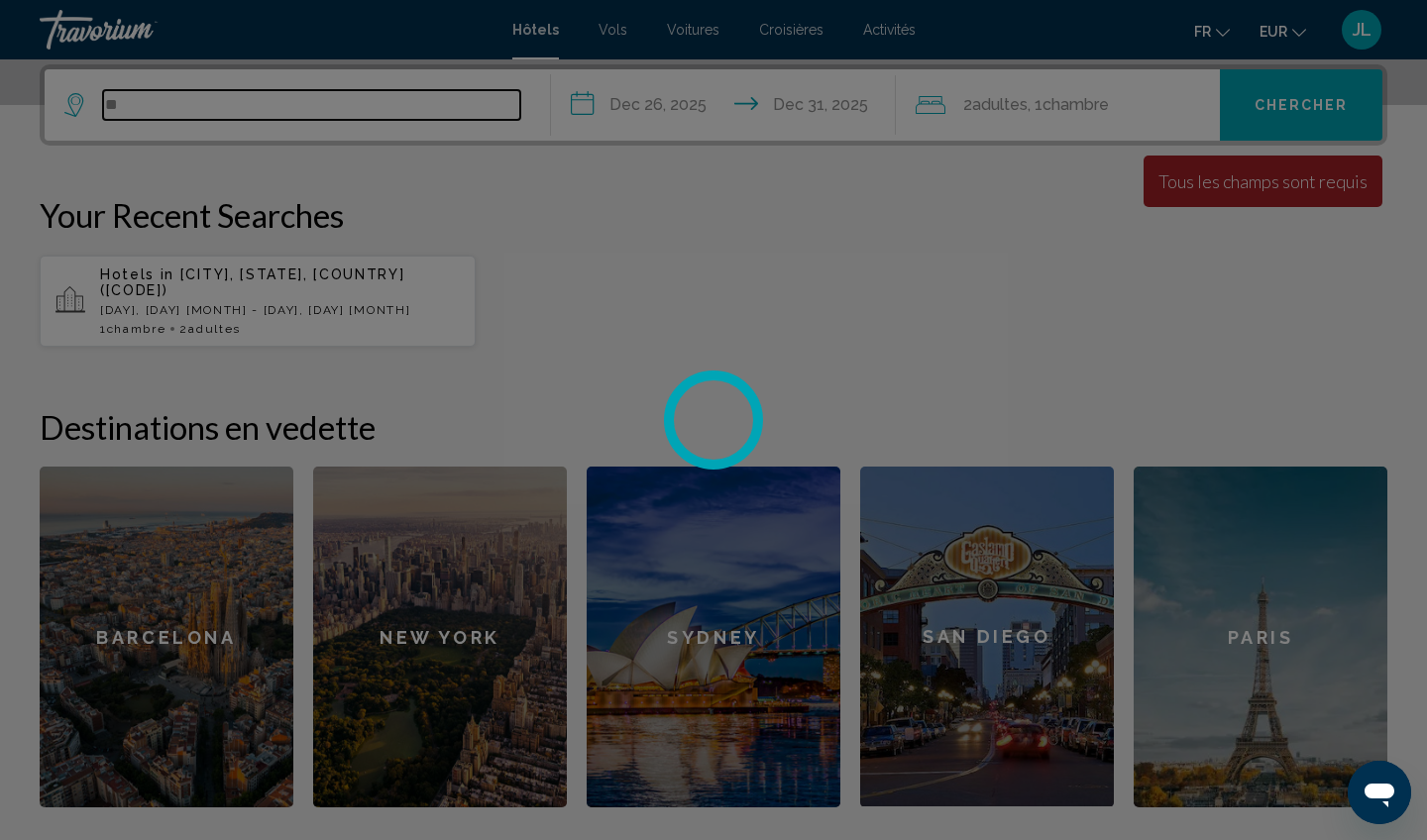 type on "*" 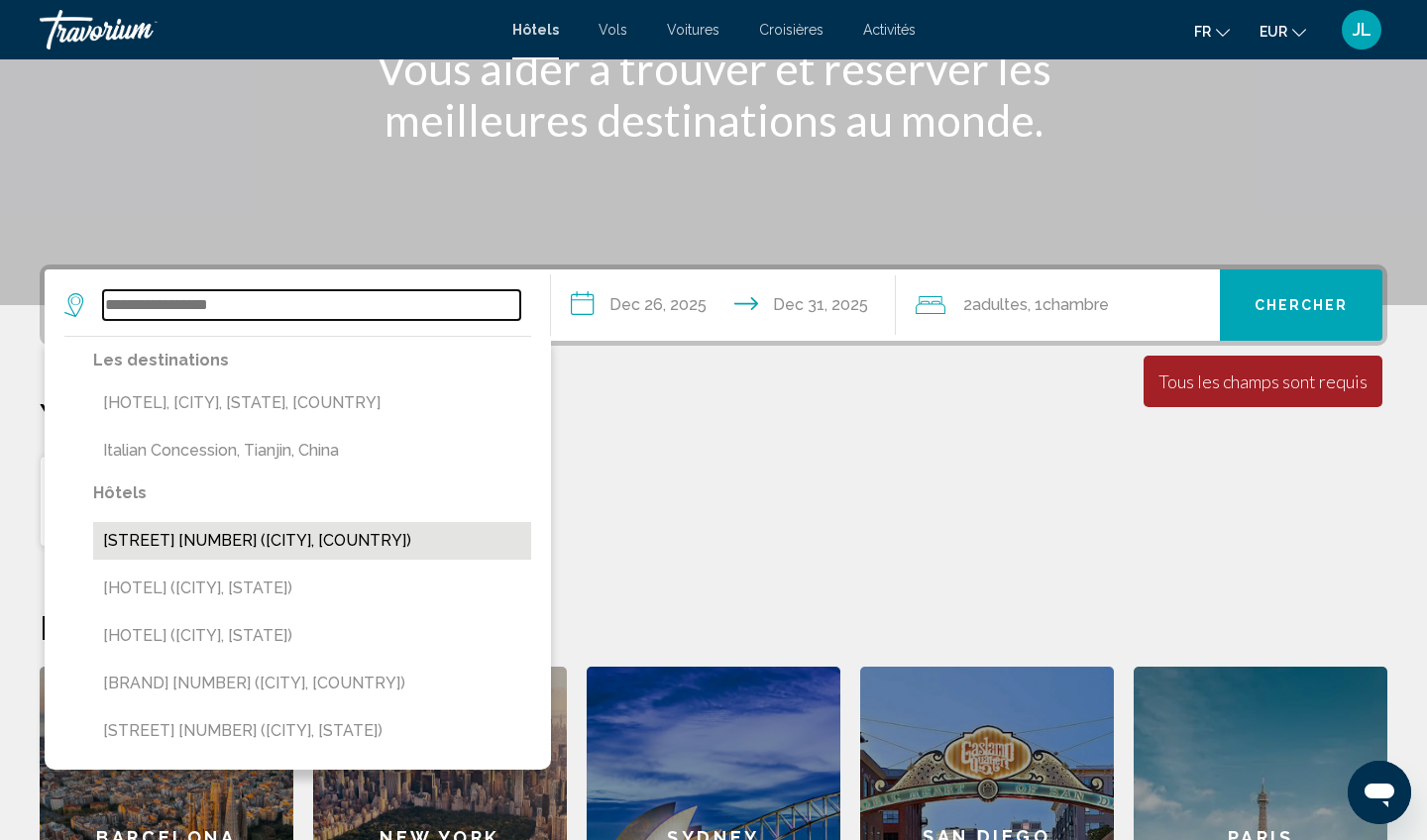 scroll, scrollTop: 287, scrollLeft: 0, axis: vertical 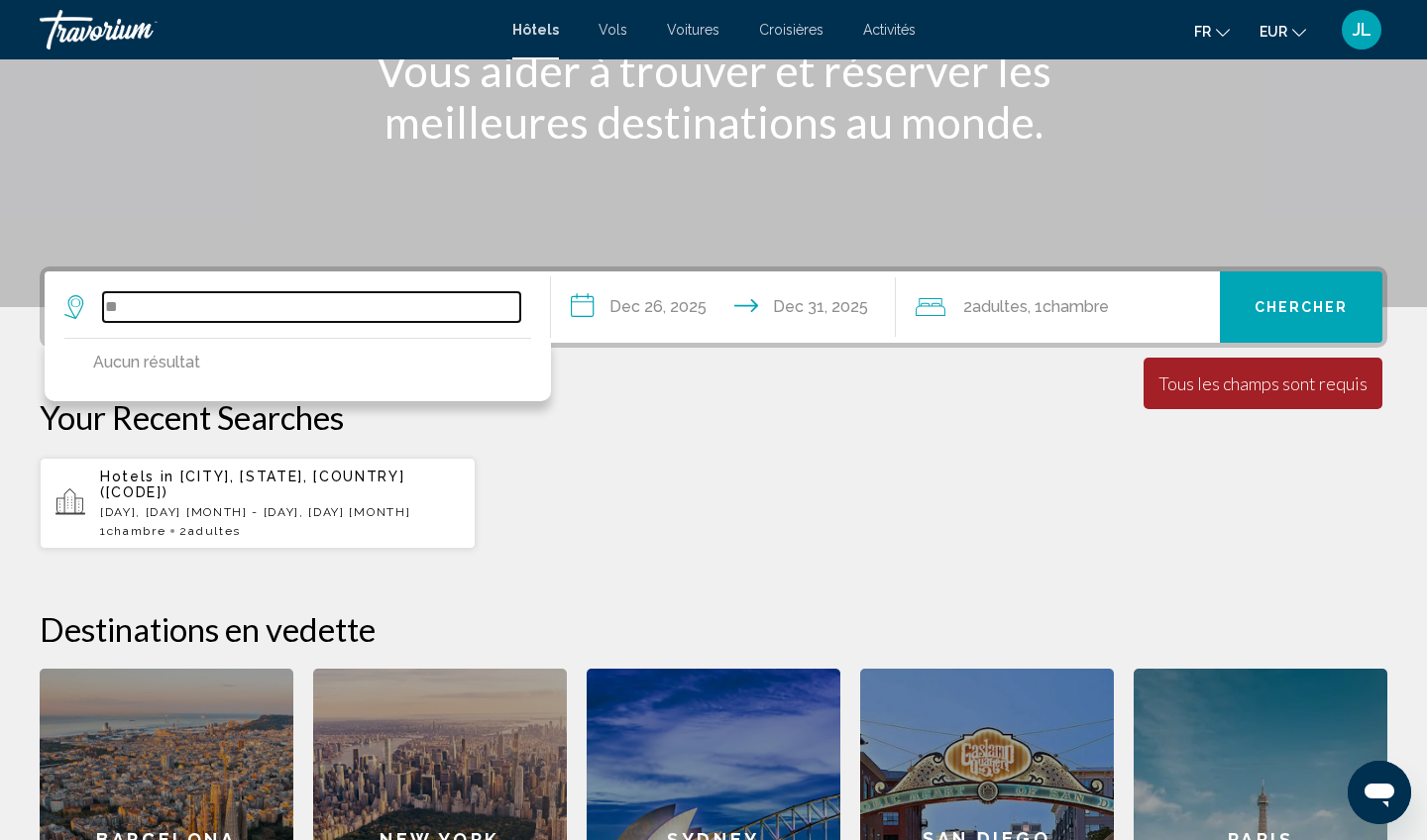 type on "*" 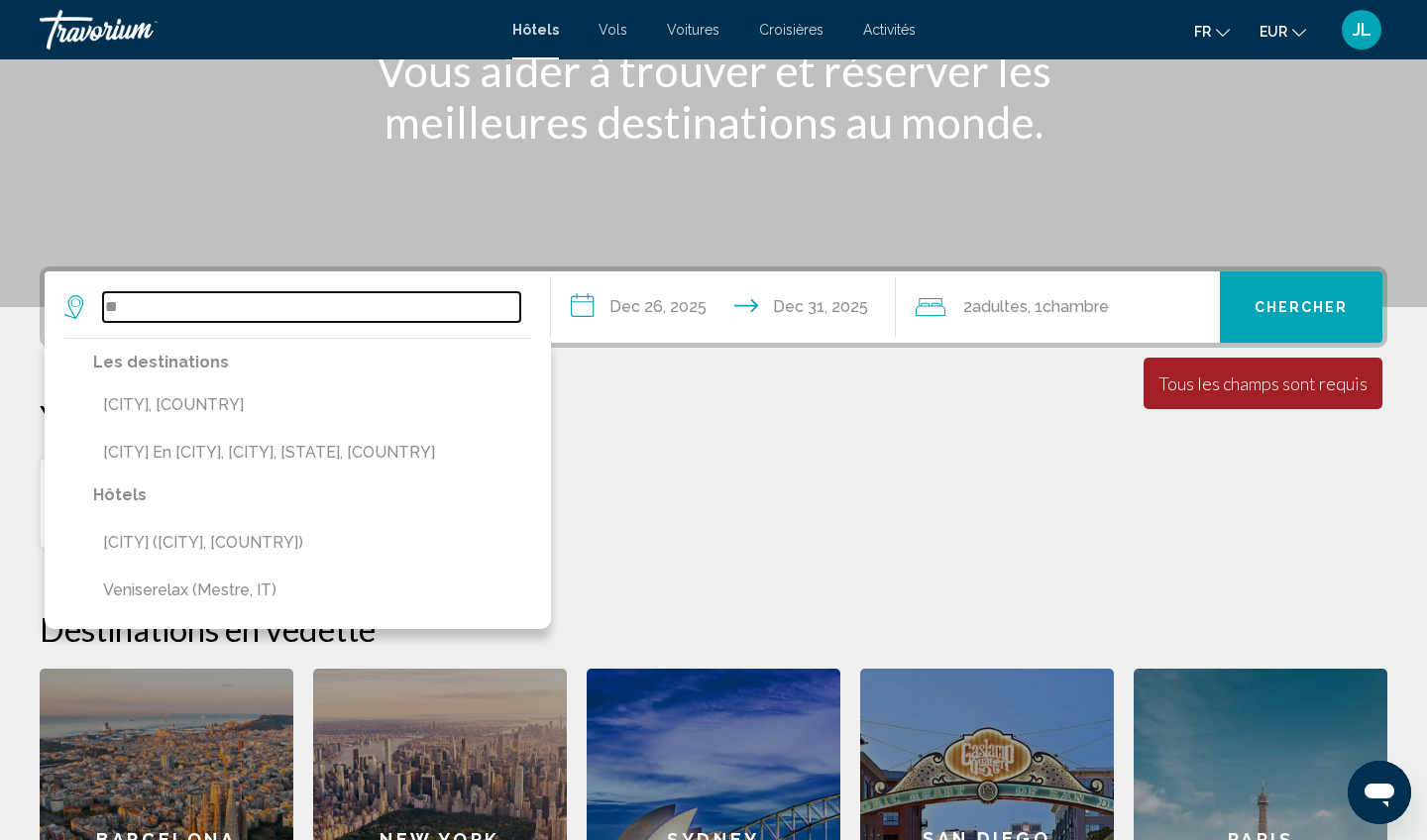 type on "*" 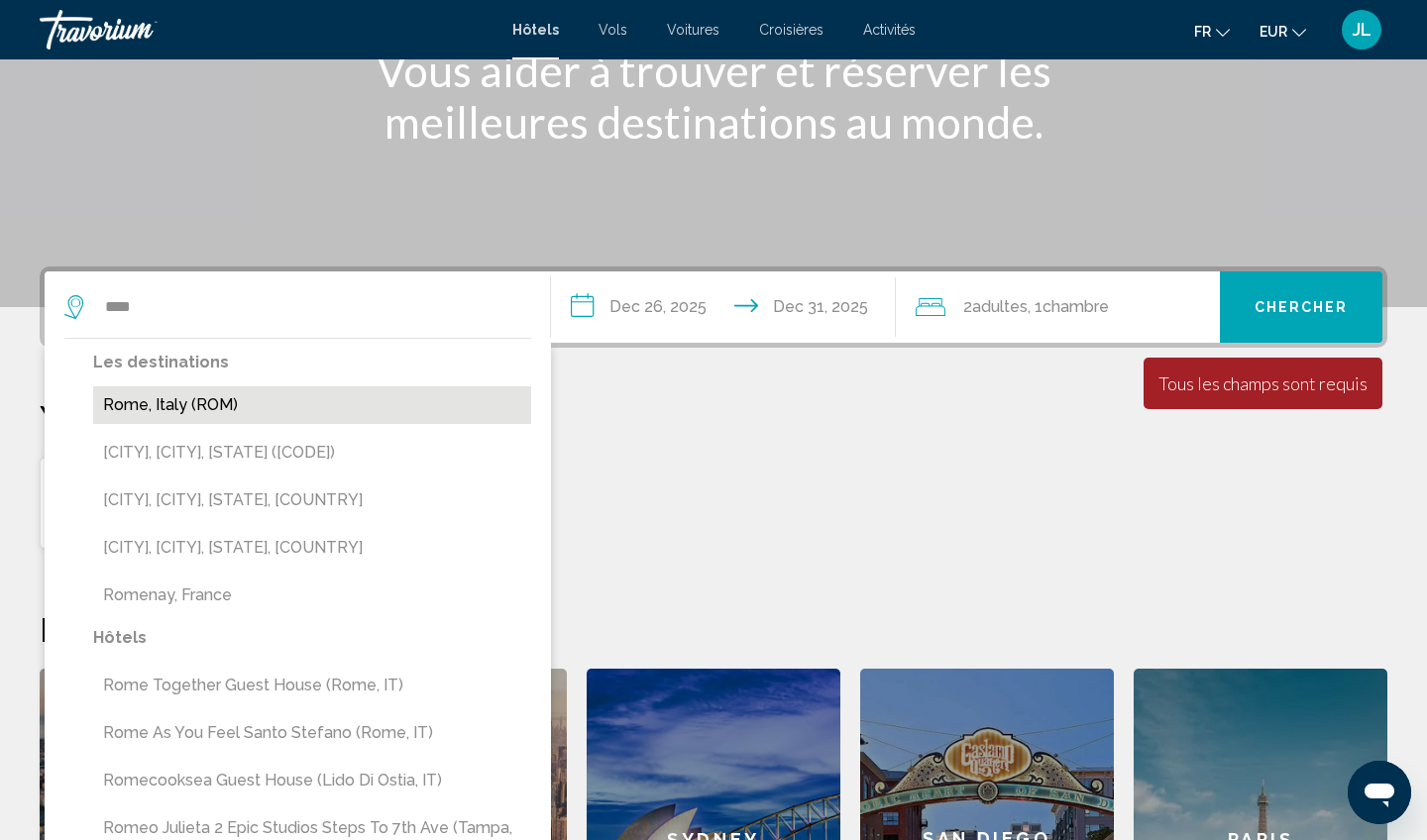 click on "Rome, Italy (ROM)" at bounding box center (312, 405) 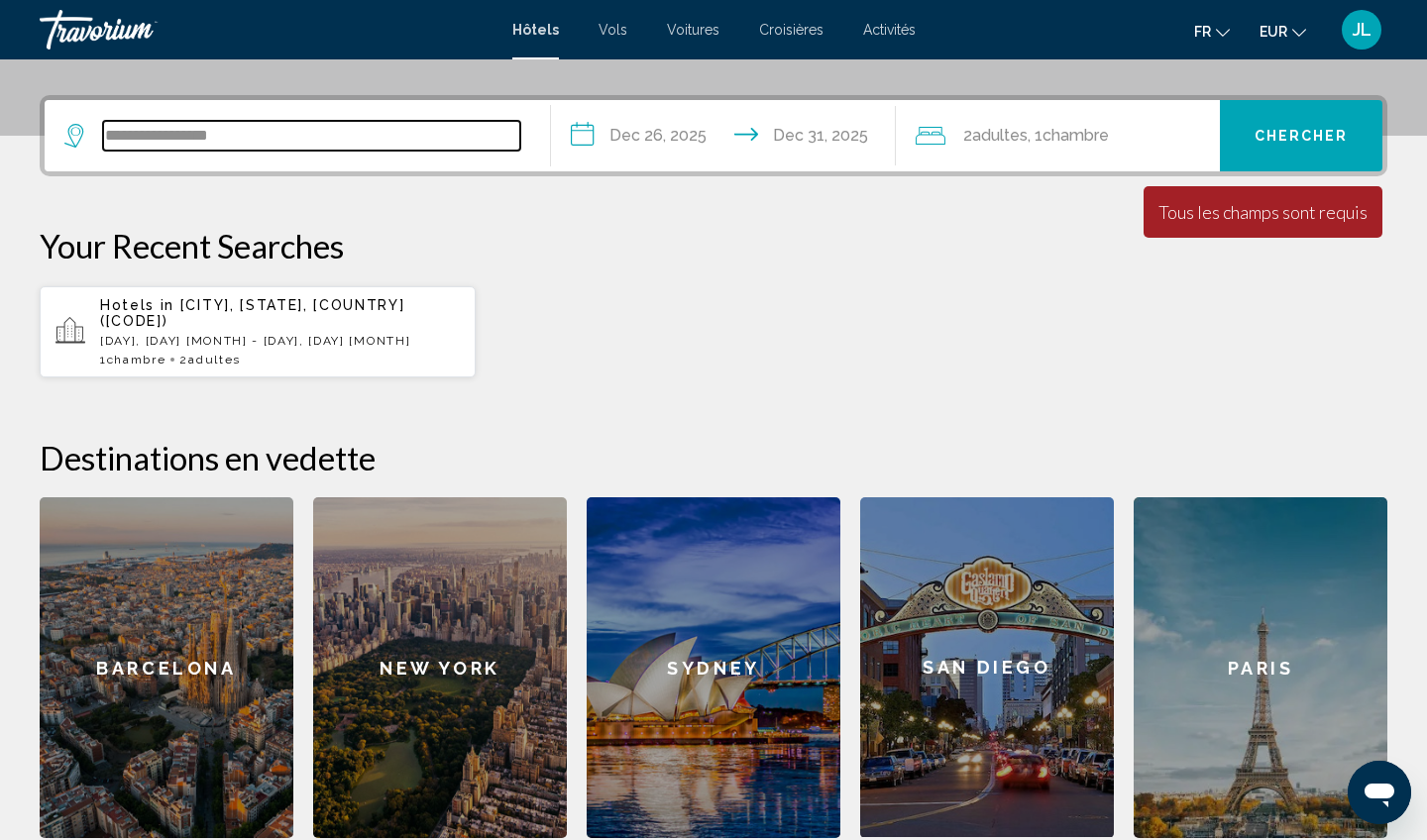 scroll, scrollTop: 489, scrollLeft: 0, axis: vertical 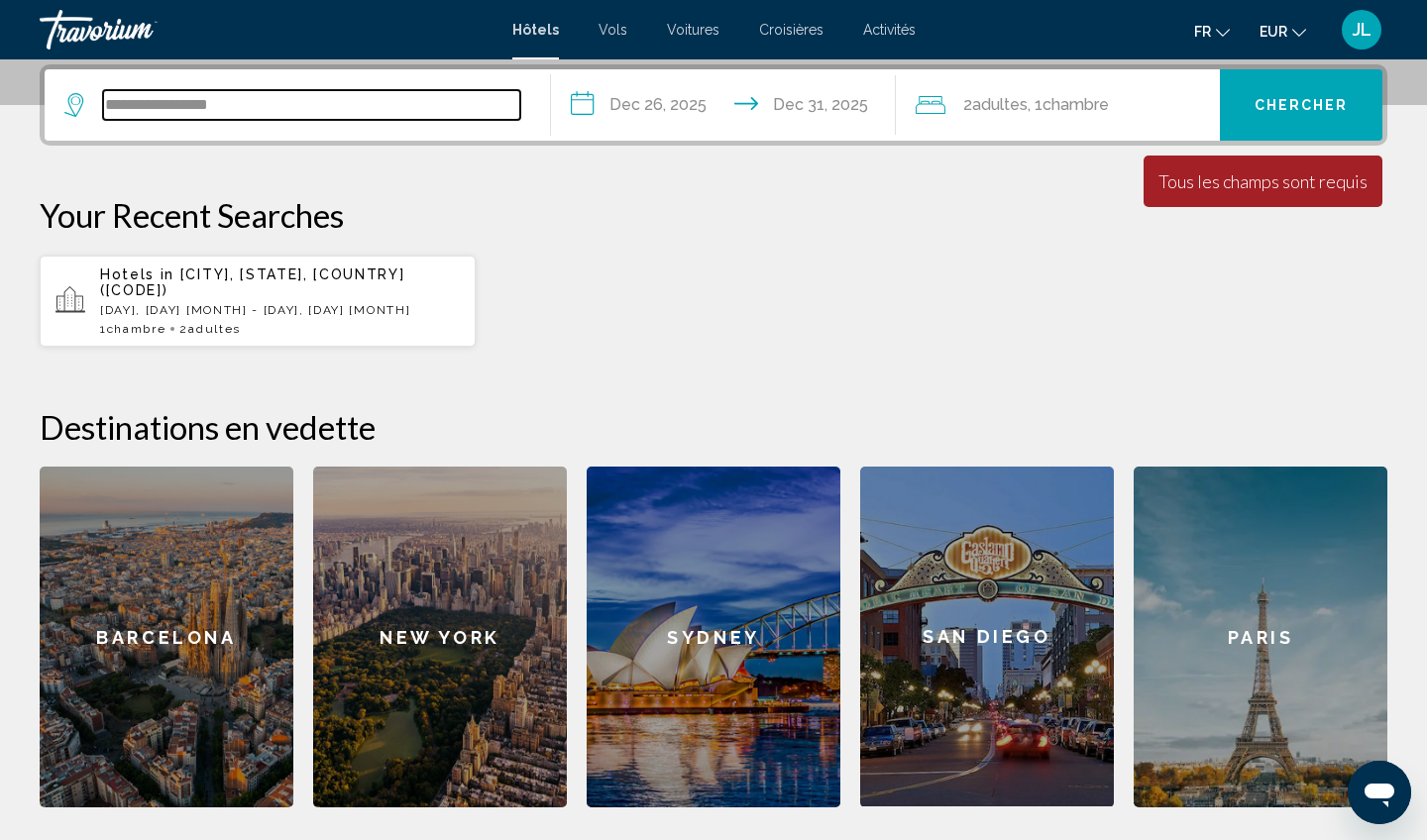 drag, startPoint x: 257, startPoint y: 101, endPoint x: 87, endPoint y: 96, distance: 170.07351 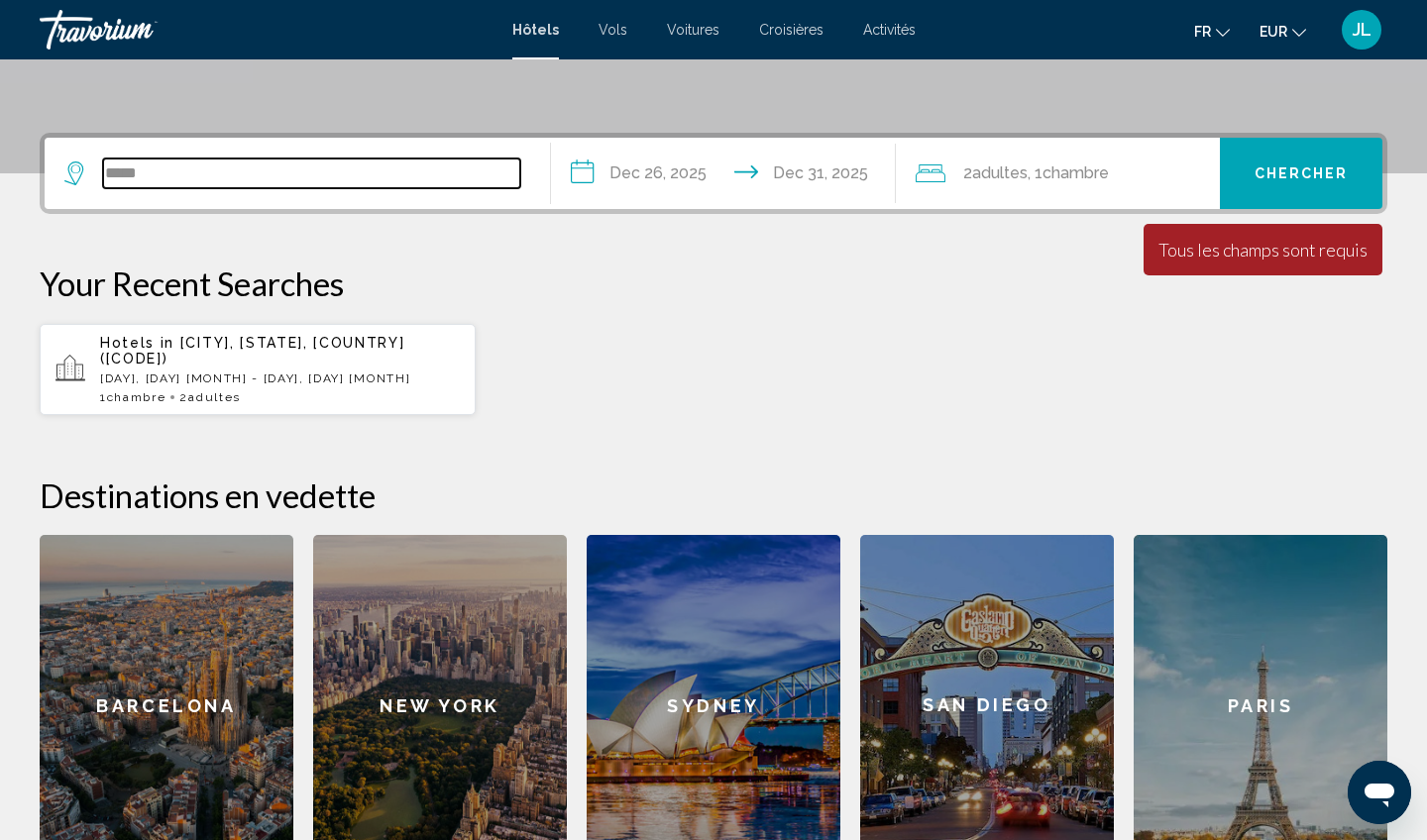 scroll, scrollTop: 361, scrollLeft: 0, axis: vertical 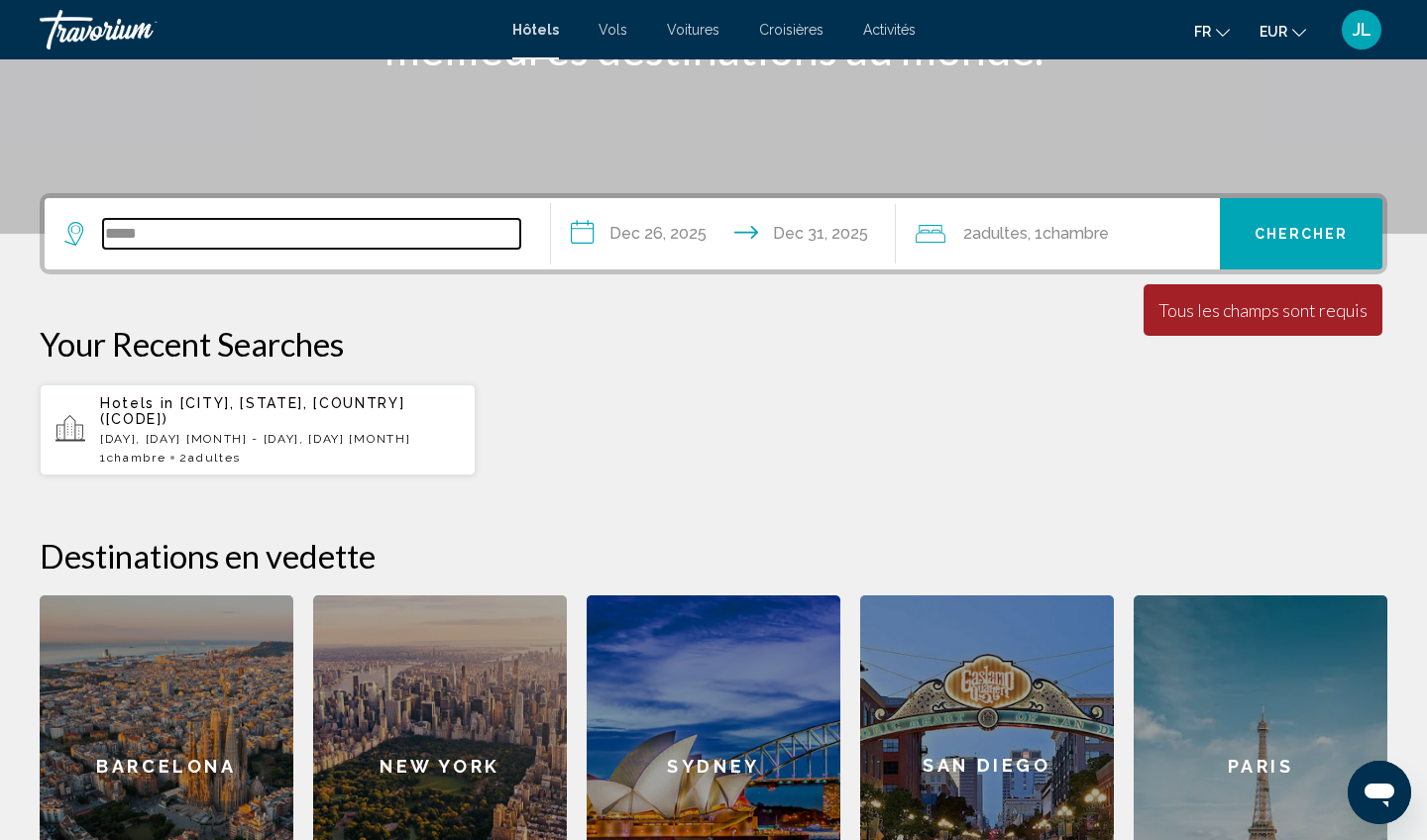 drag, startPoint x: 156, startPoint y: 232, endPoint x: 50, endPoint y: 231, distance: 106.00472 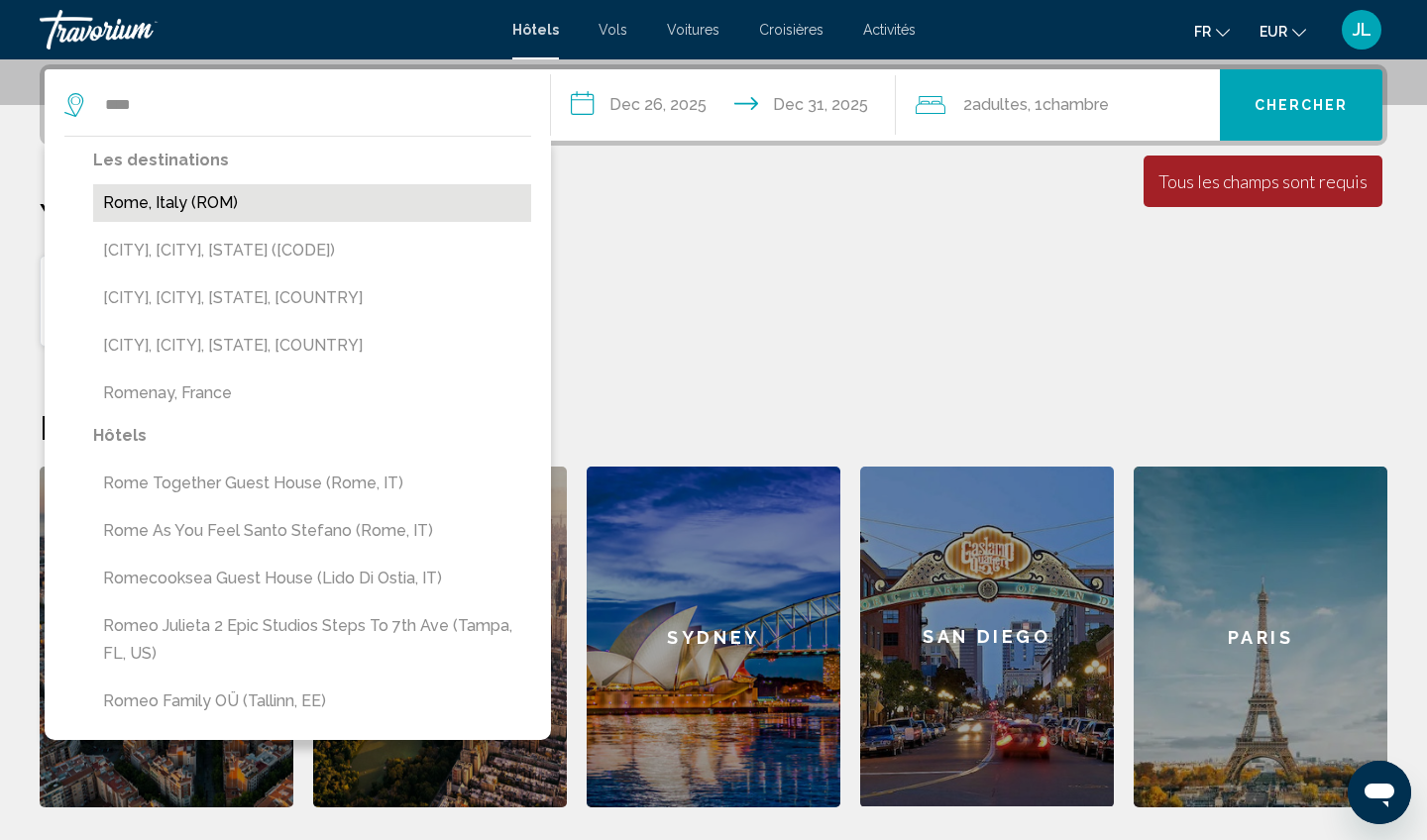 click on "Rome, Italy (ROM)" at bounding box center [312, 203] 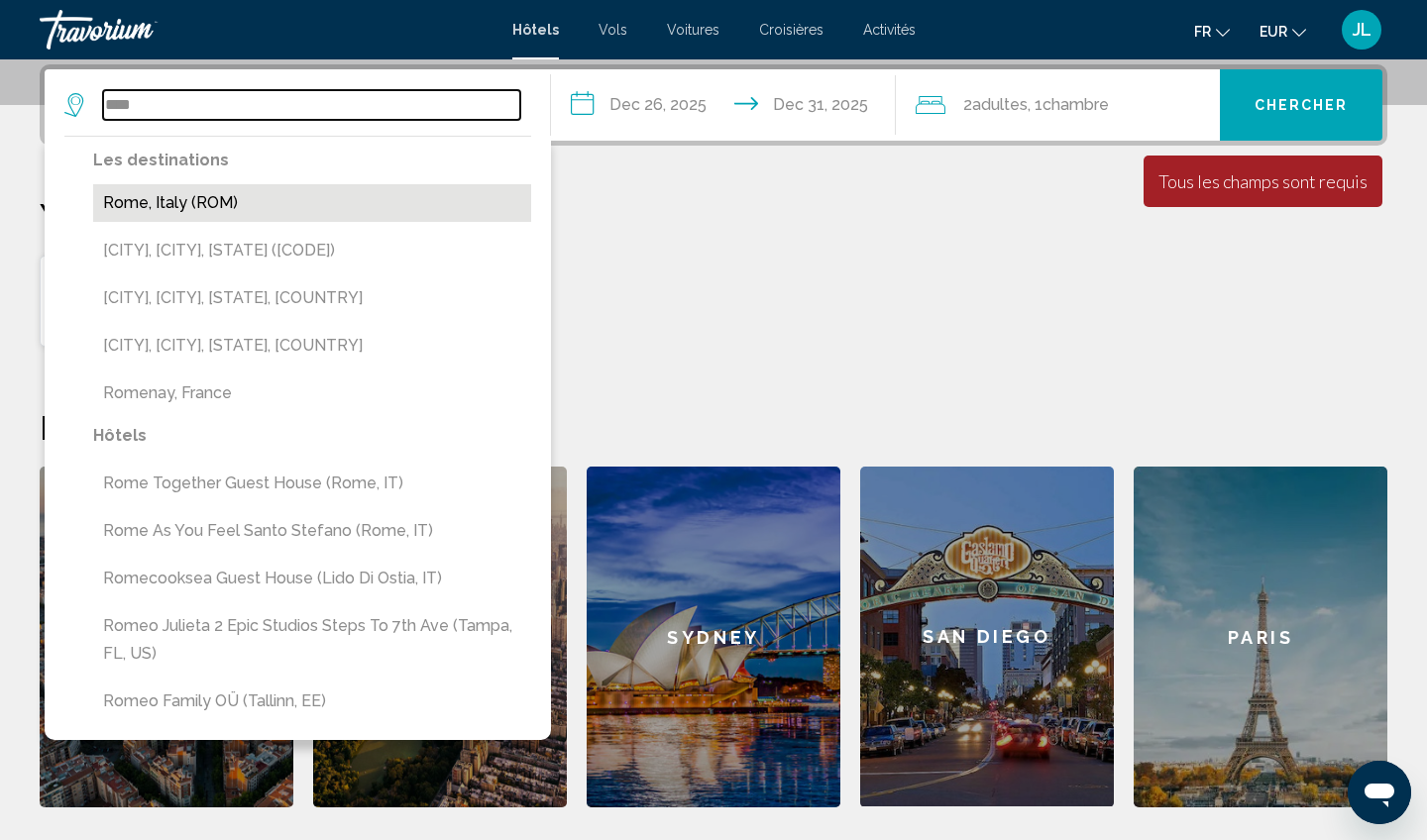 type on "**********" 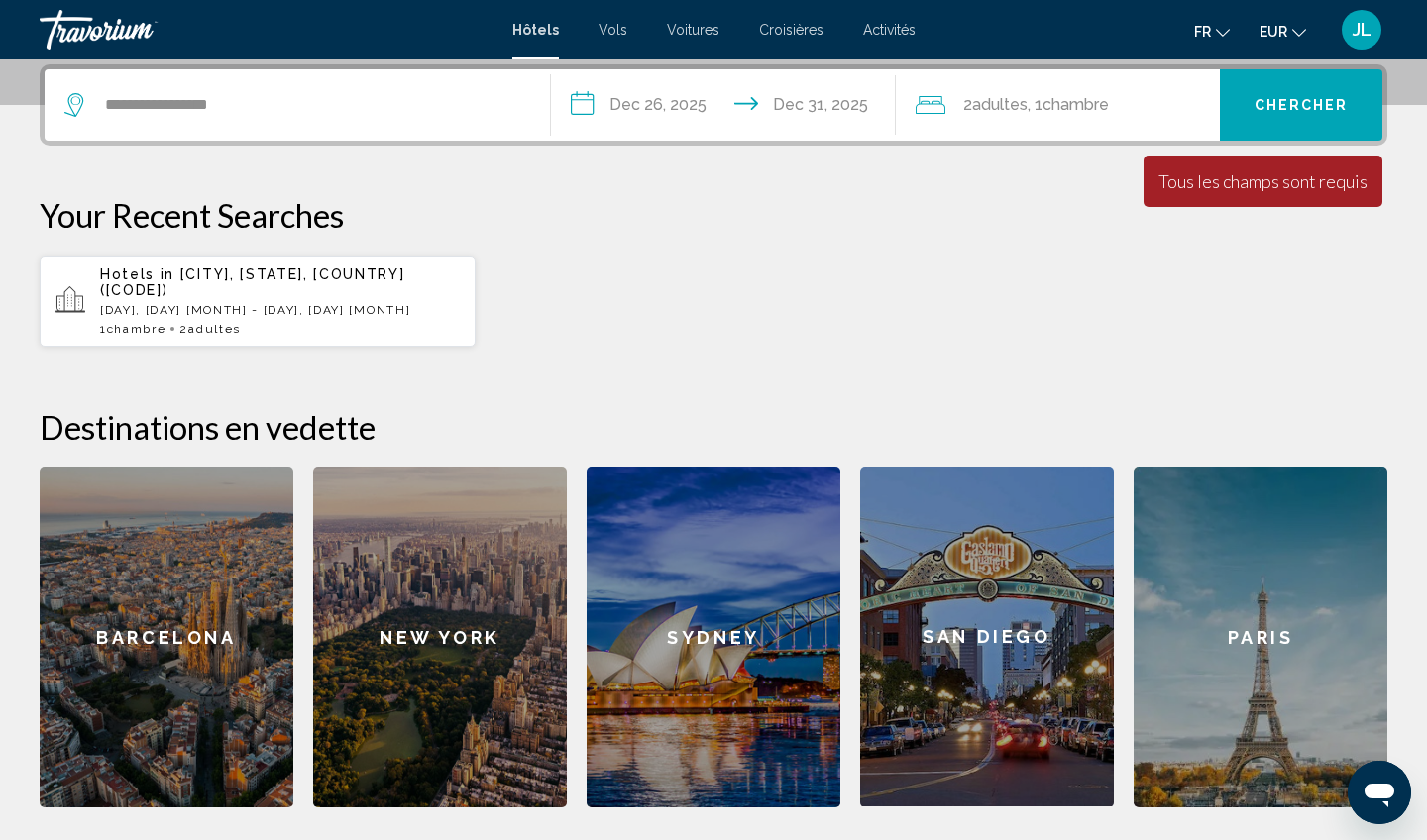 click on "Chercher" at bounding box center (1301, 106) 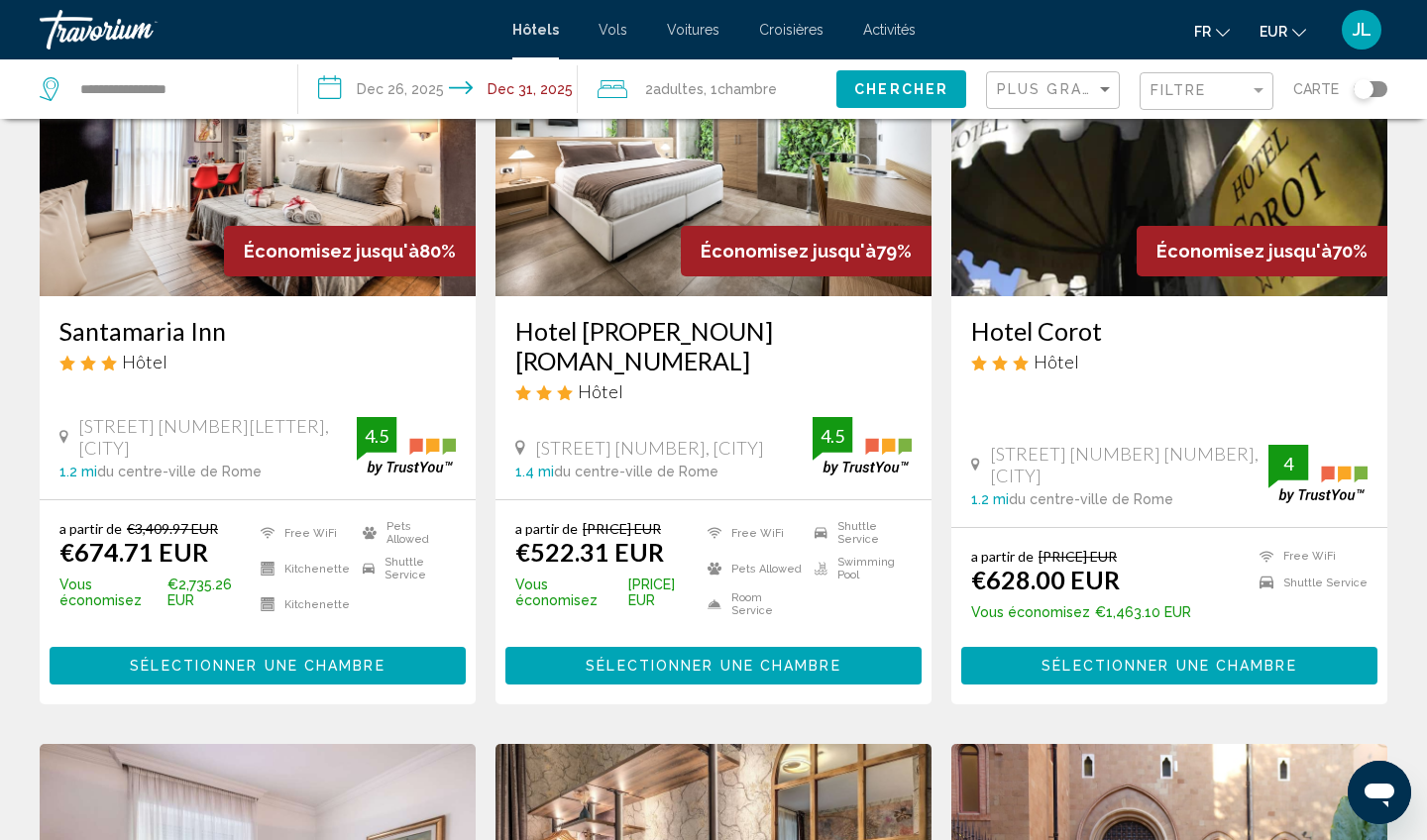 scroll, scrollTop: 211, scrollLeft: 0, axis: vertical 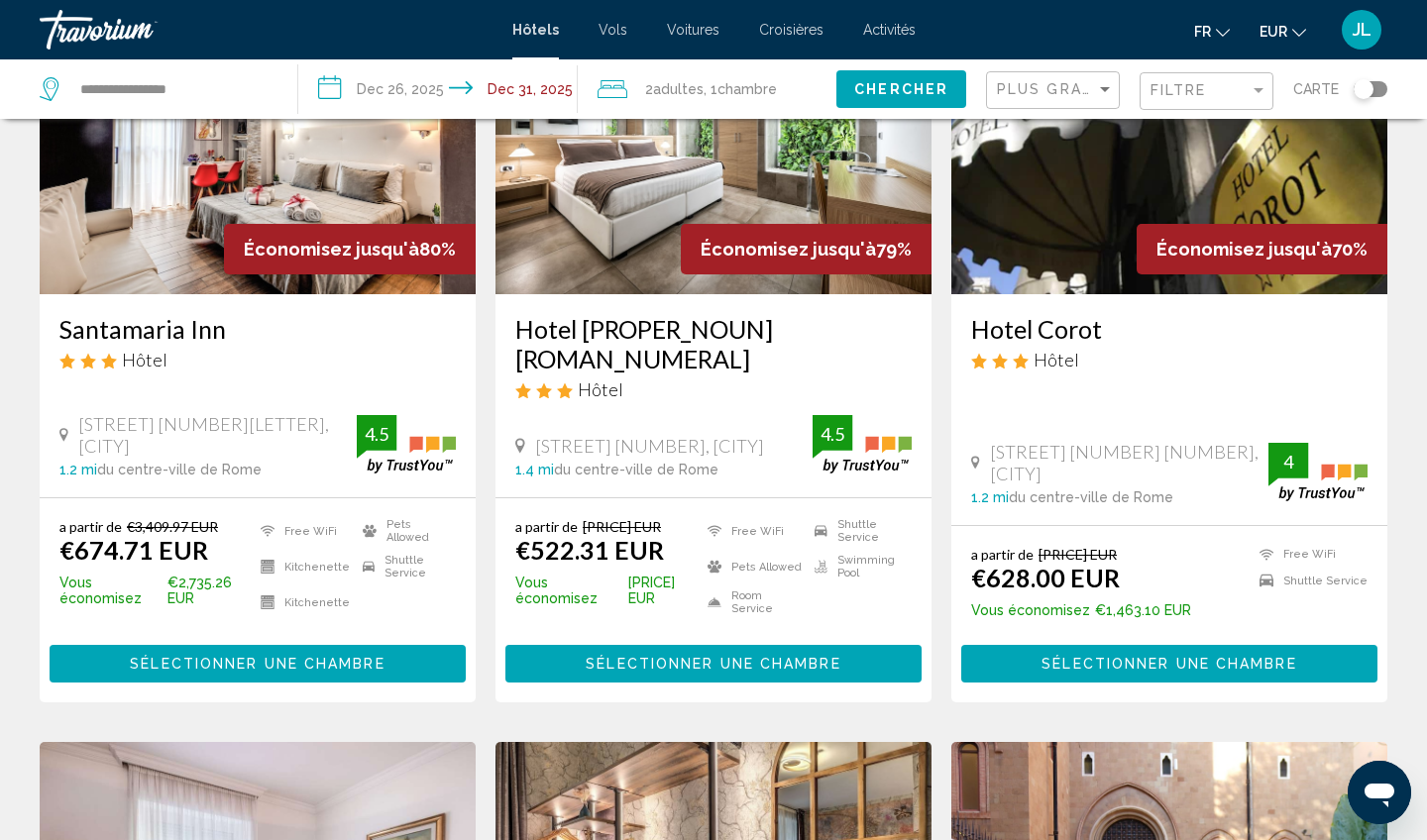 click on "[HOTEL]
Hôtel
[STREET] [NUMBER], [CITY] [DISTANCE]  du centre-ville de [CITY] de l'[HOTEL] [RATING]" at bounding box center [714, 395] 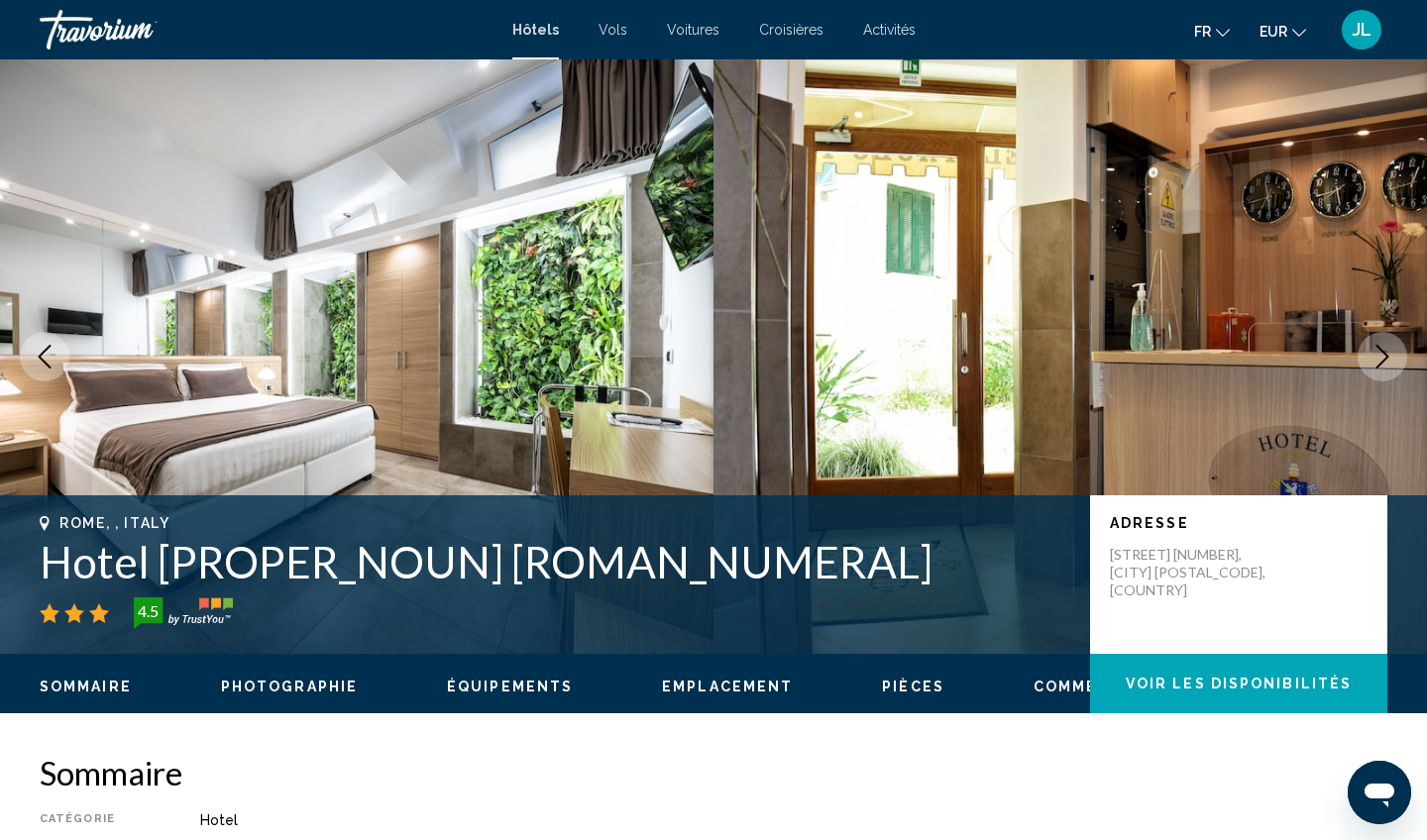 scroll, scrollTop: 0, scrollLeft: 0, axis: both 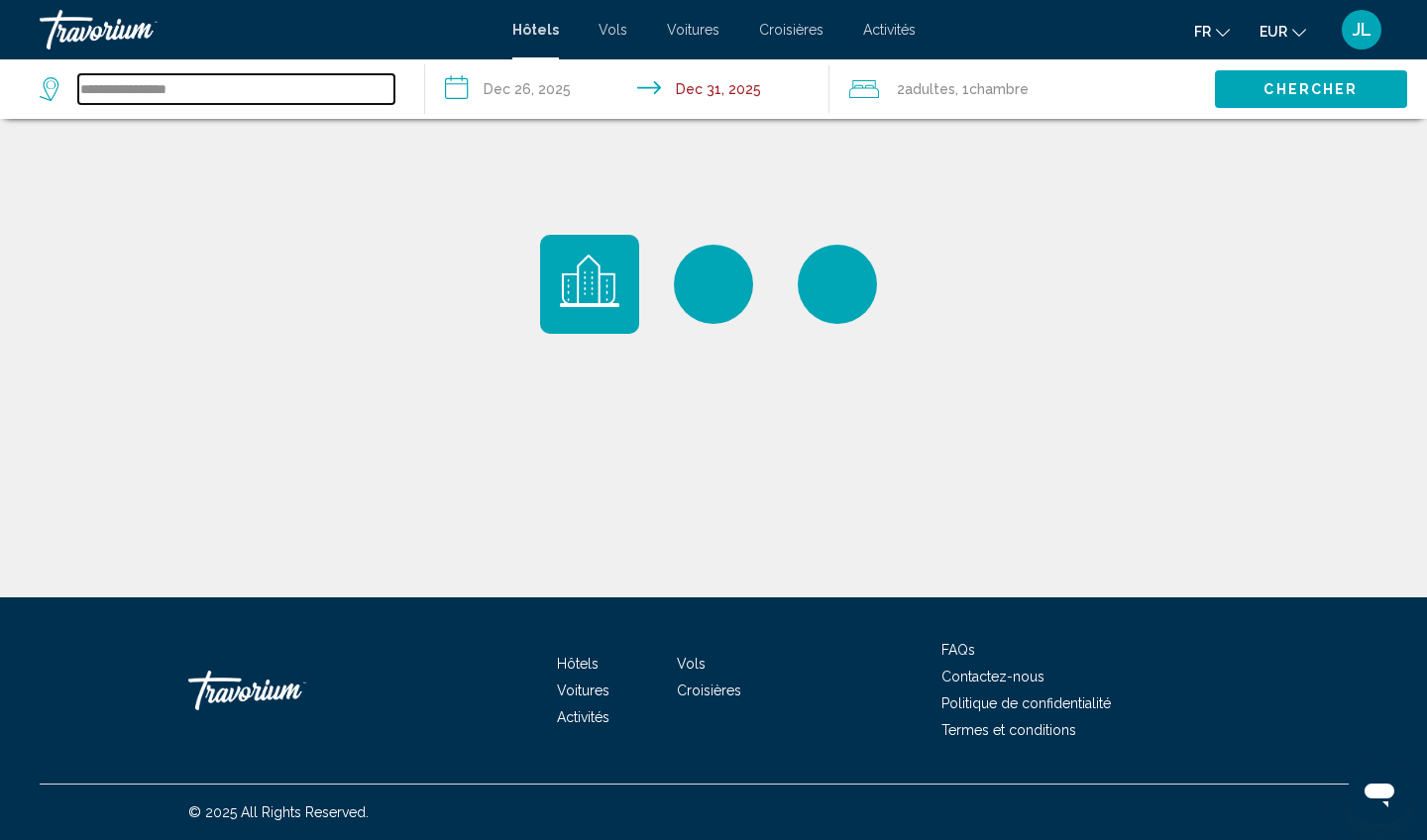 click on "**********" at bounding box center [236, 89] 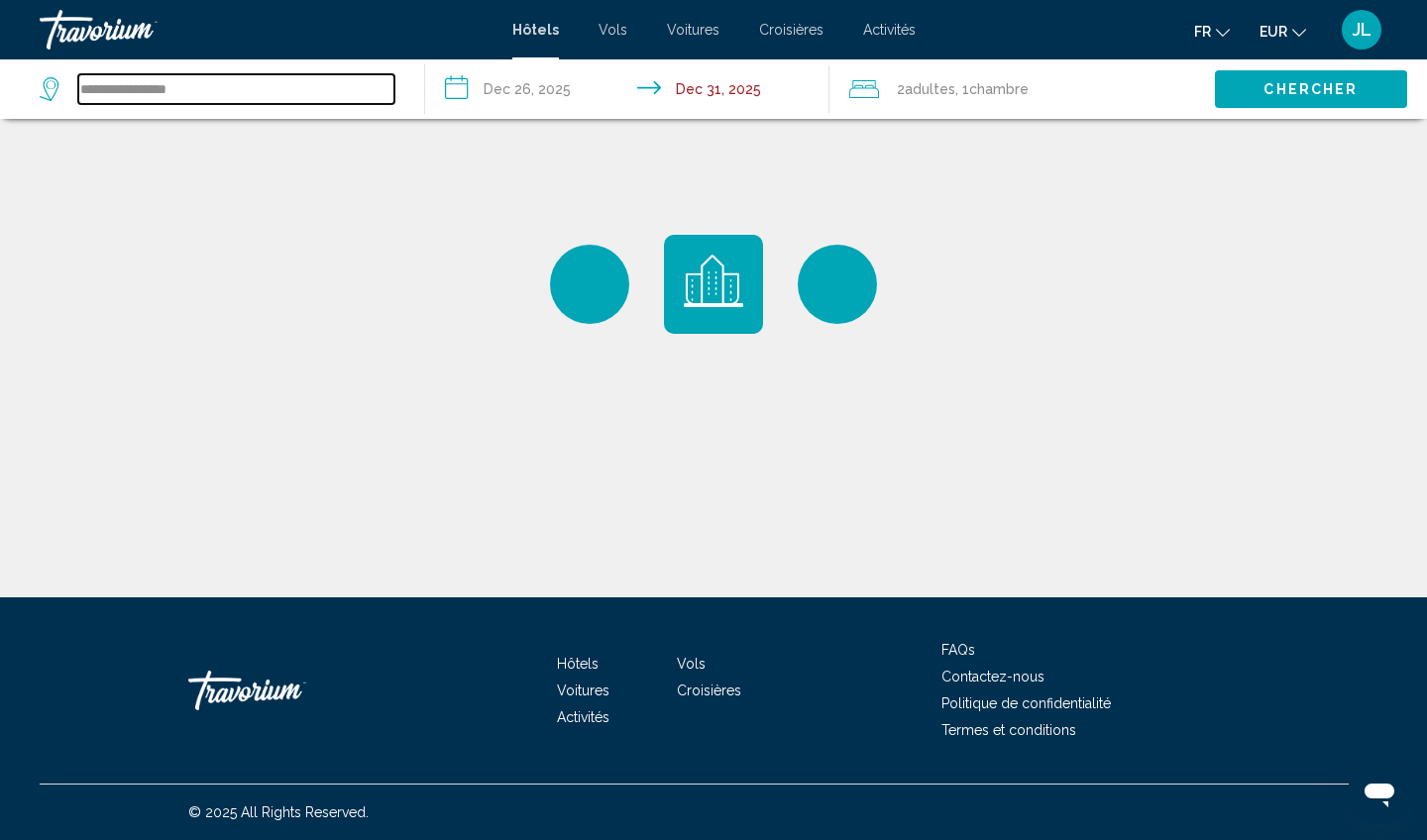 click on "**********" at bounding box center [236, 89] 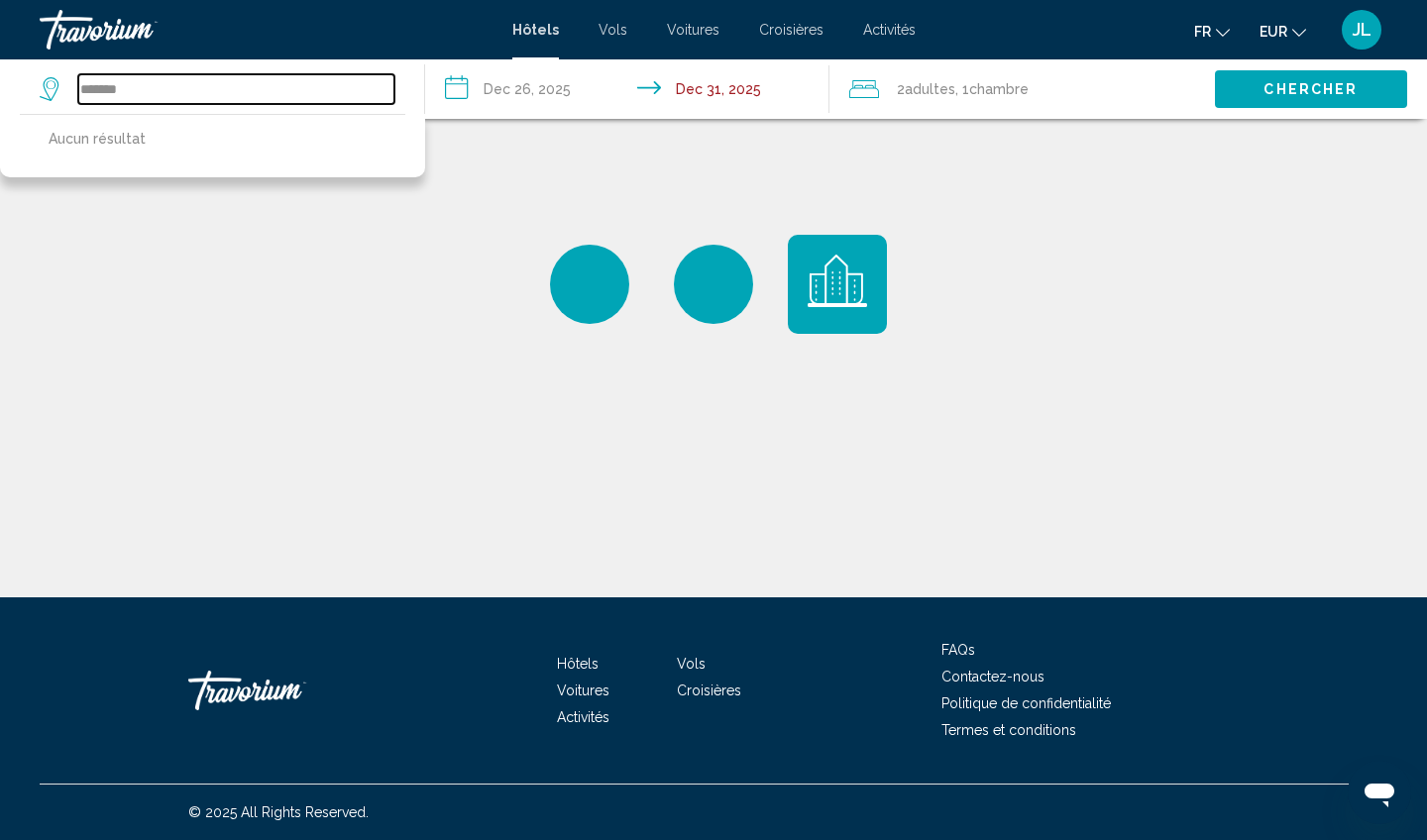 drag, startPoint x: 156, startPoint y: 112, endPoint x: 55, endPoint y: 78, distance: 106.56923 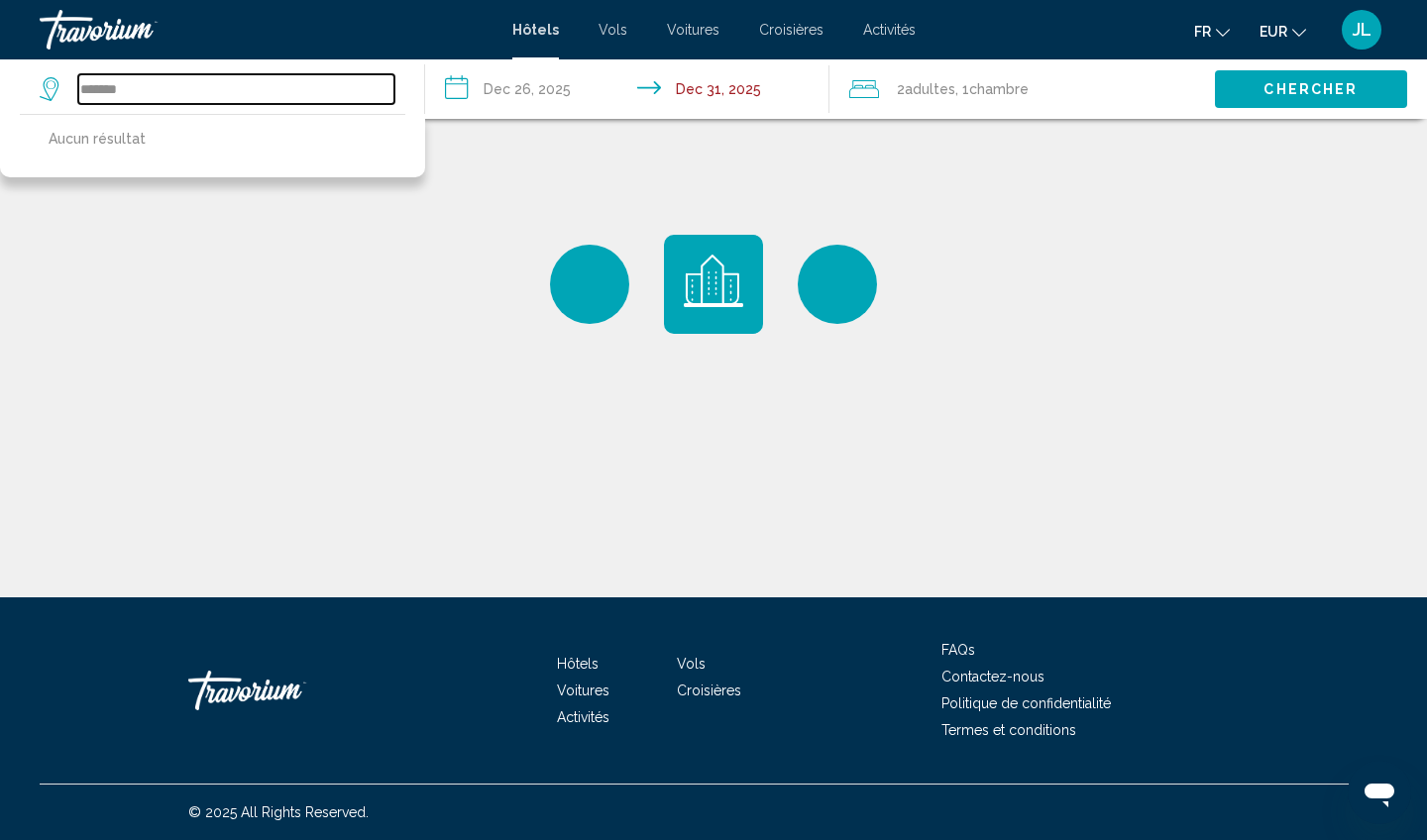 drag, startPoint x: 130, startPoint y: 81, endPoint x: 53, endPoint y: 82, distance: 77.00649 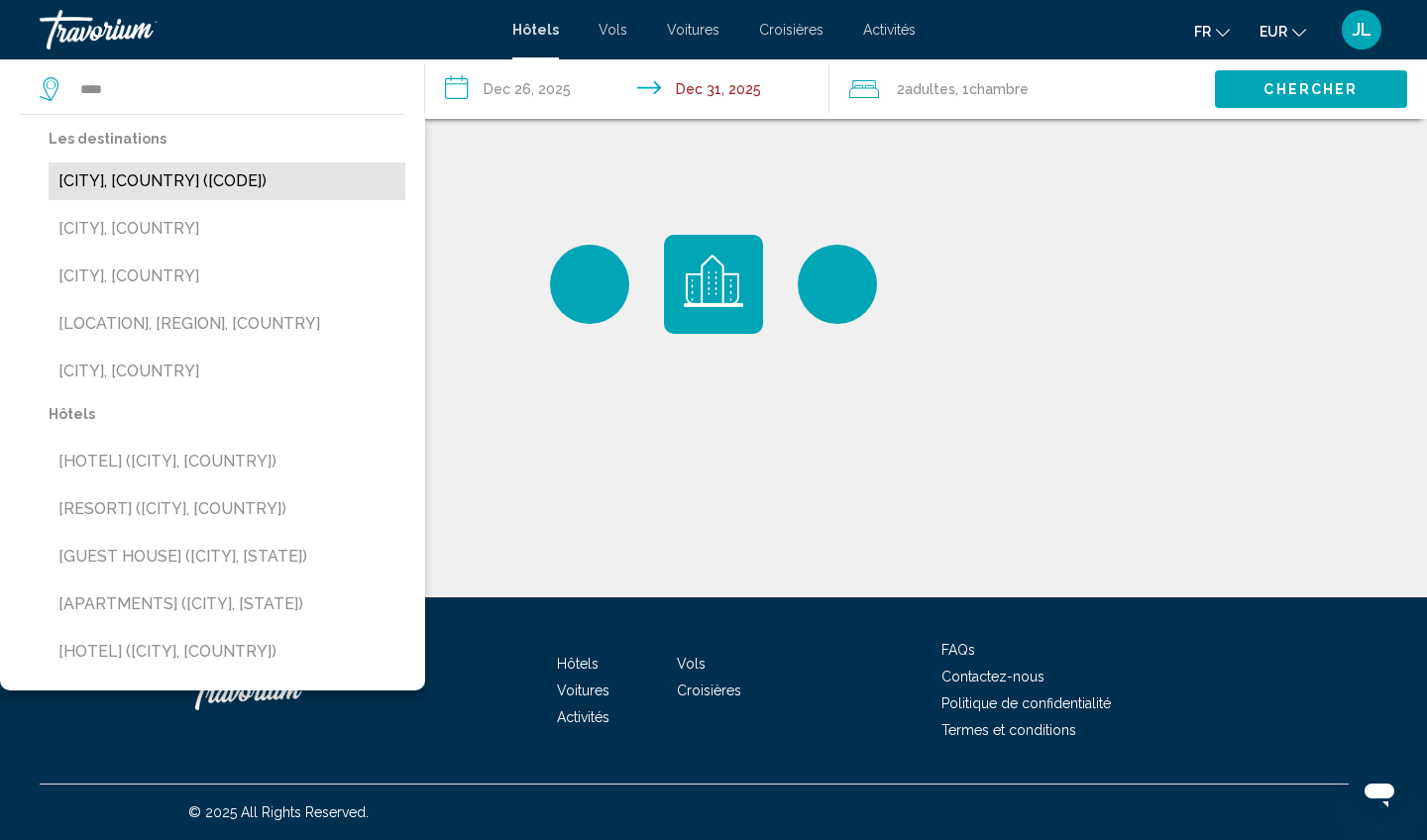 click on "[CITY], [COUNTRY] ([CODE])" at bounding box center (227, 181) 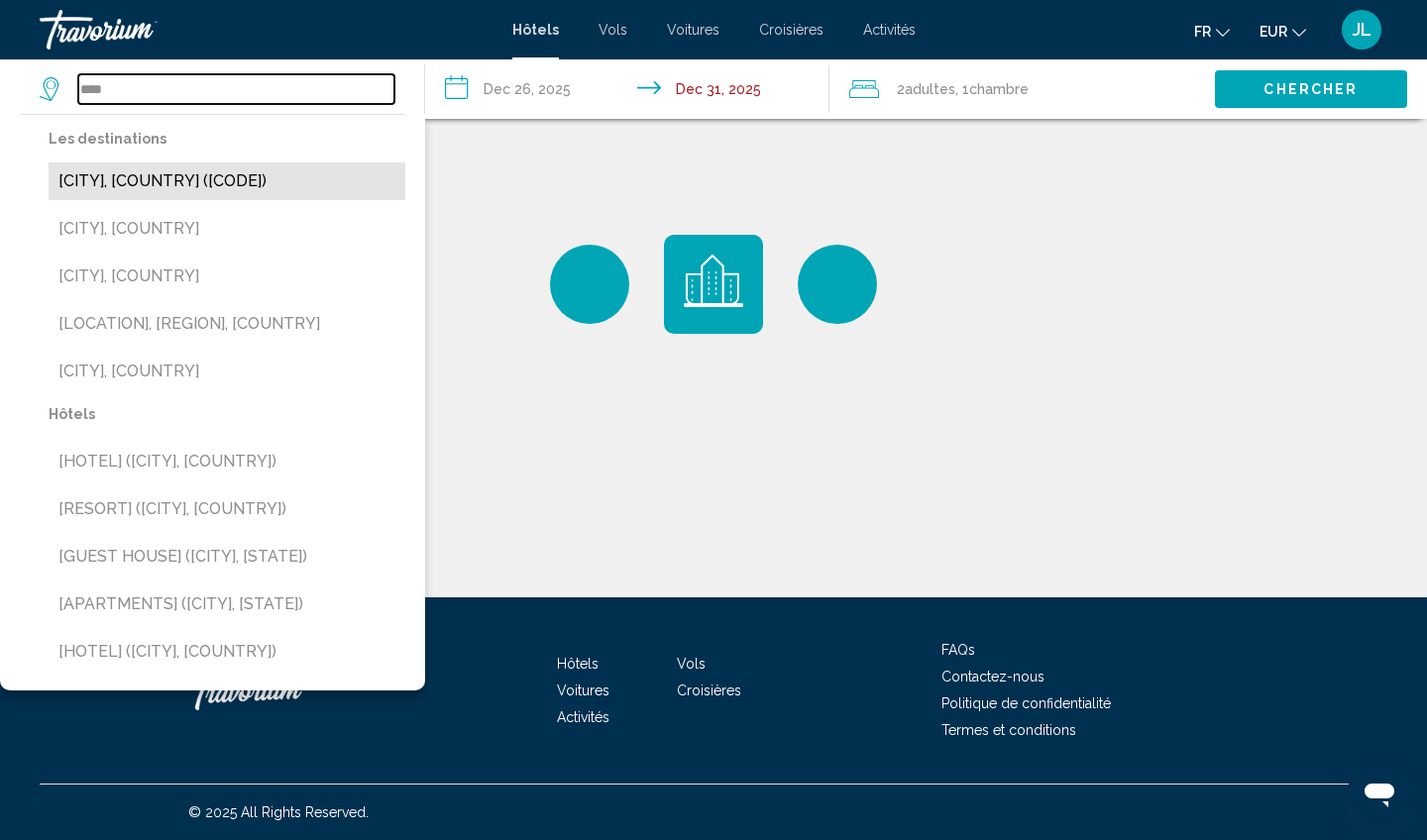 type on "**********" 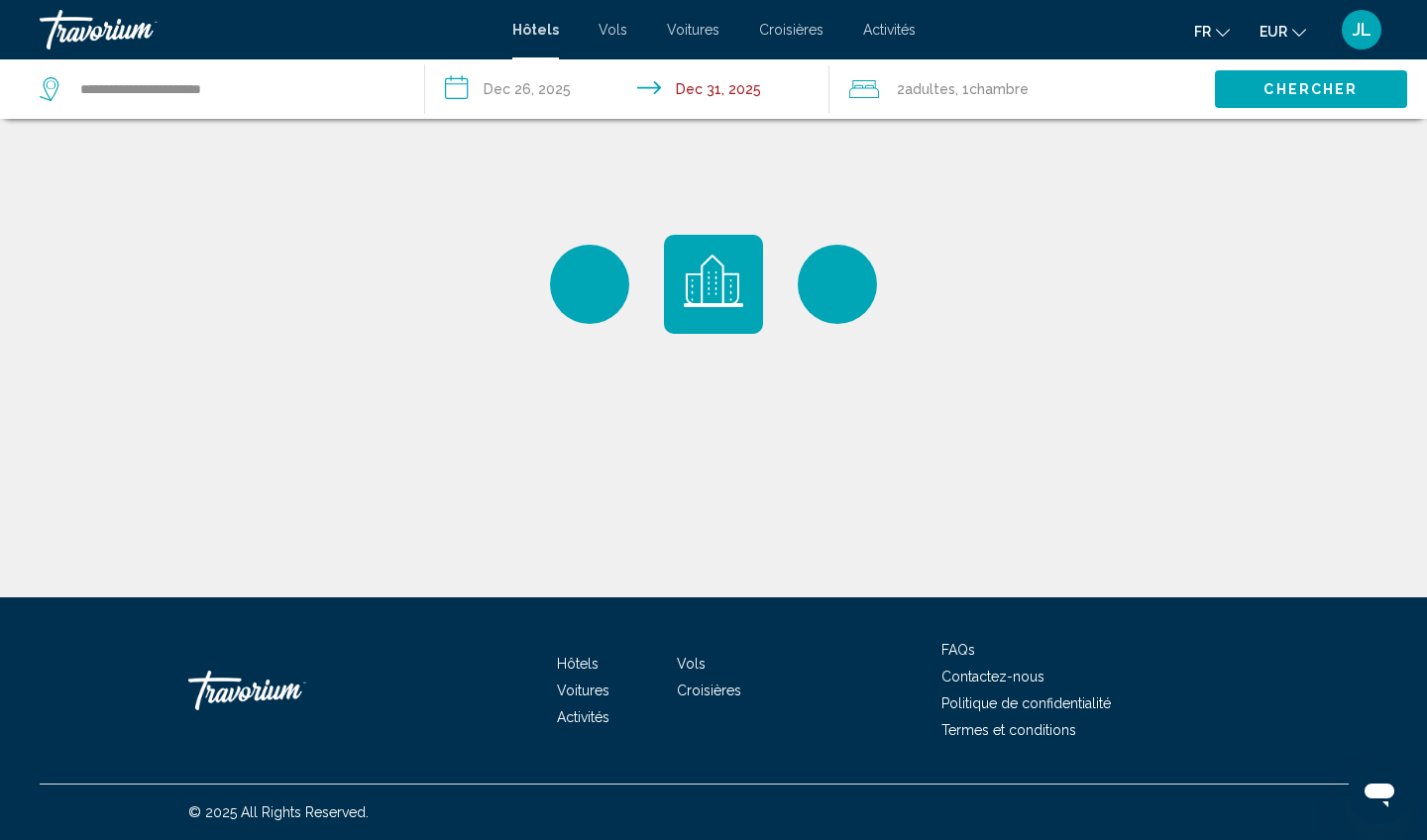 click on "**********" at bounding box center [631, 92] 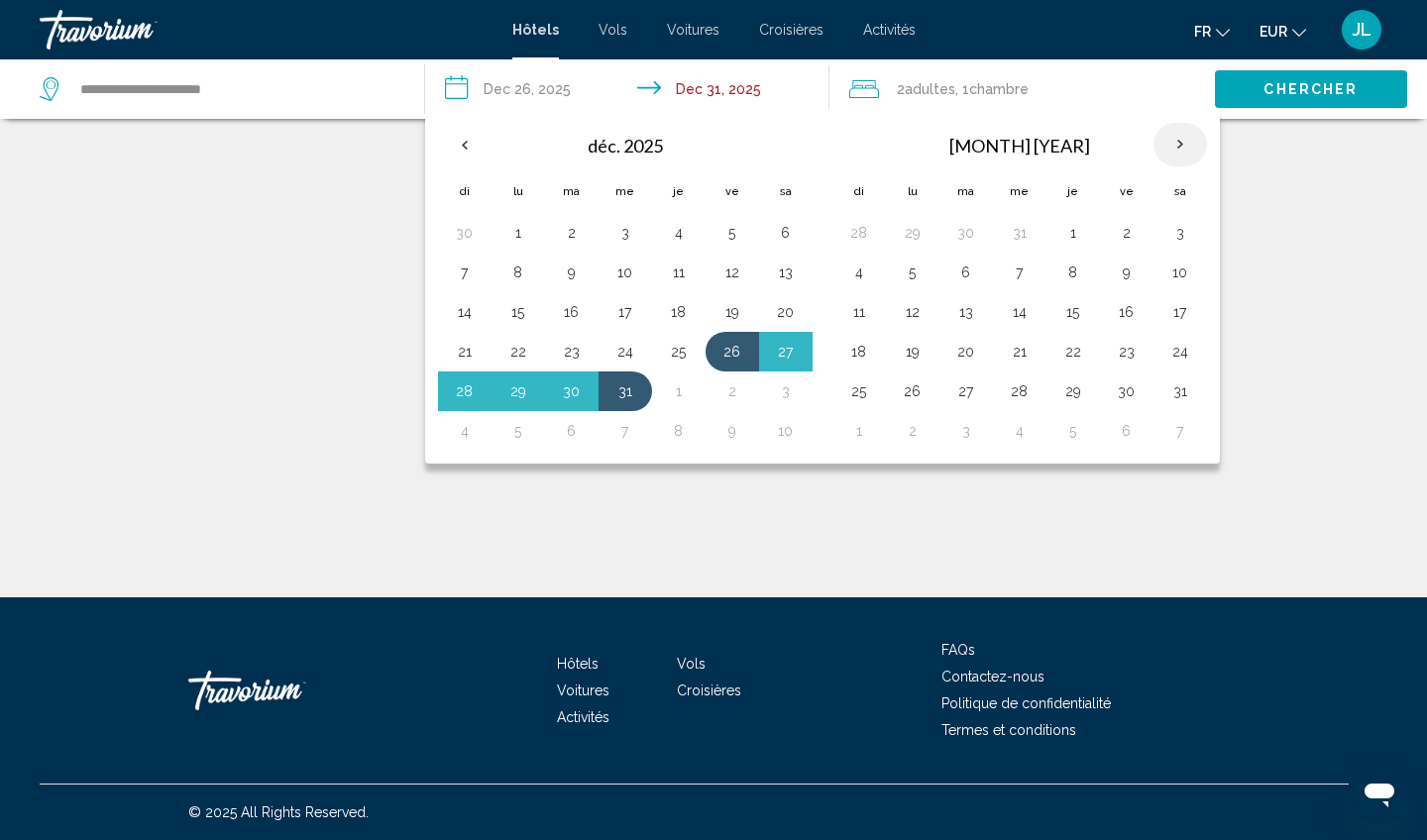 click at bounding box center (1180, 145) 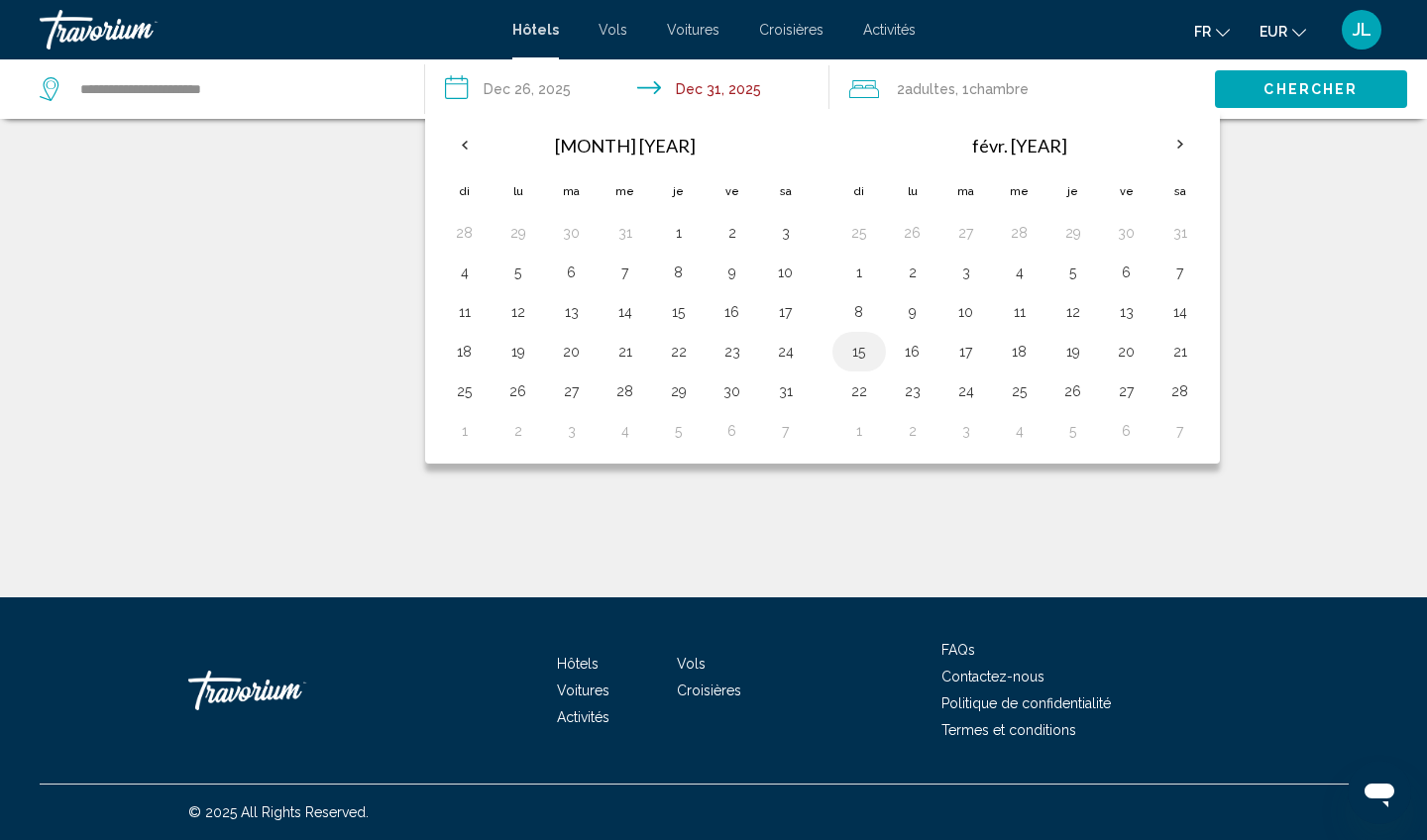 click on "15" at bounding box center (859, 352) 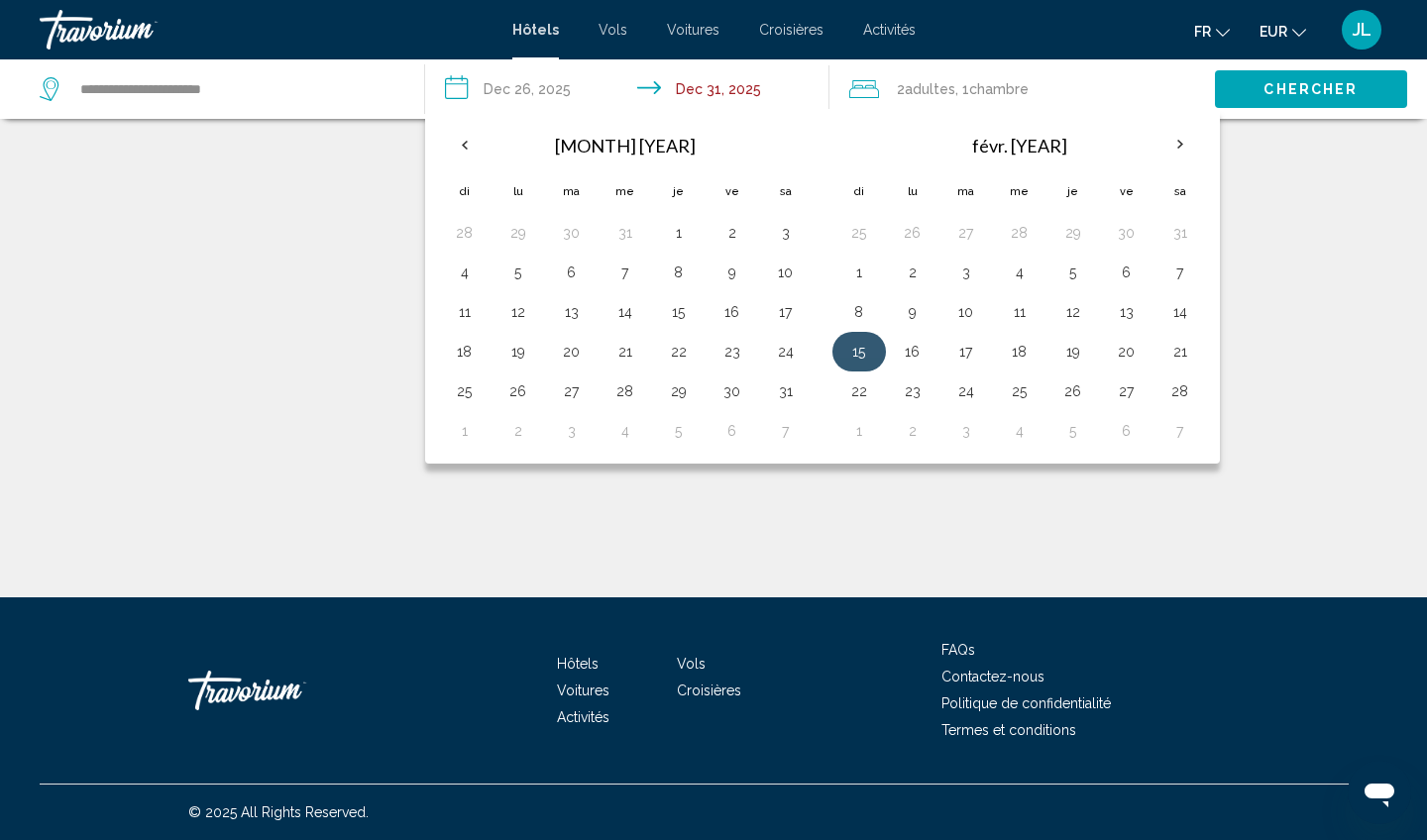 click on "15" at bounding box center (859, 352) 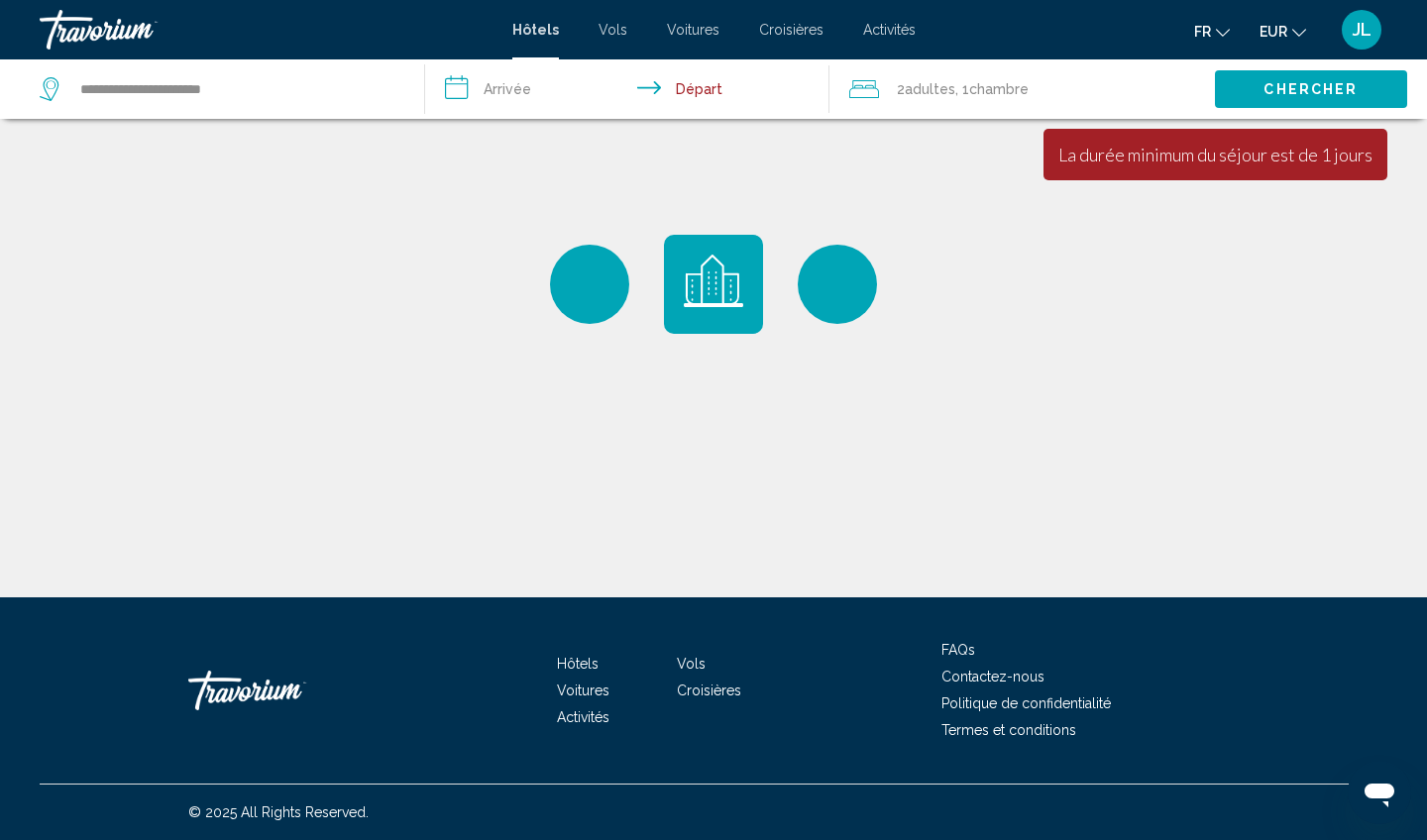 click on "**********" at bounding box center (631, 92) 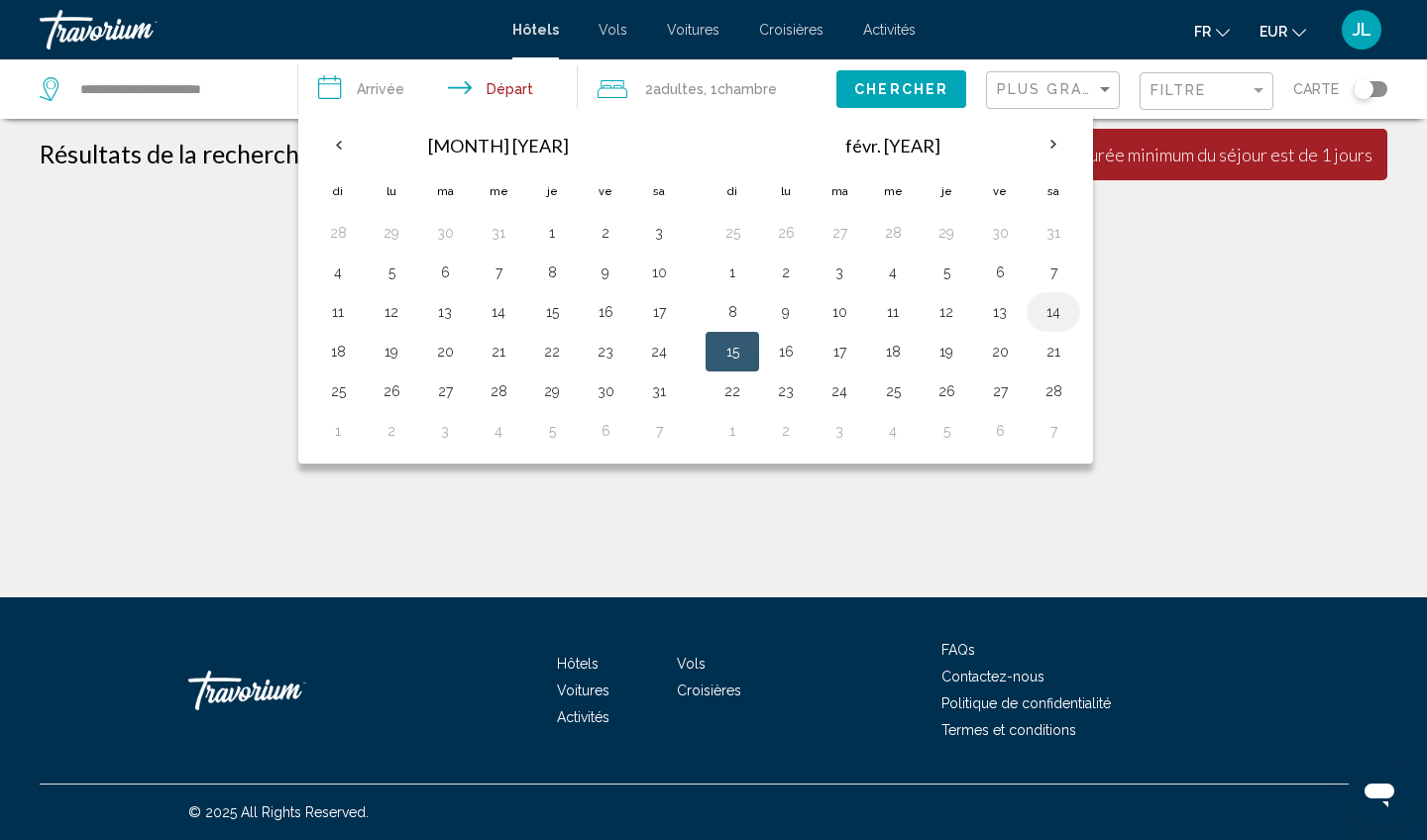 click on "14" at bounding box center (1053, 312) 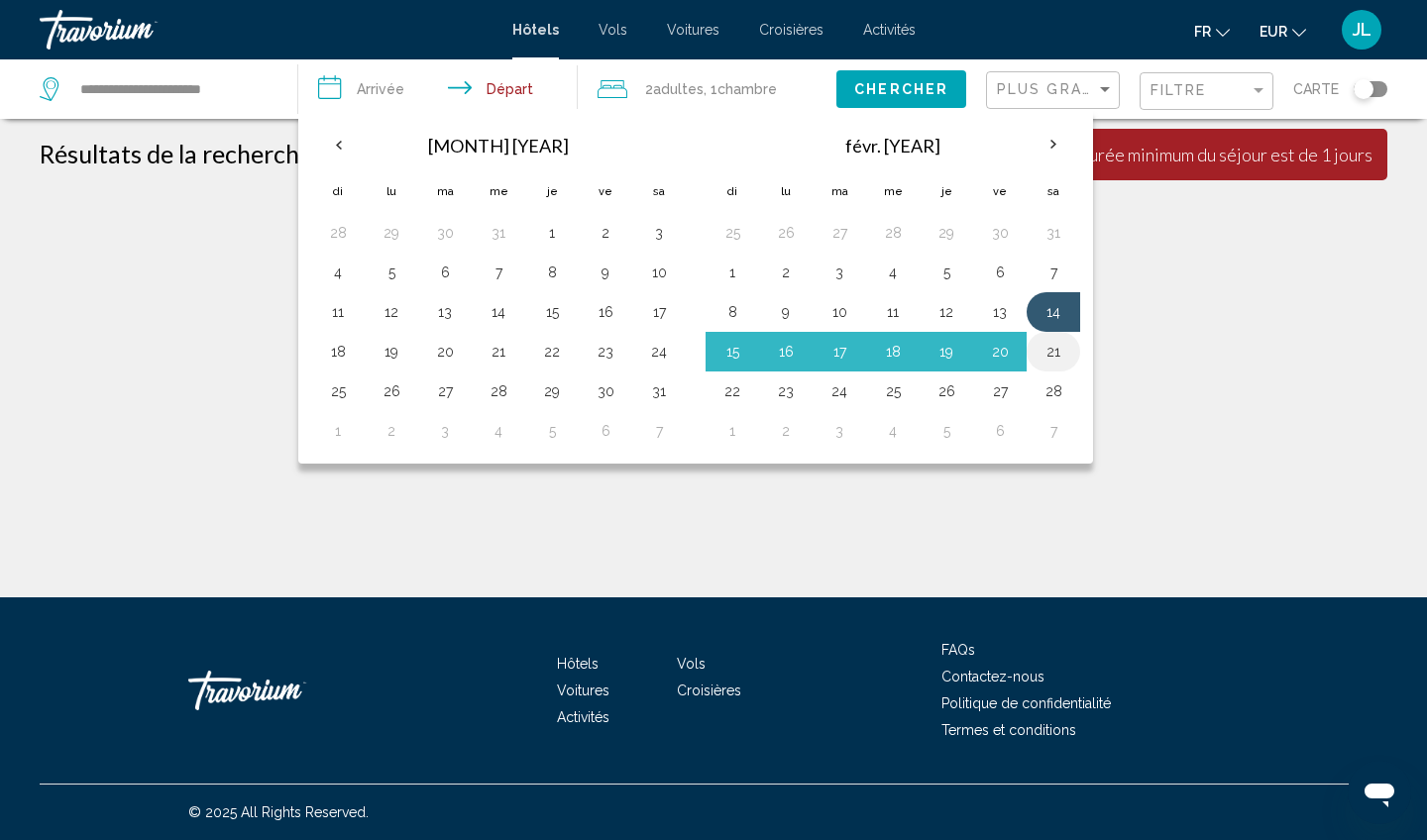 click on "21" at bounding box center [1053, 352] 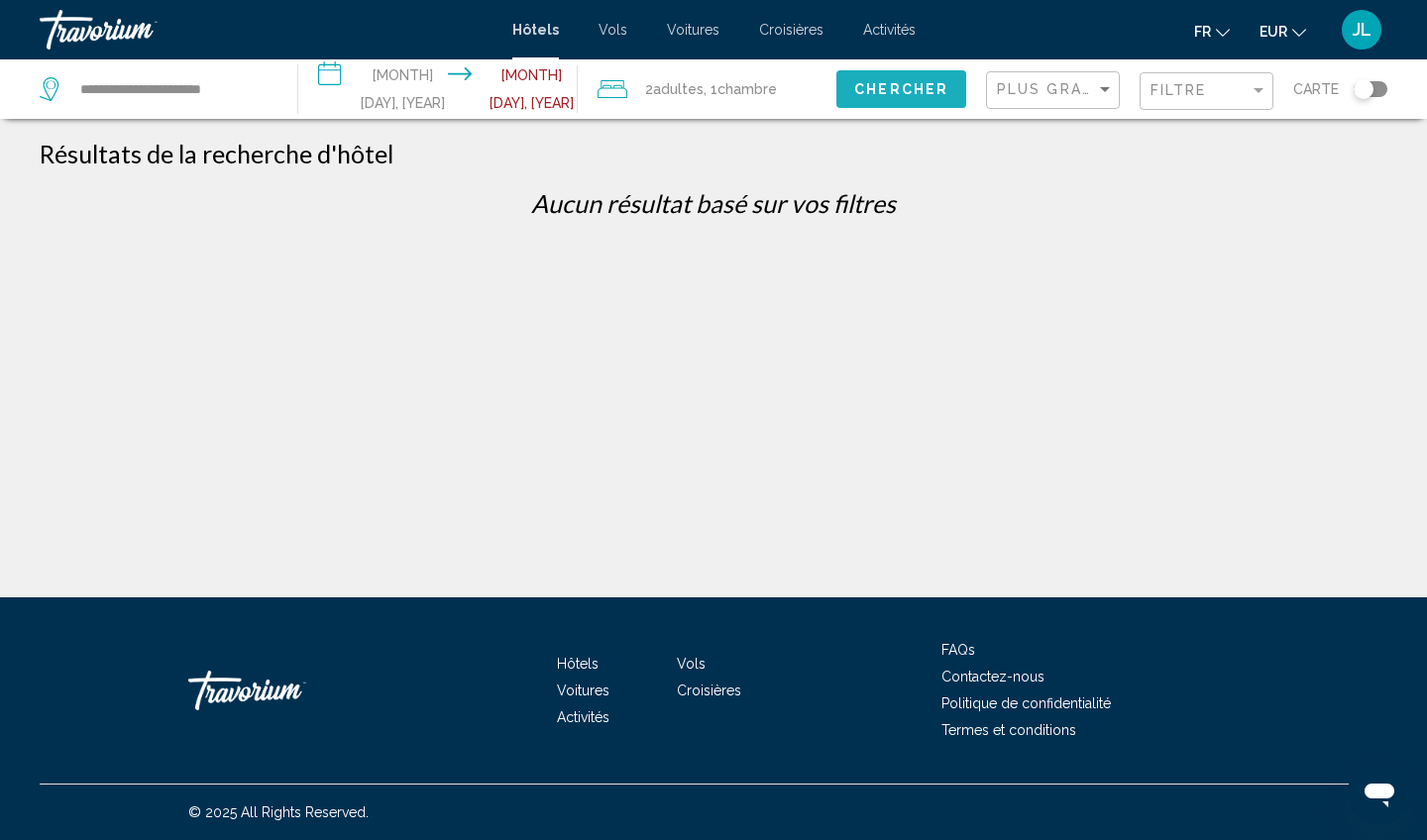click on "Chercher" 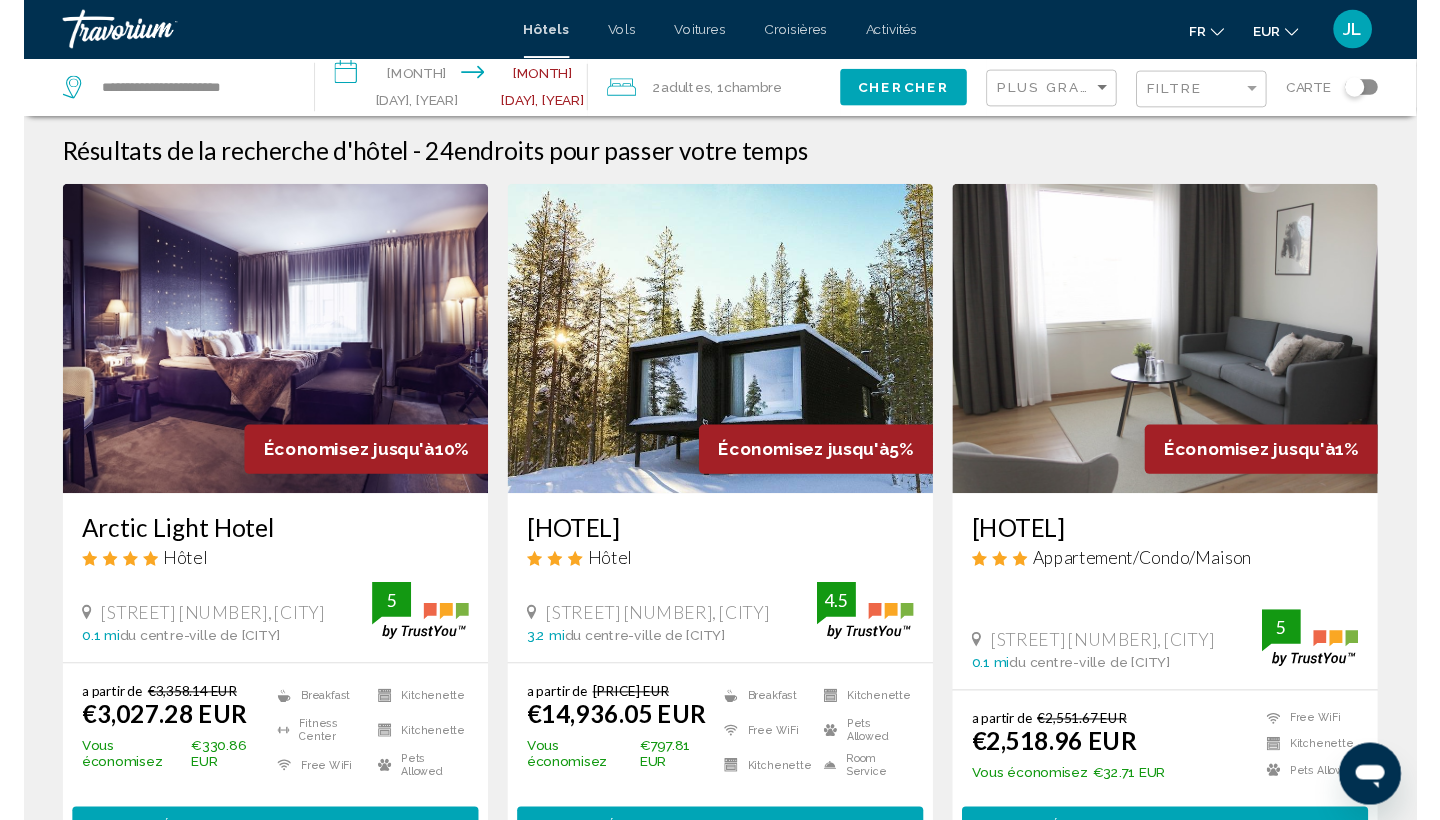 scroll, scrollTop: 0, scrollLeft: 0, axis: both 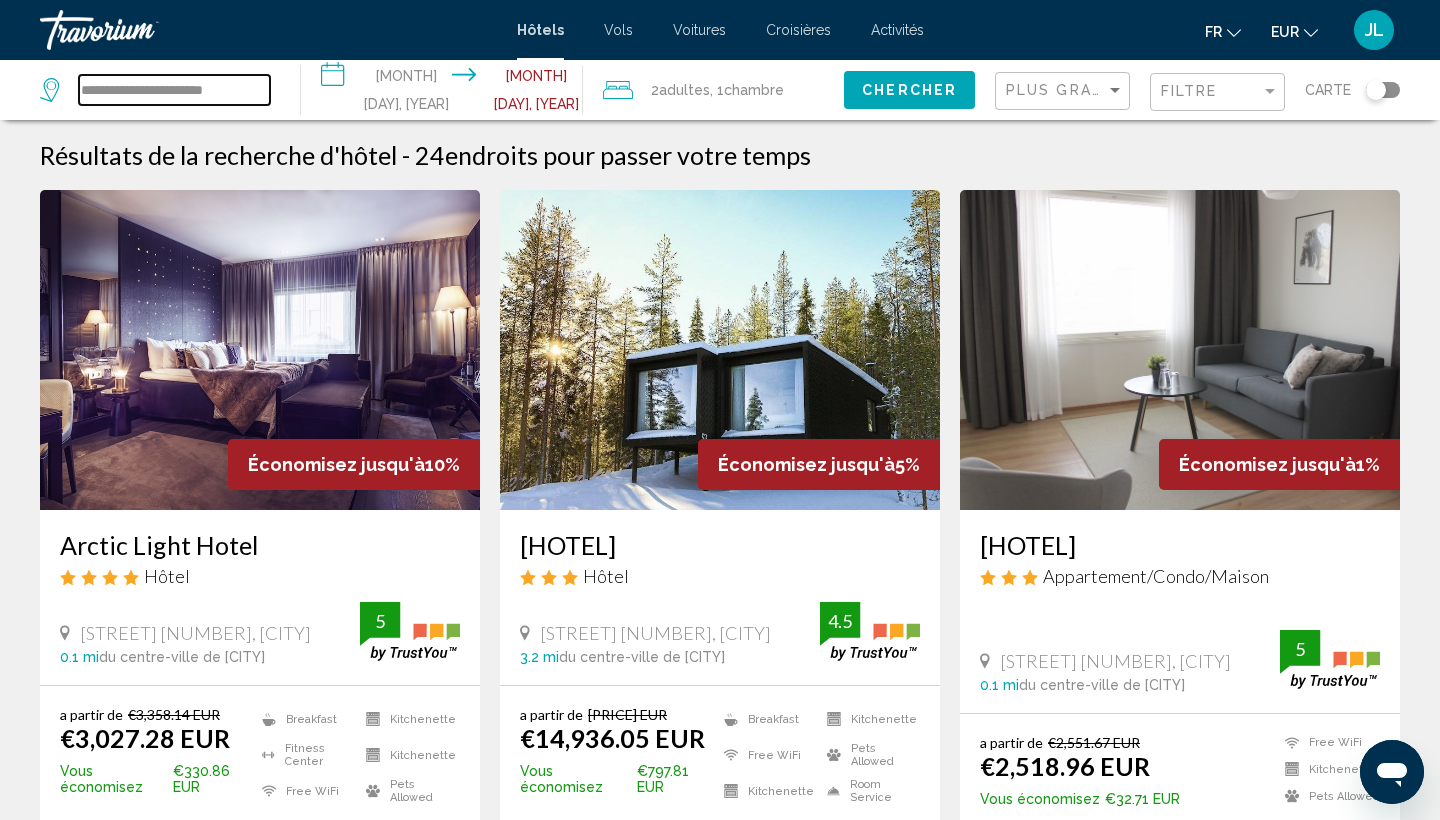 click on "**********" at bounding box center [174, 90] 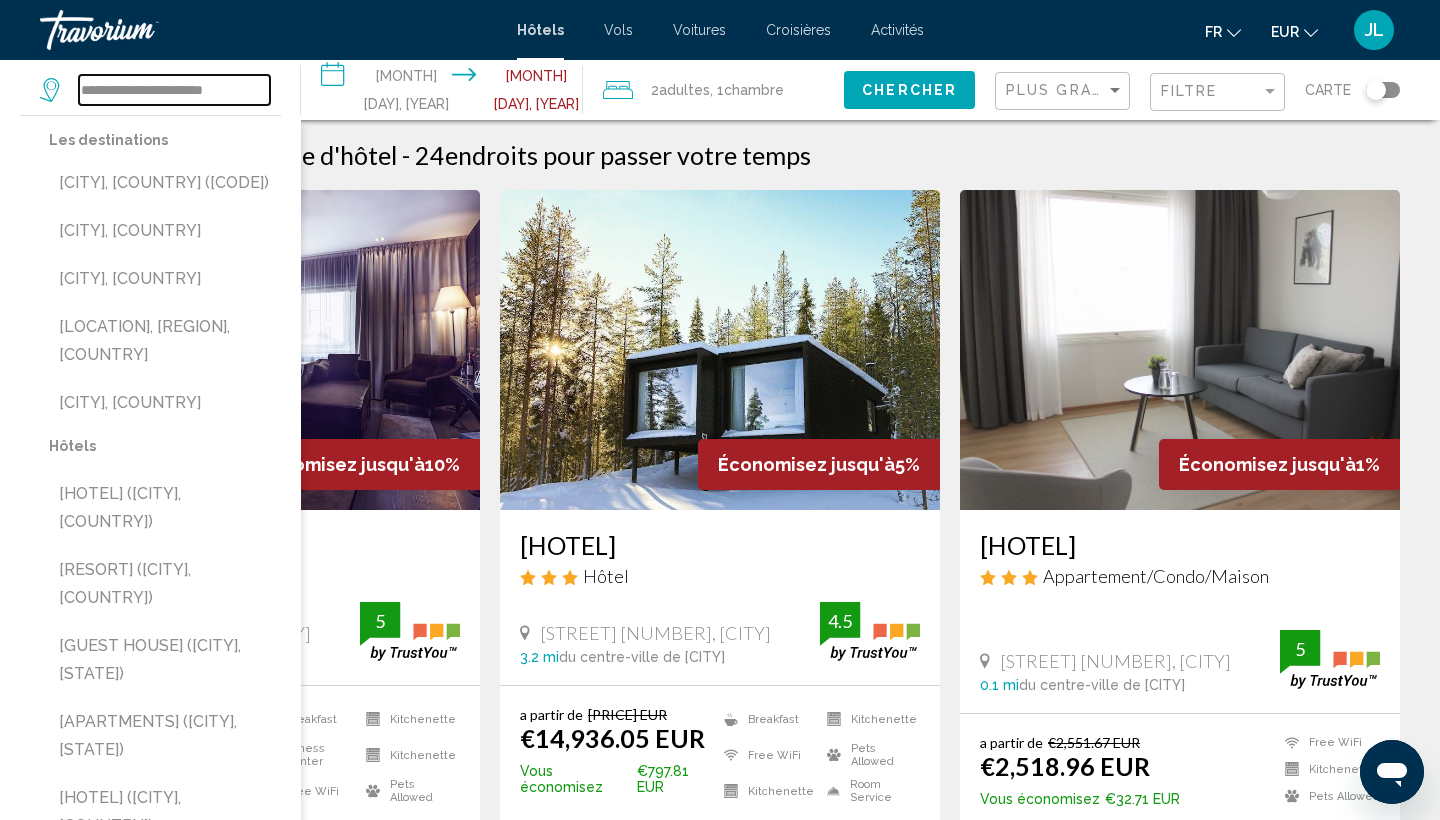 click on "**********" at bounding box center [174, 90] 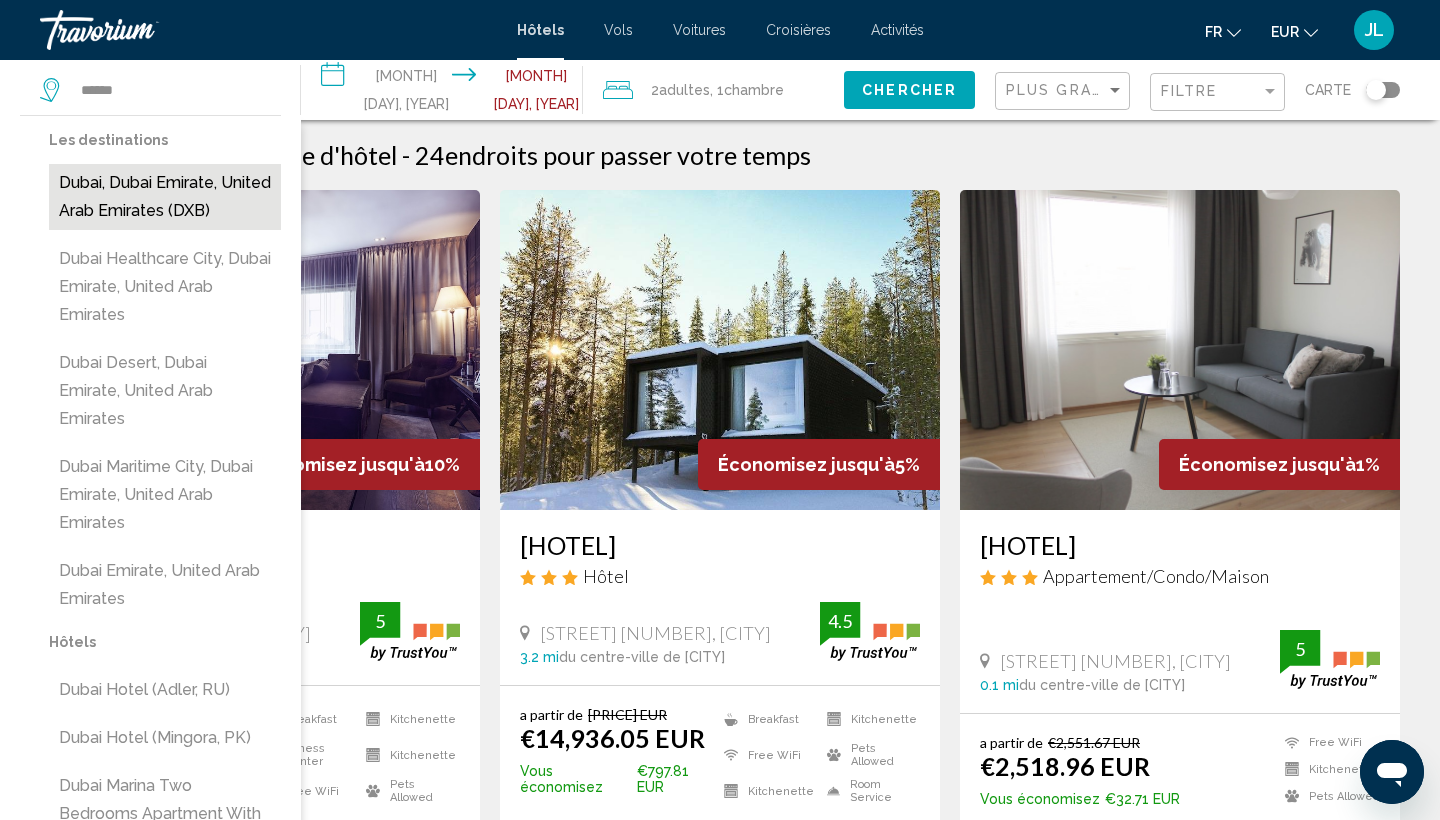 click on "Dubai, Dubai Emirate, United Arab Emirates (DXB)" at bounding box center (165, 197) 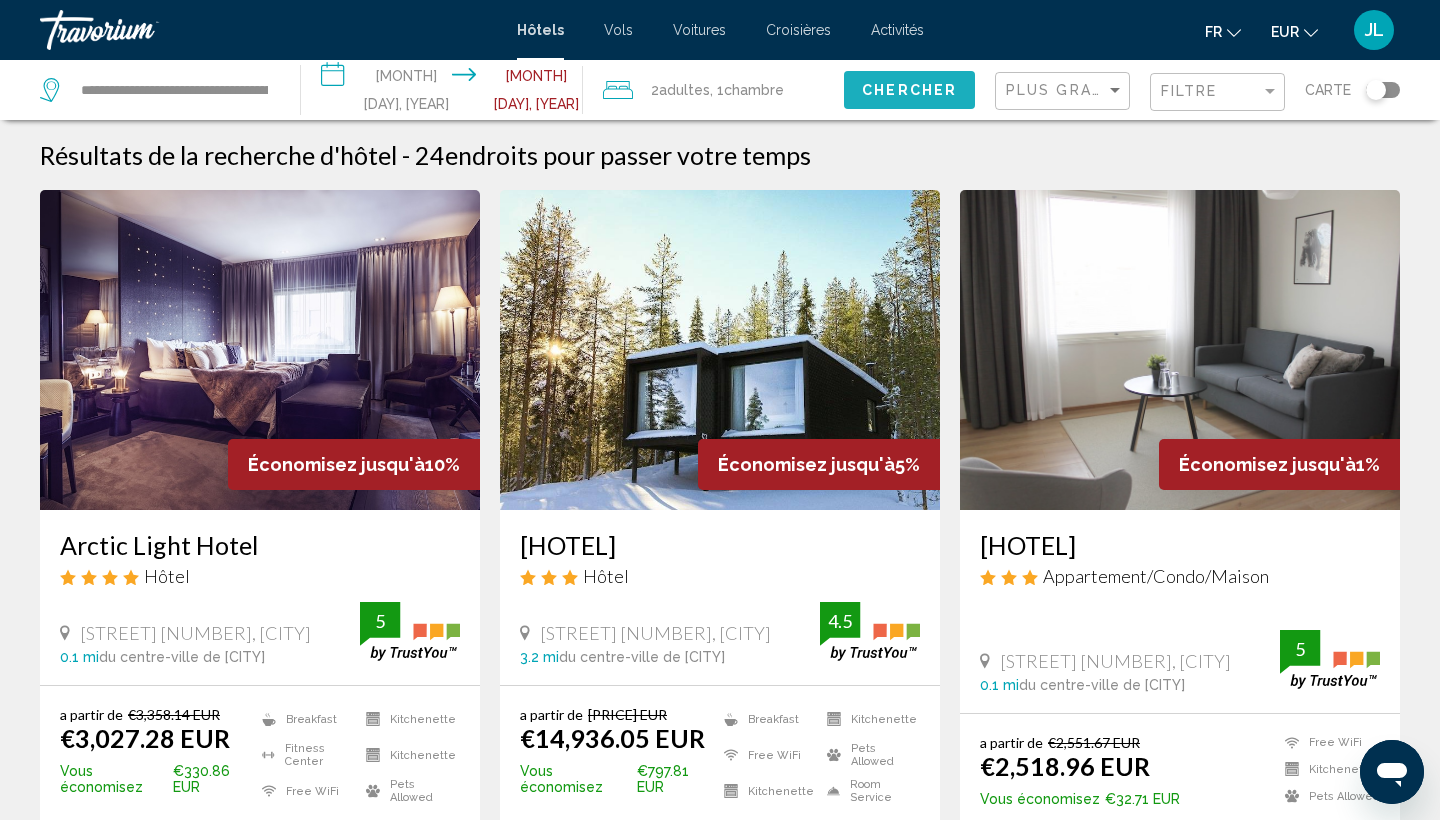 click on "Chercher" 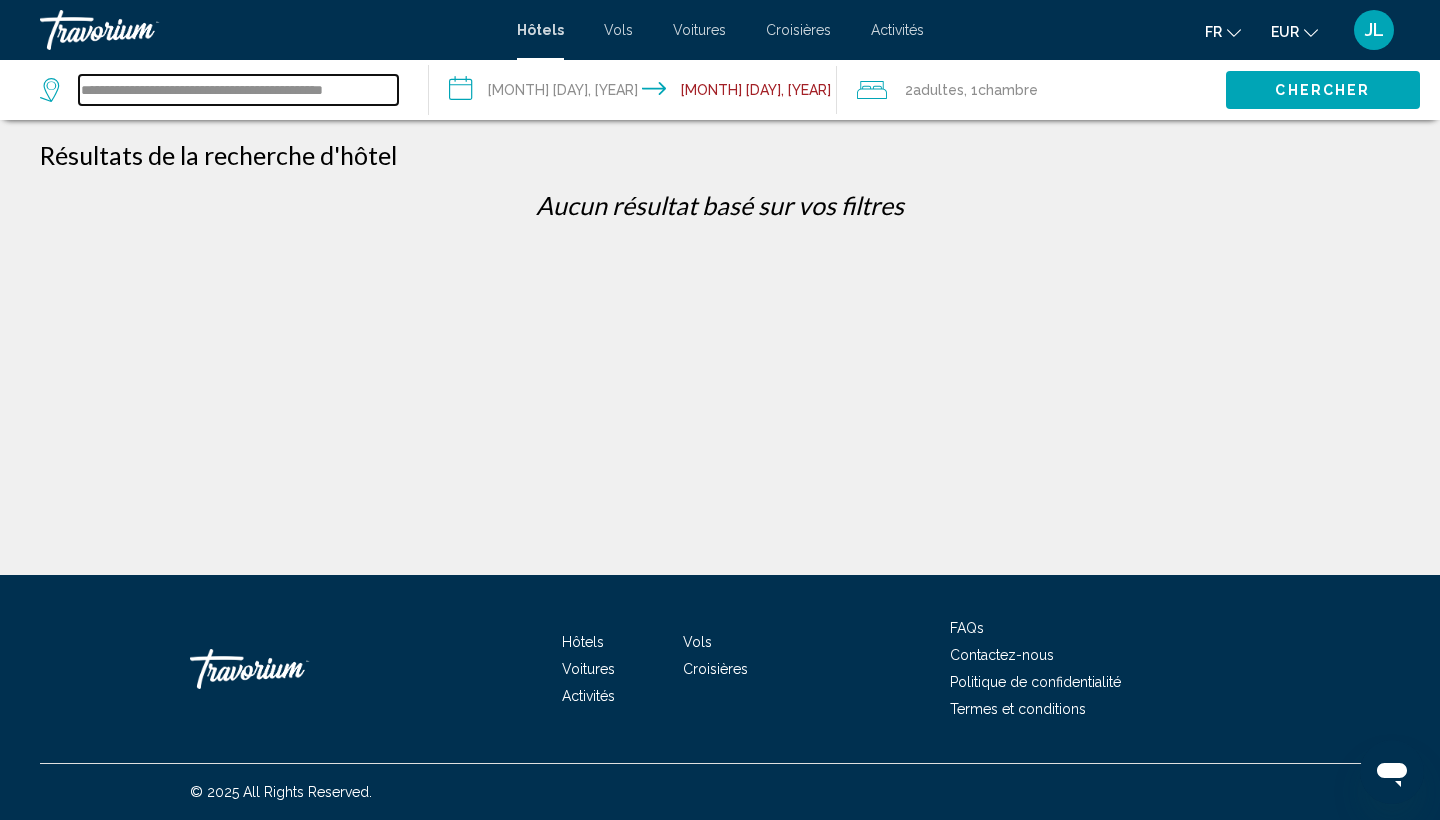 click on "**********" at bounding box center [238, 90] 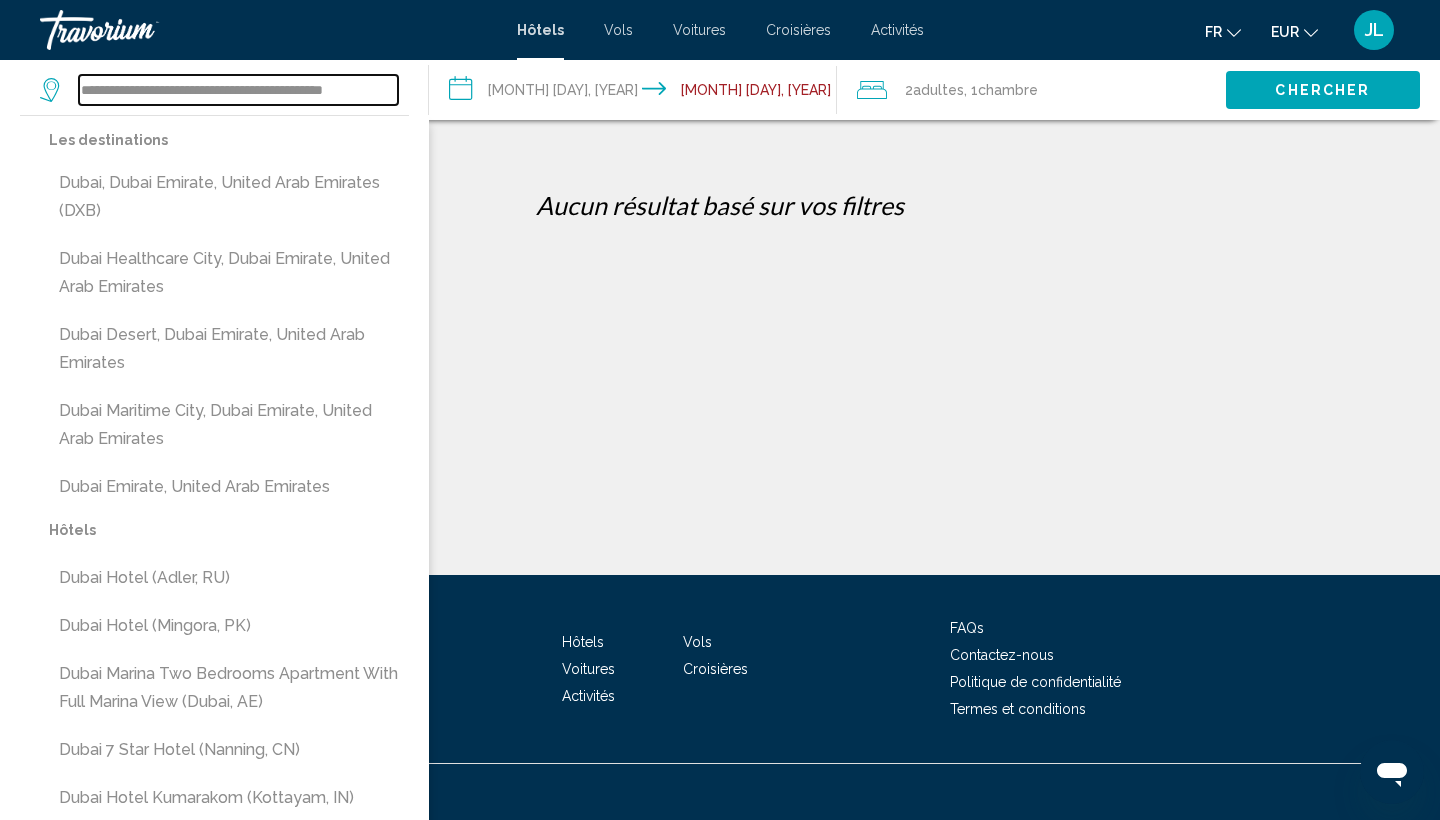 click on "**********" at bounding box center [238, 90] 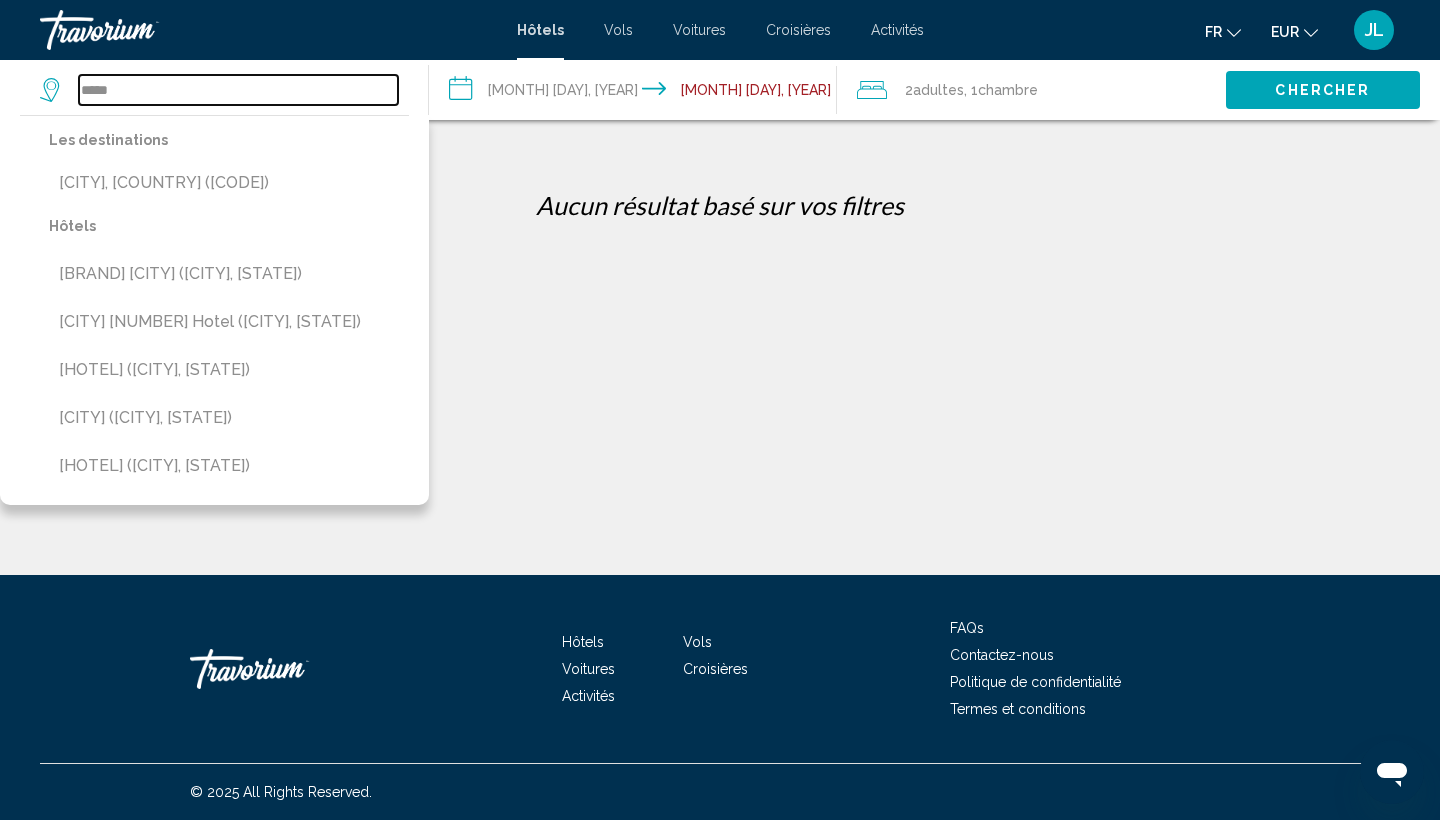 scroll, scrollTop: 0, scrollLeft: 0, axis: both 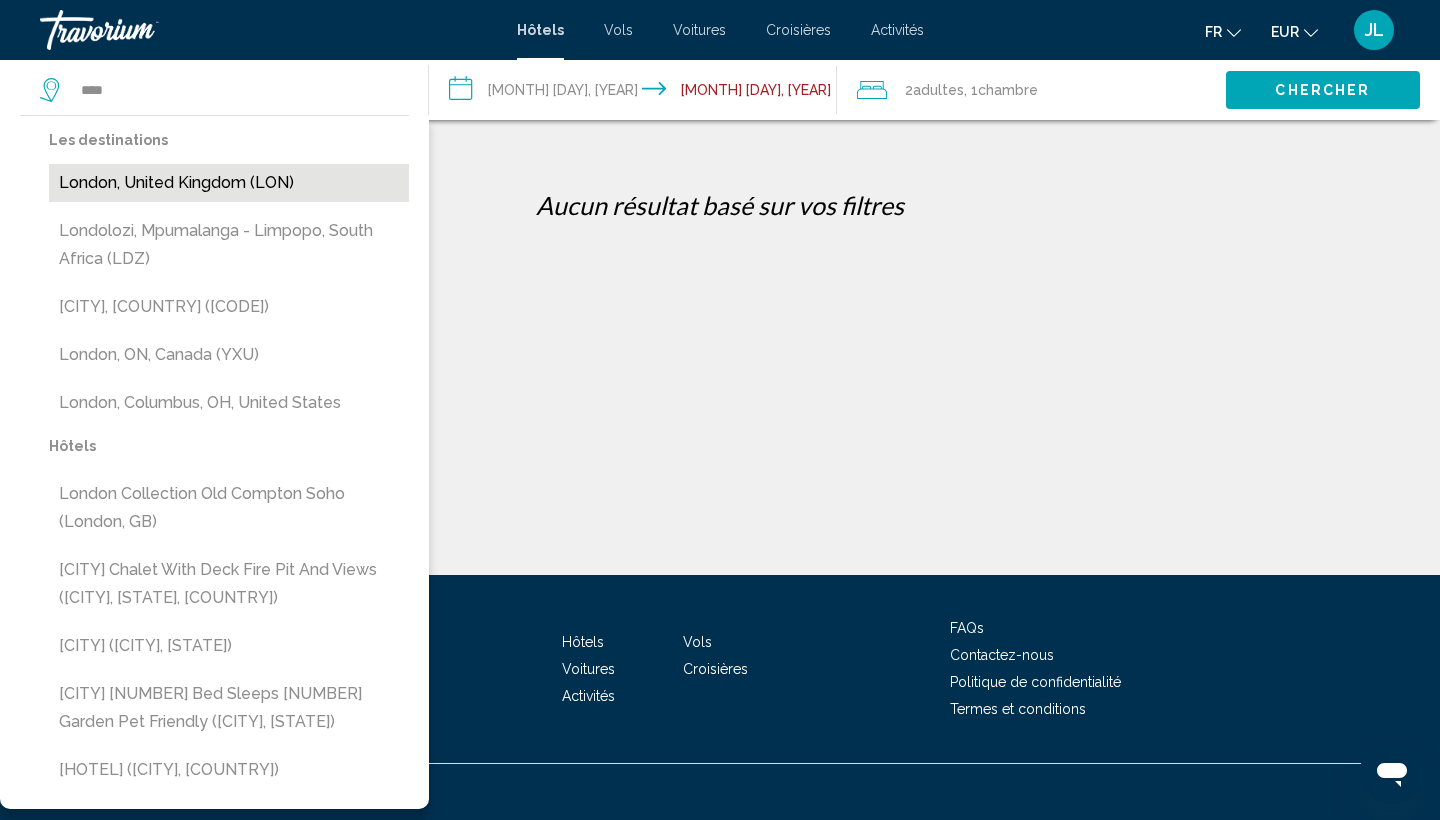 click on "London, United Kingdom (LON)" at bounding box center [229, 183] 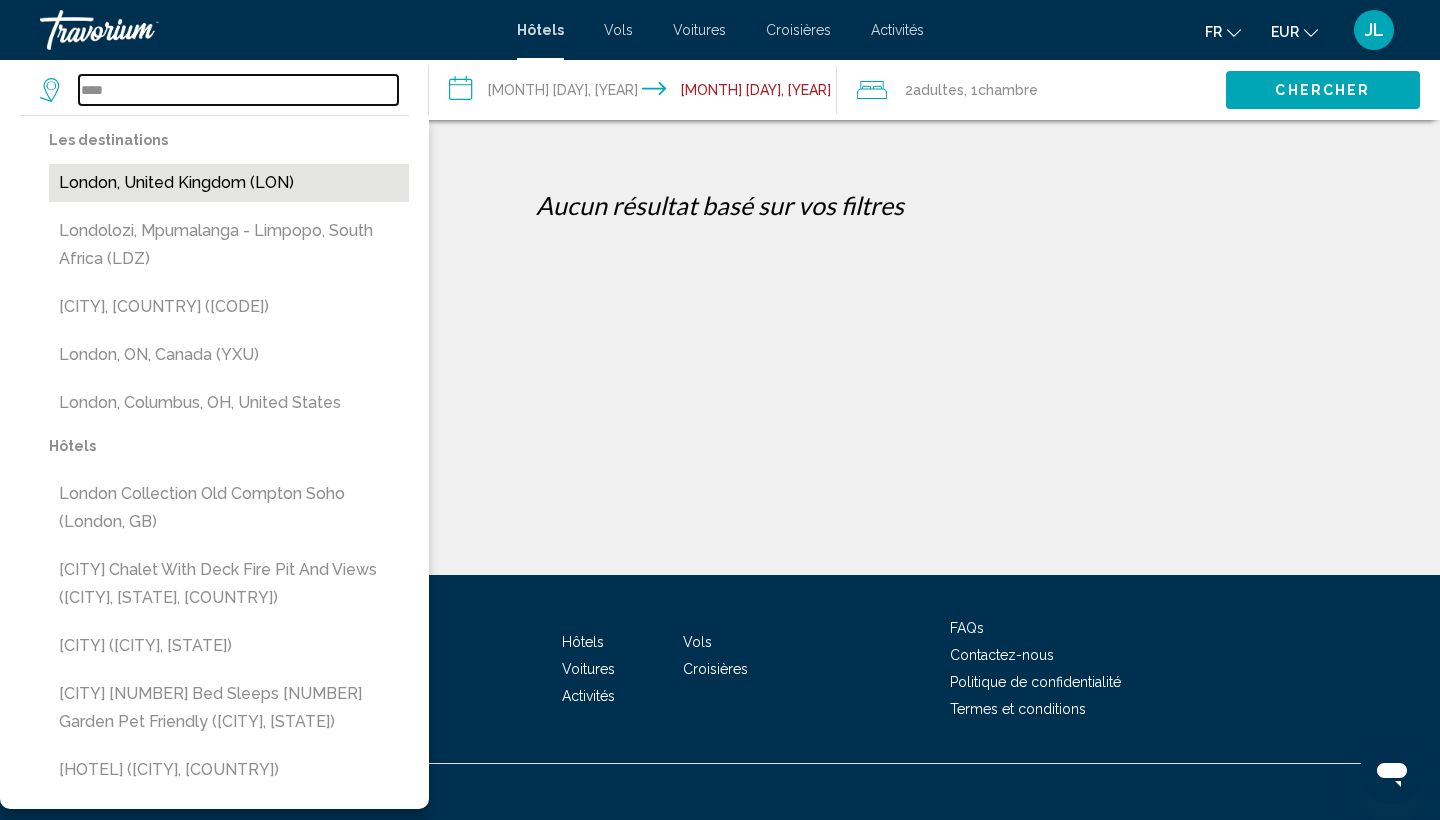 type on "**********" 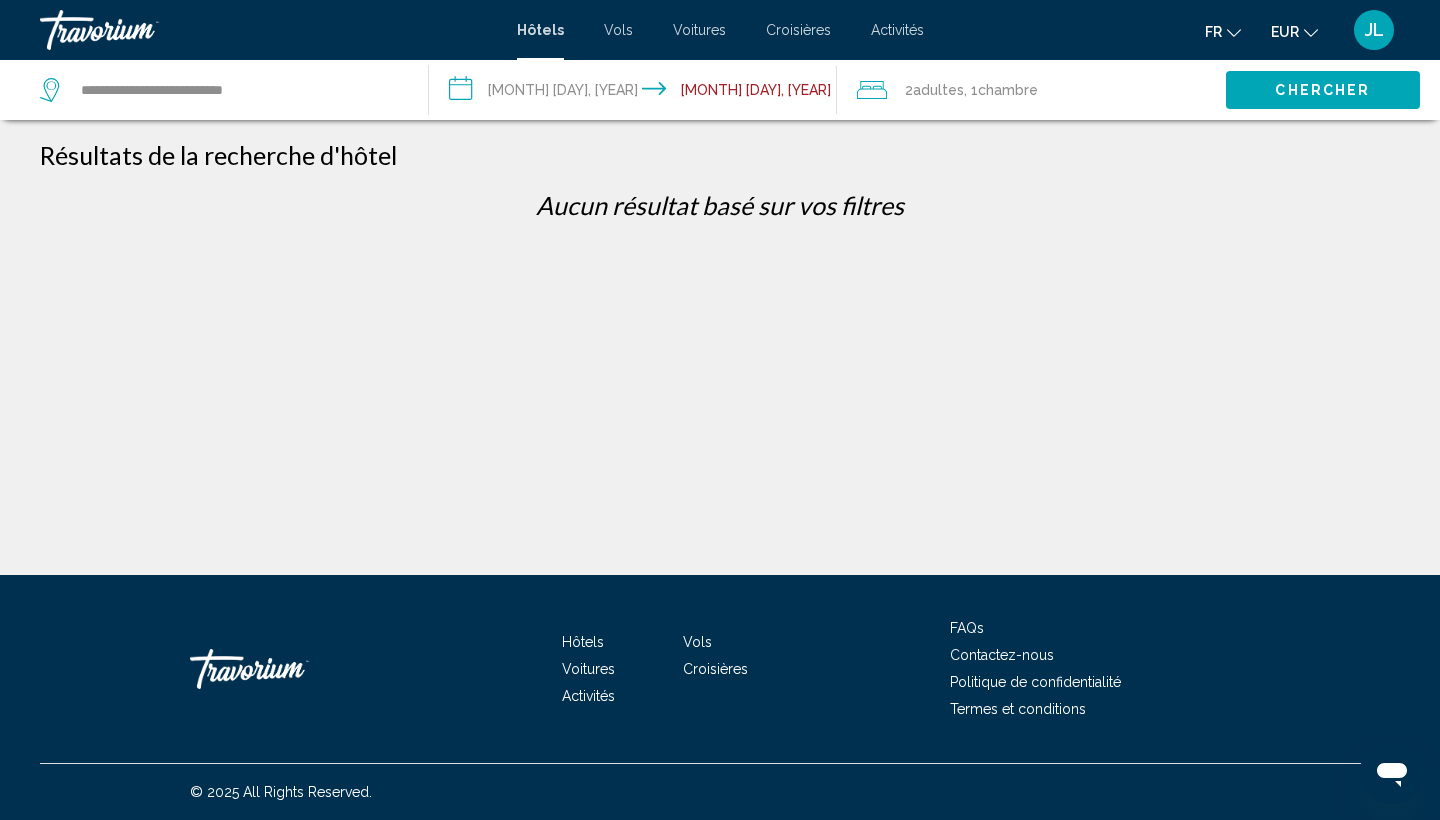 click on "**********" at bounding box center [637, 93] 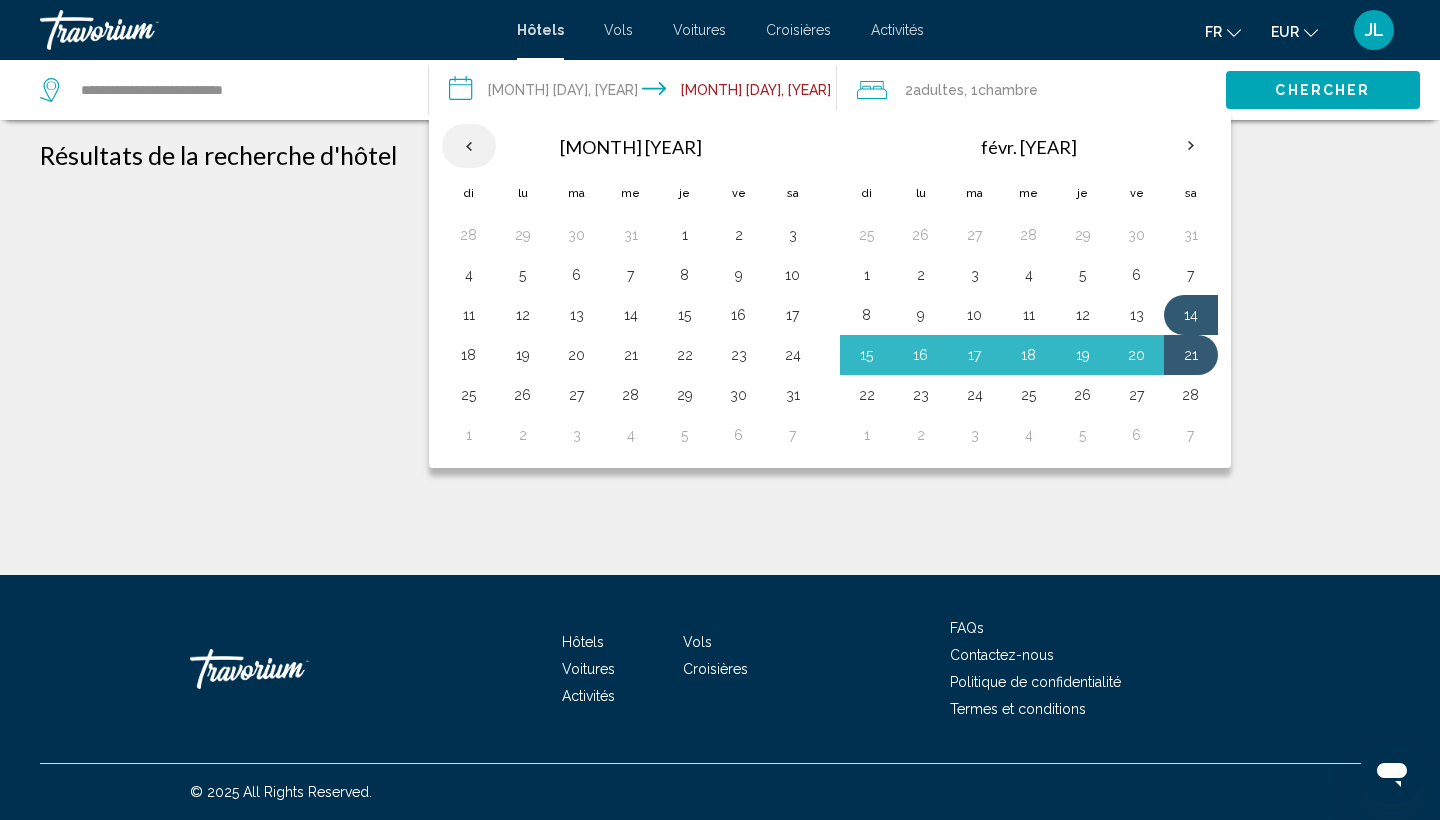 click at bounding box center [469, 146] 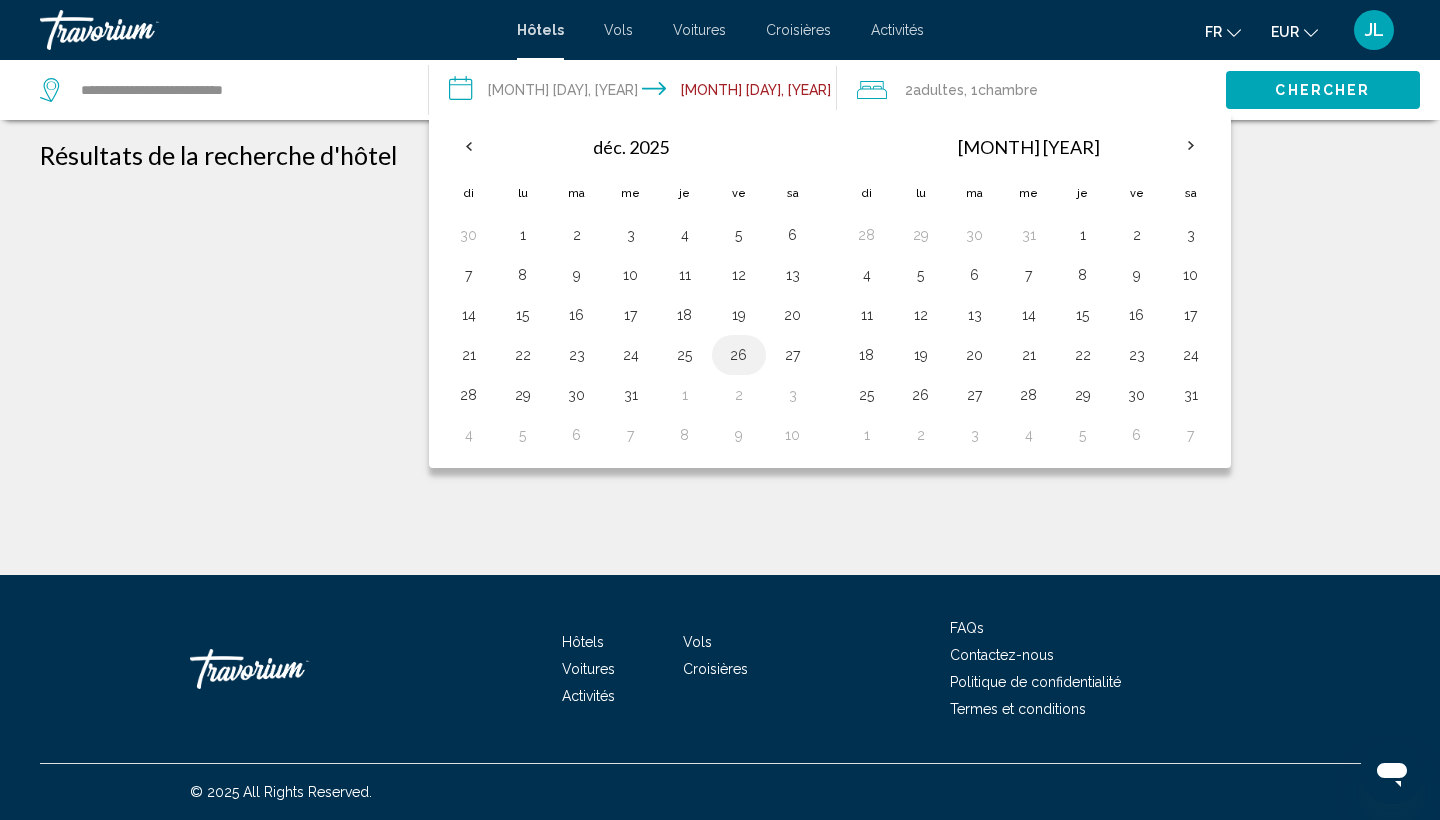 click on "26" at bounding box center (739, 355) 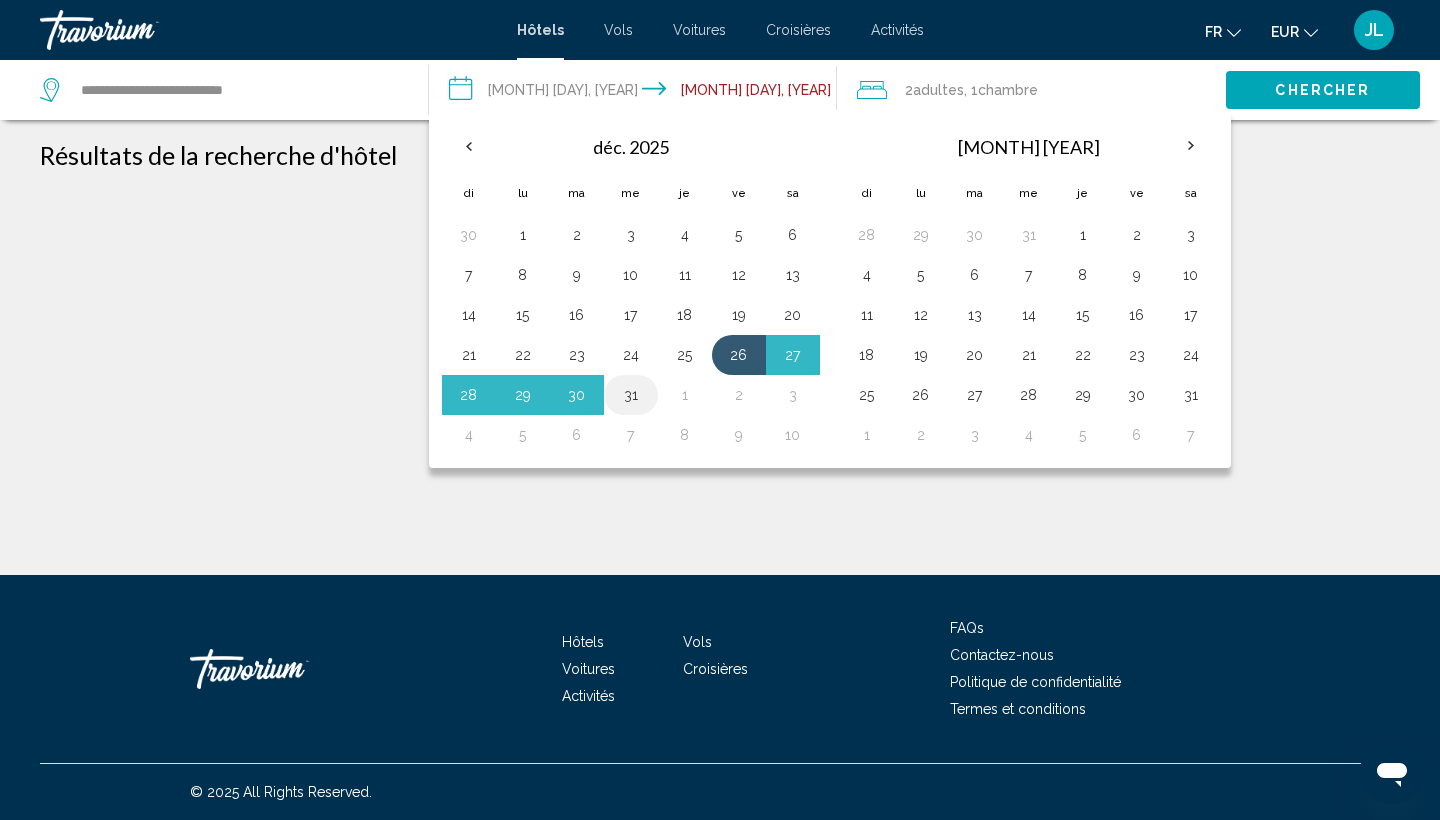 click on "31" at bounding box center (631, 395) 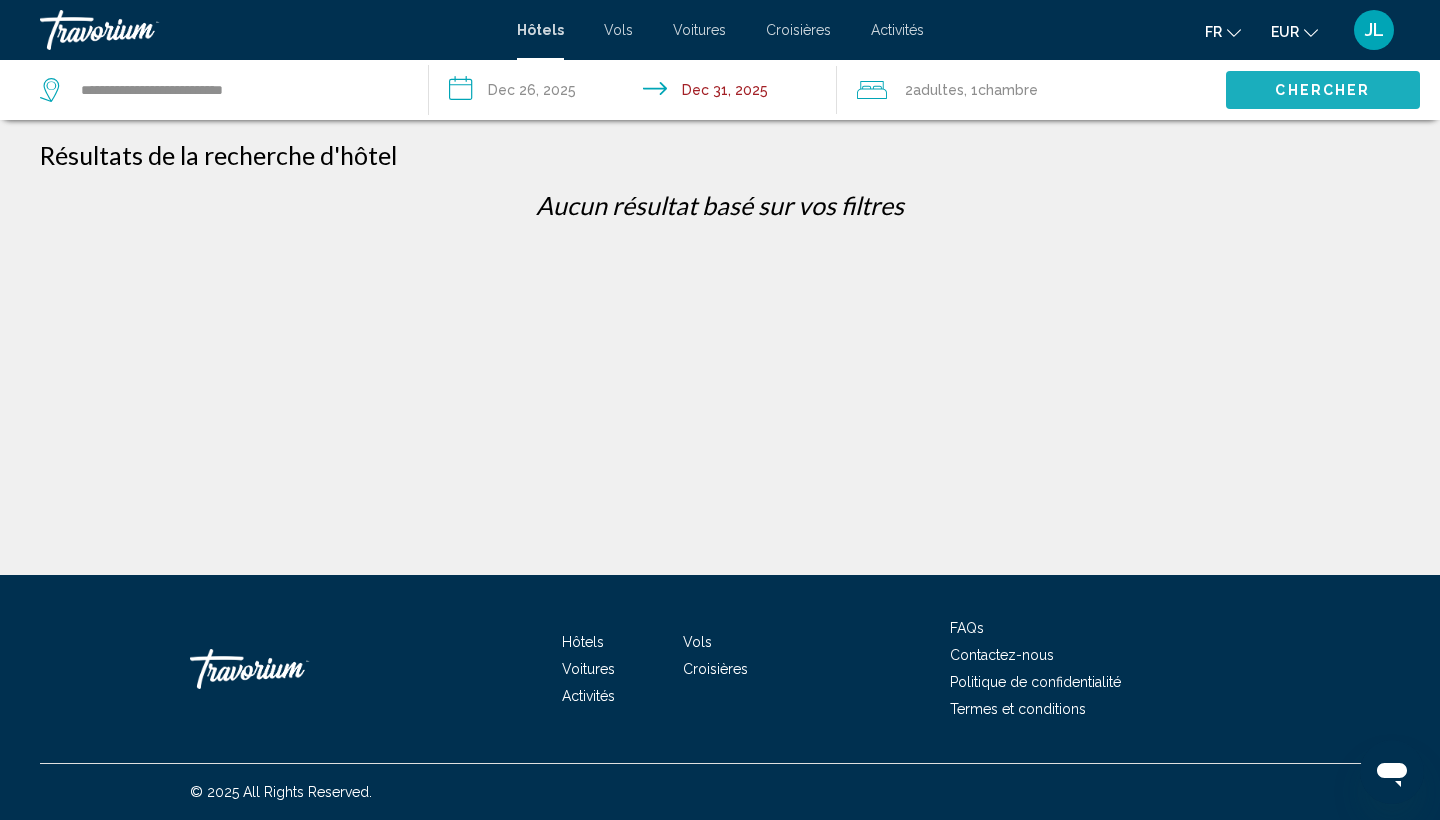 click on "Chercher" 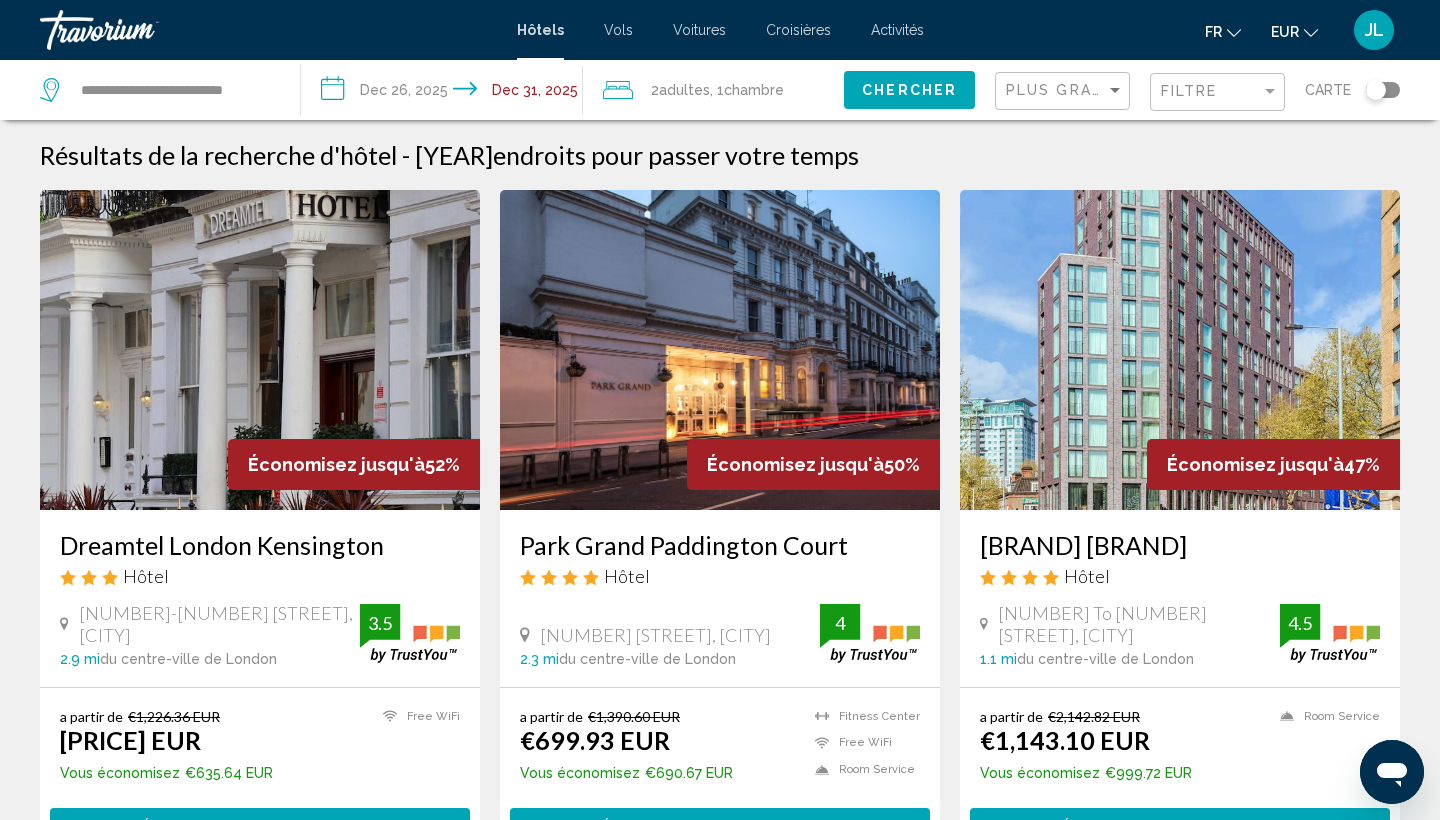 scroll, scrollTop: 0, scrollLeft: 0, axis: both 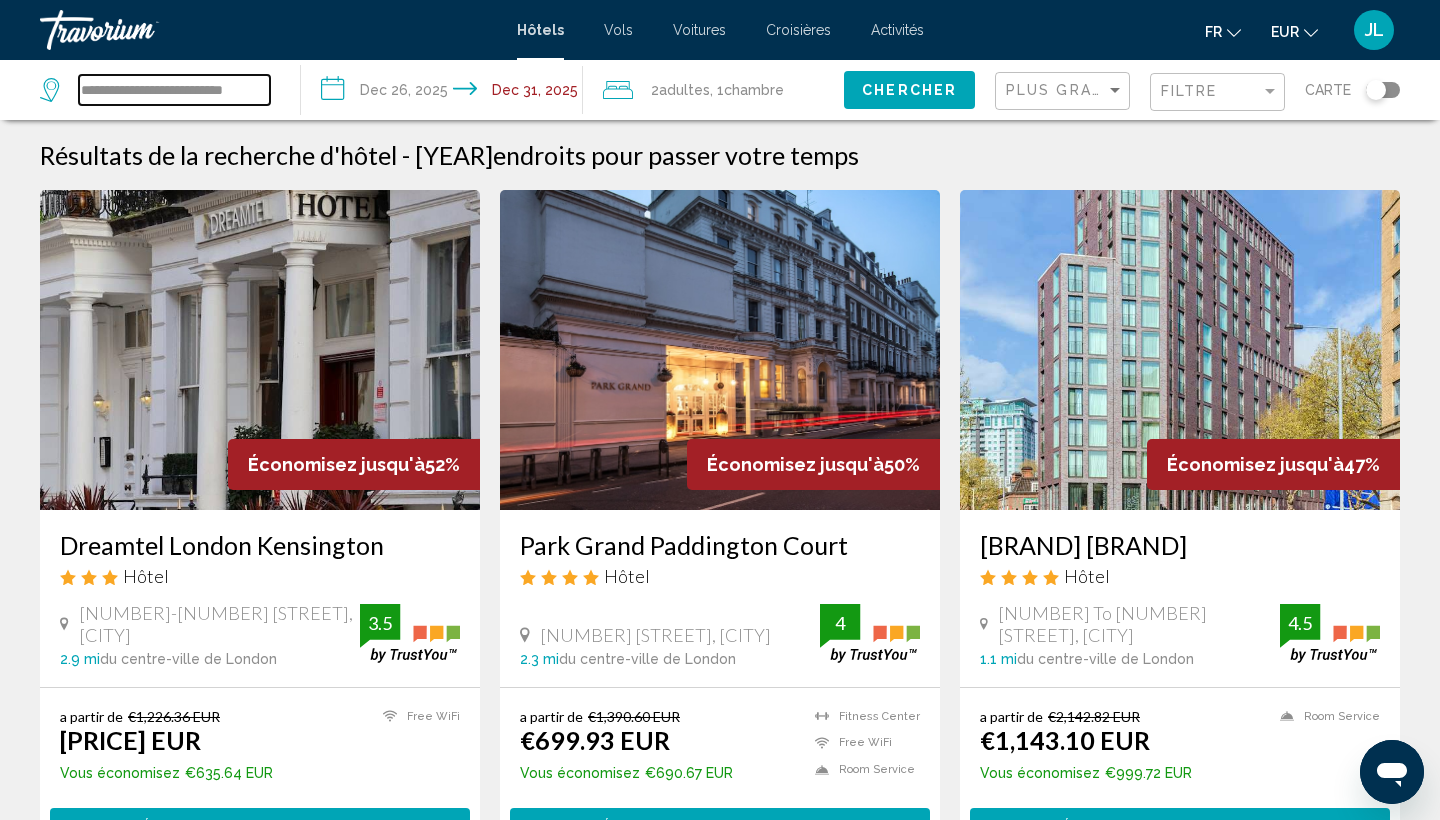 click on "**********" at bounding box center [174, 90] 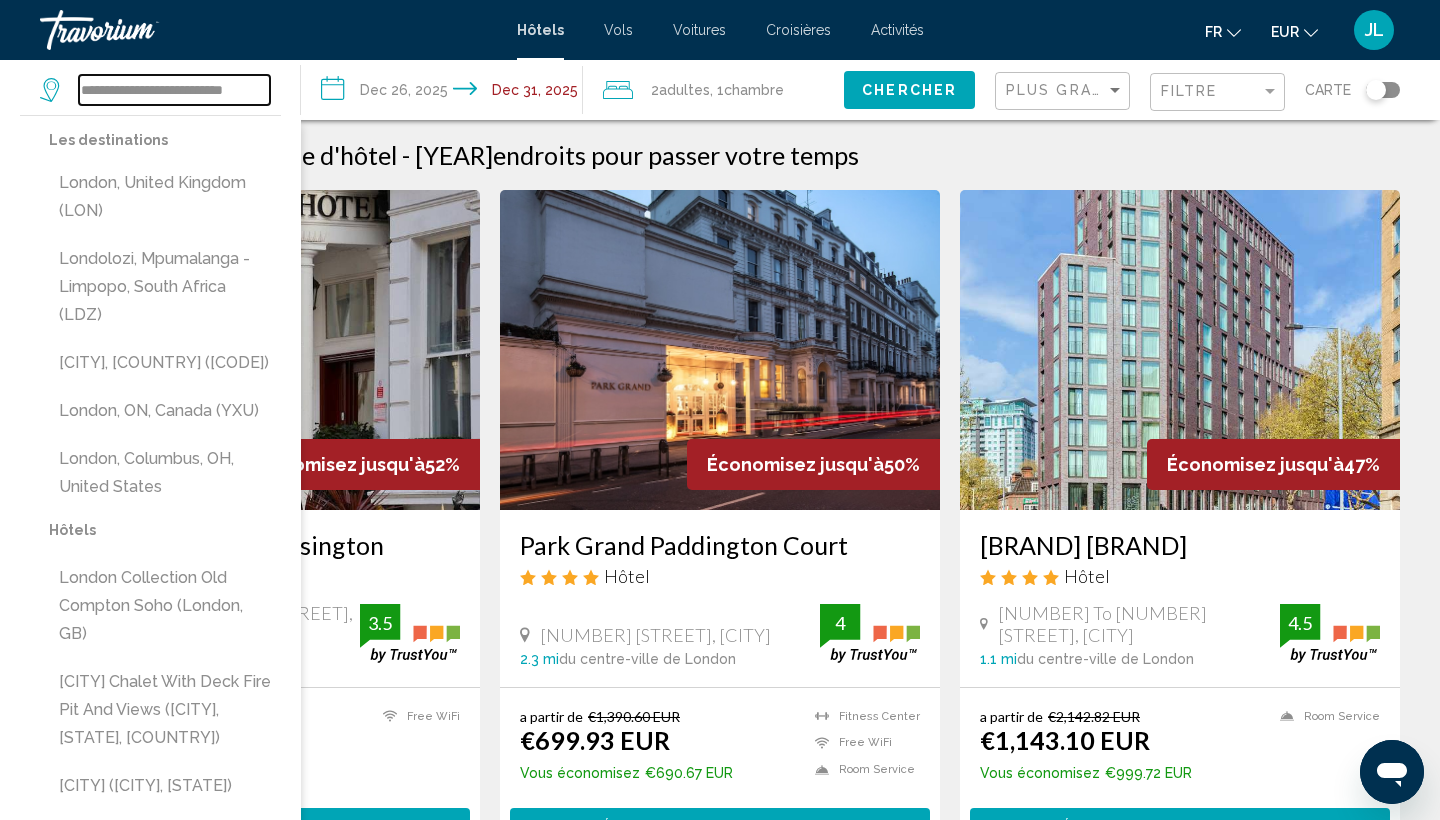 click on "**********" at bounding box center (174, 90) 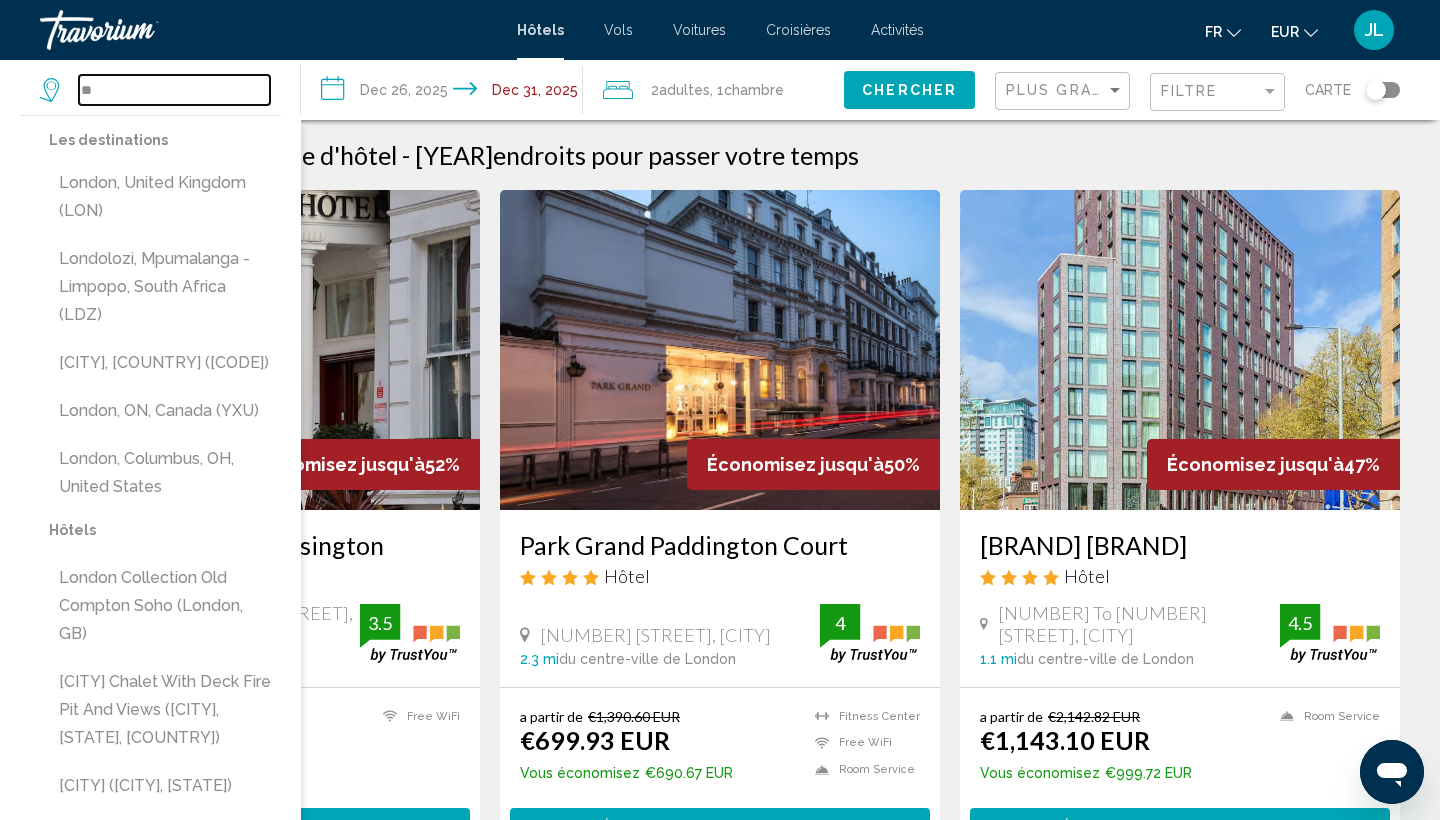 type on "***" 